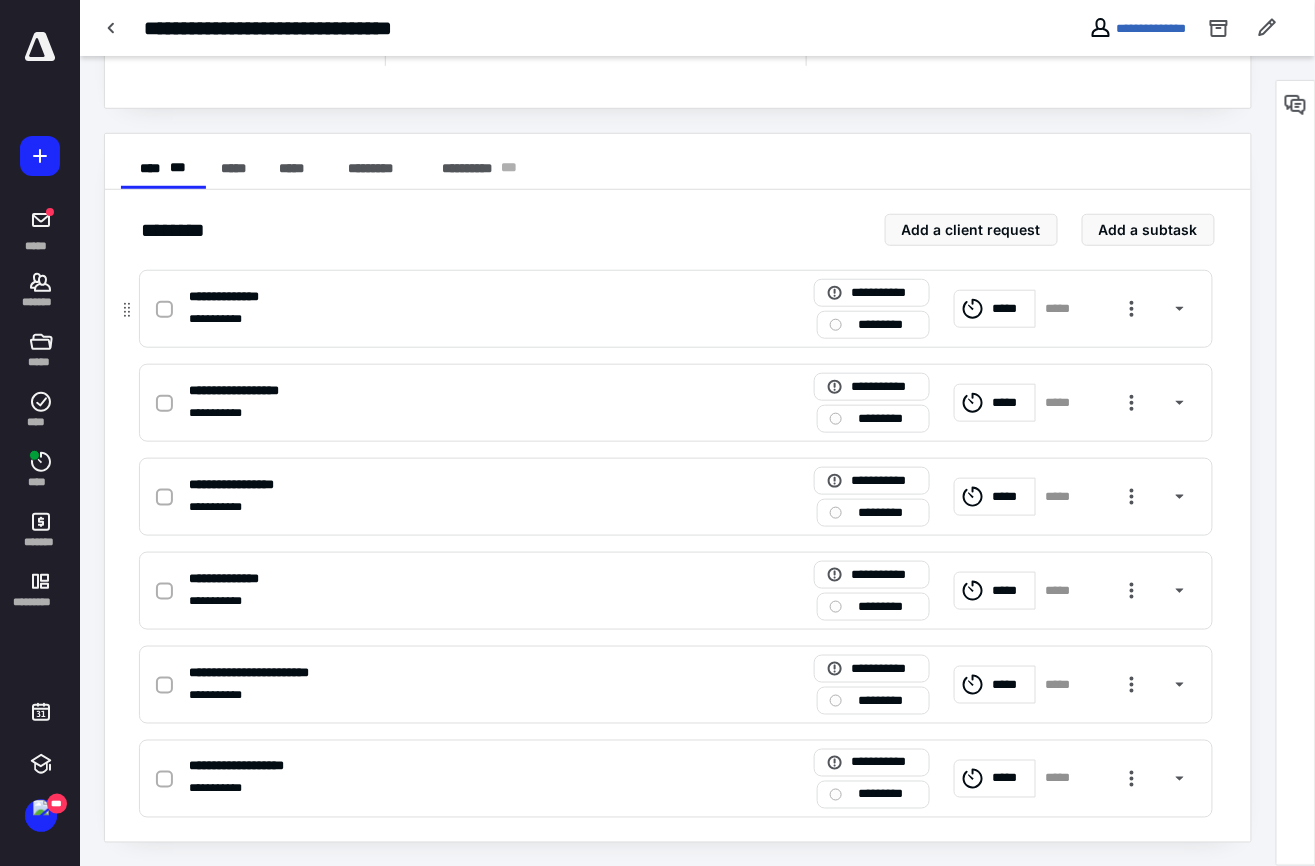 scroll, scrollTop: 0, scrollLeft: 0, axis: both 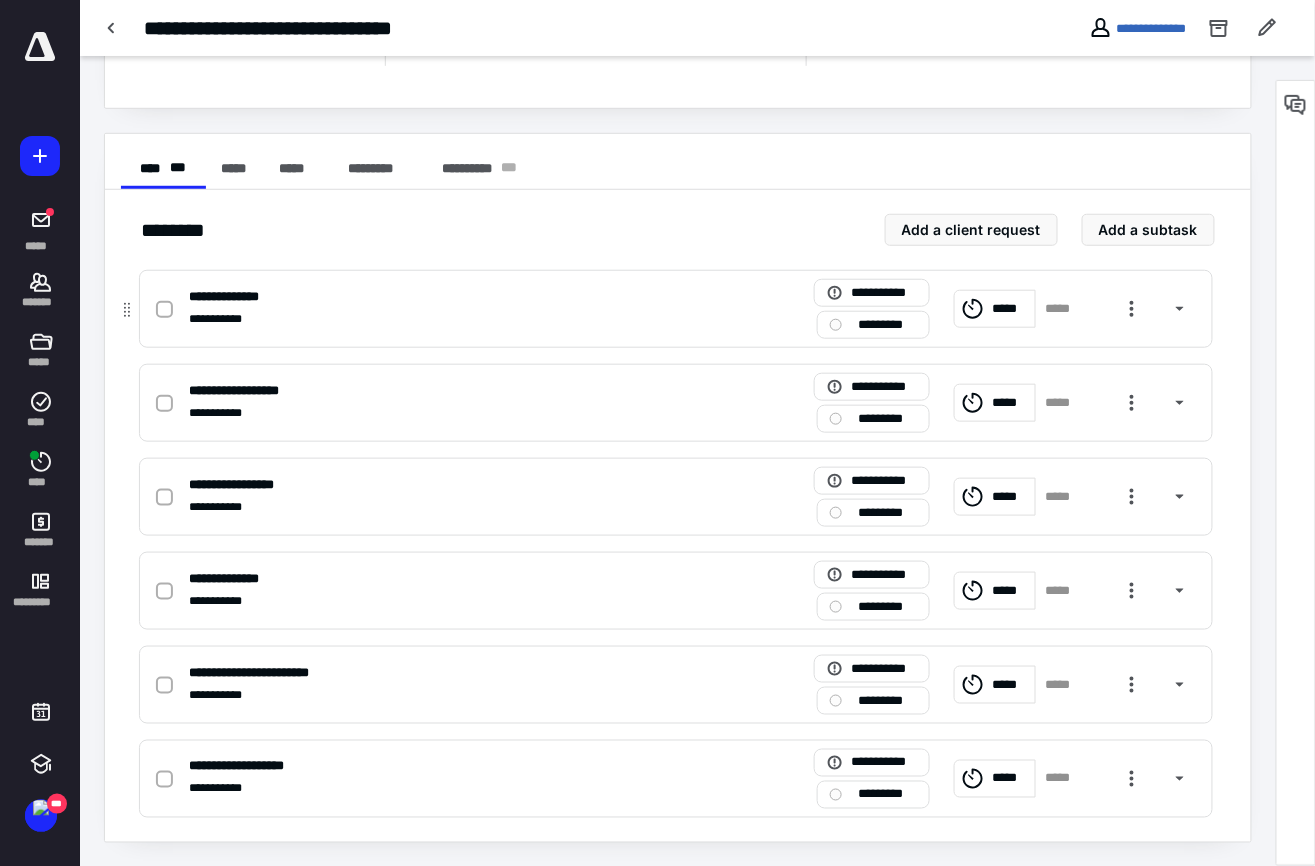 click 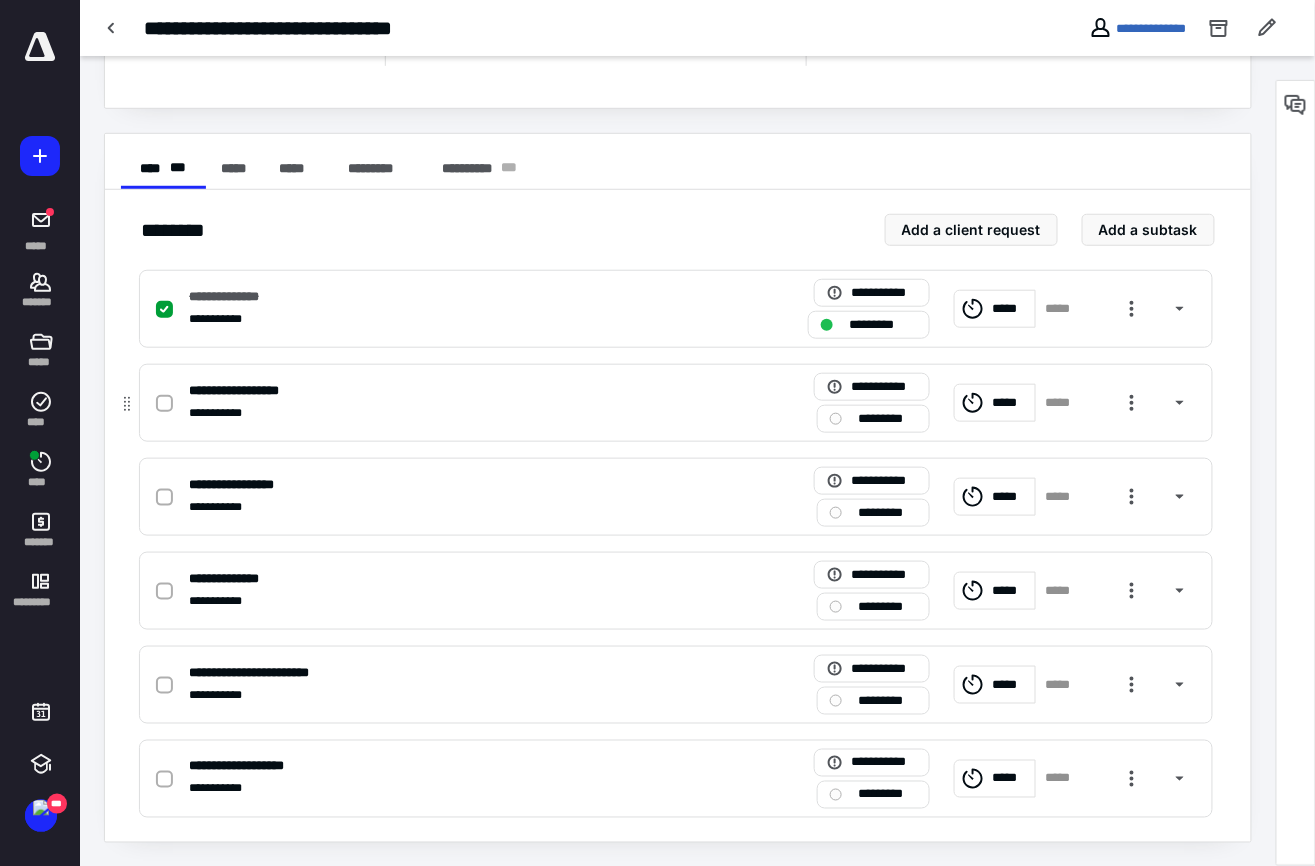 click at bounding box center (164, 404) 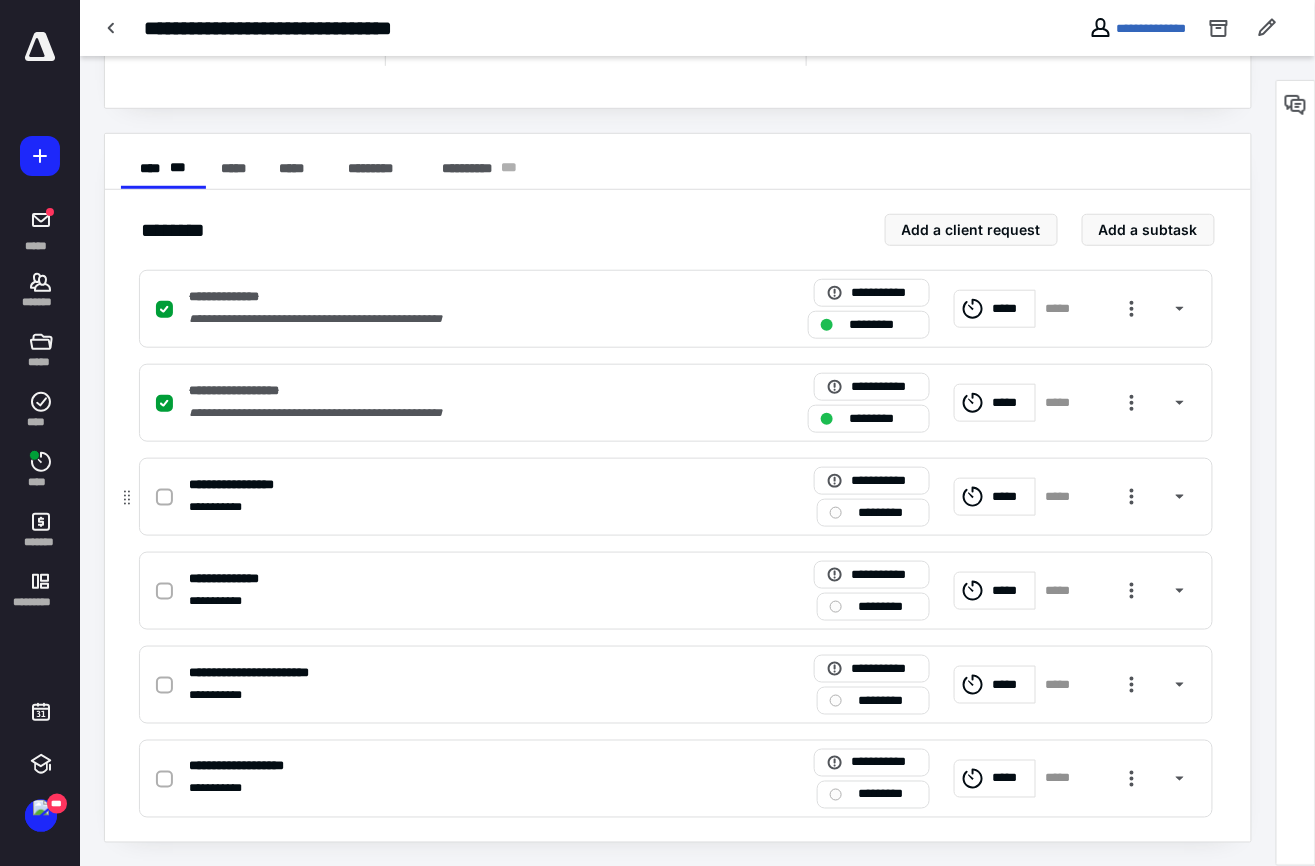click 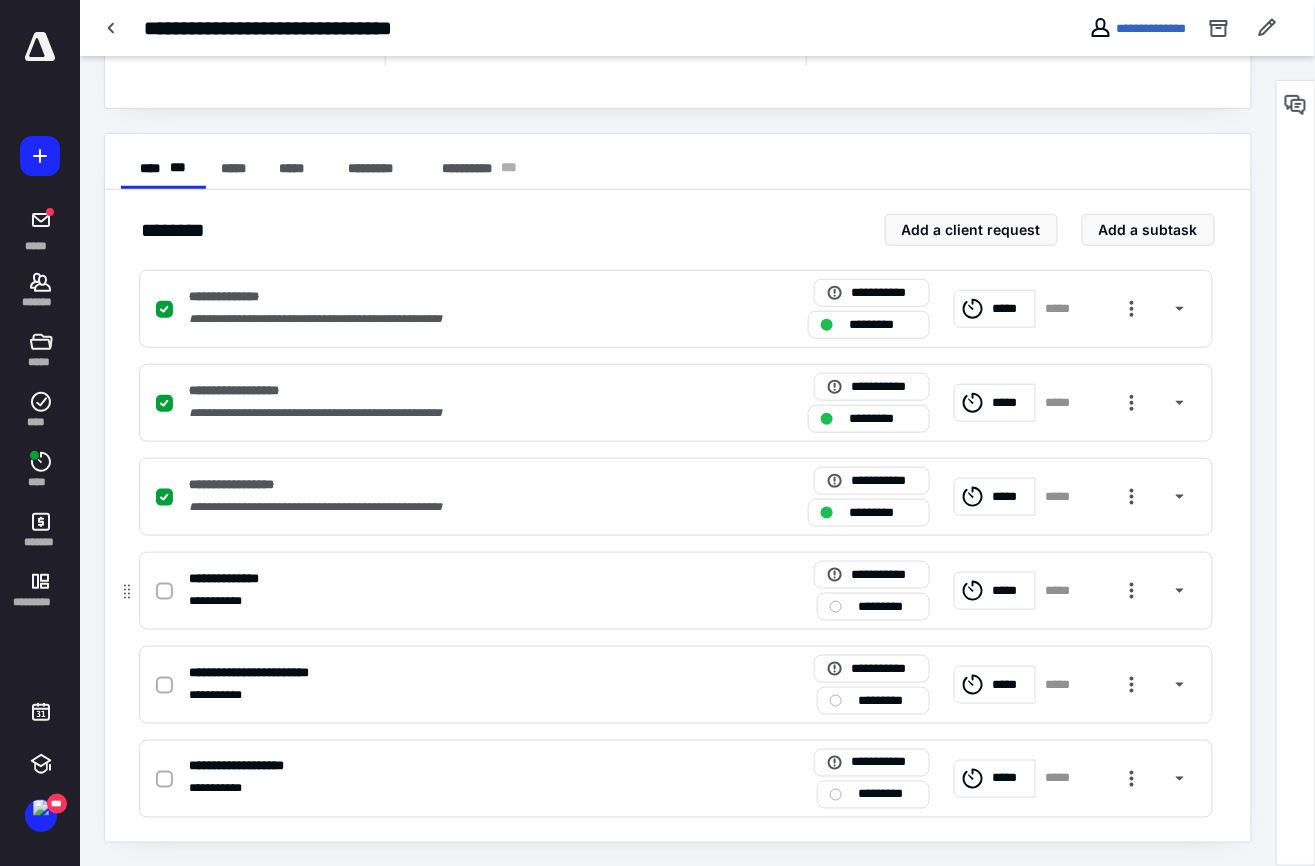 click 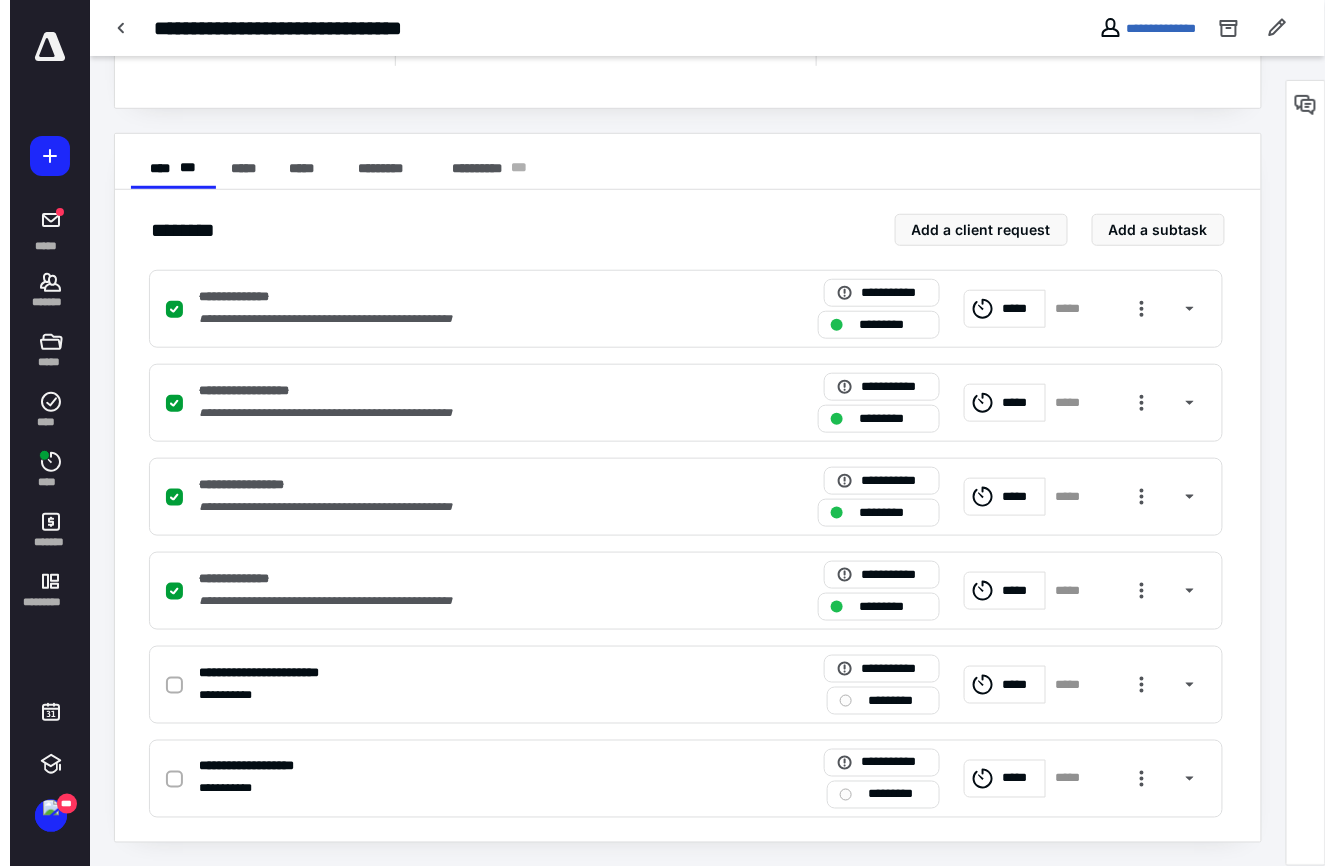 scroll, scrollTop: 0, scrollLeft: 0, axis: both 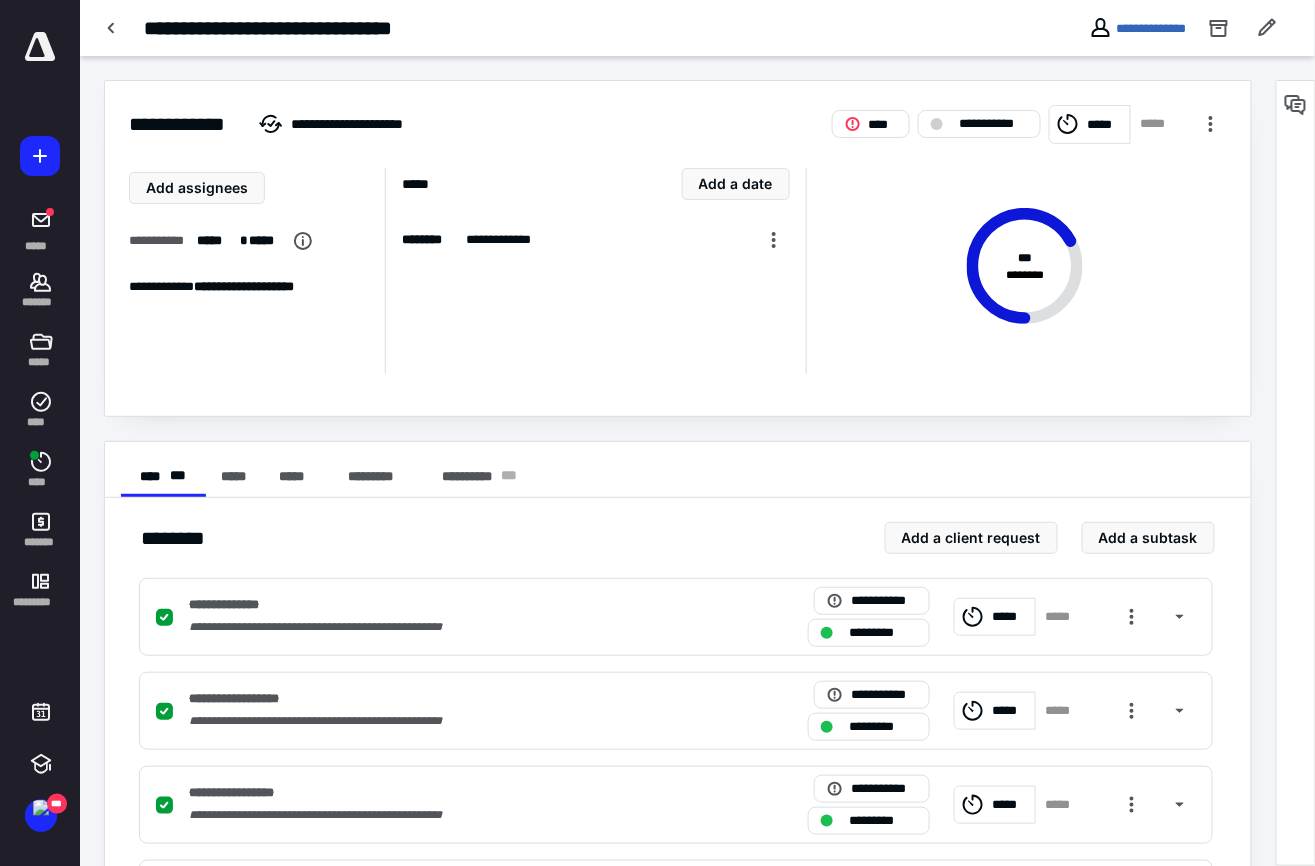 click on "*****" at bounding box center [1158, 124] 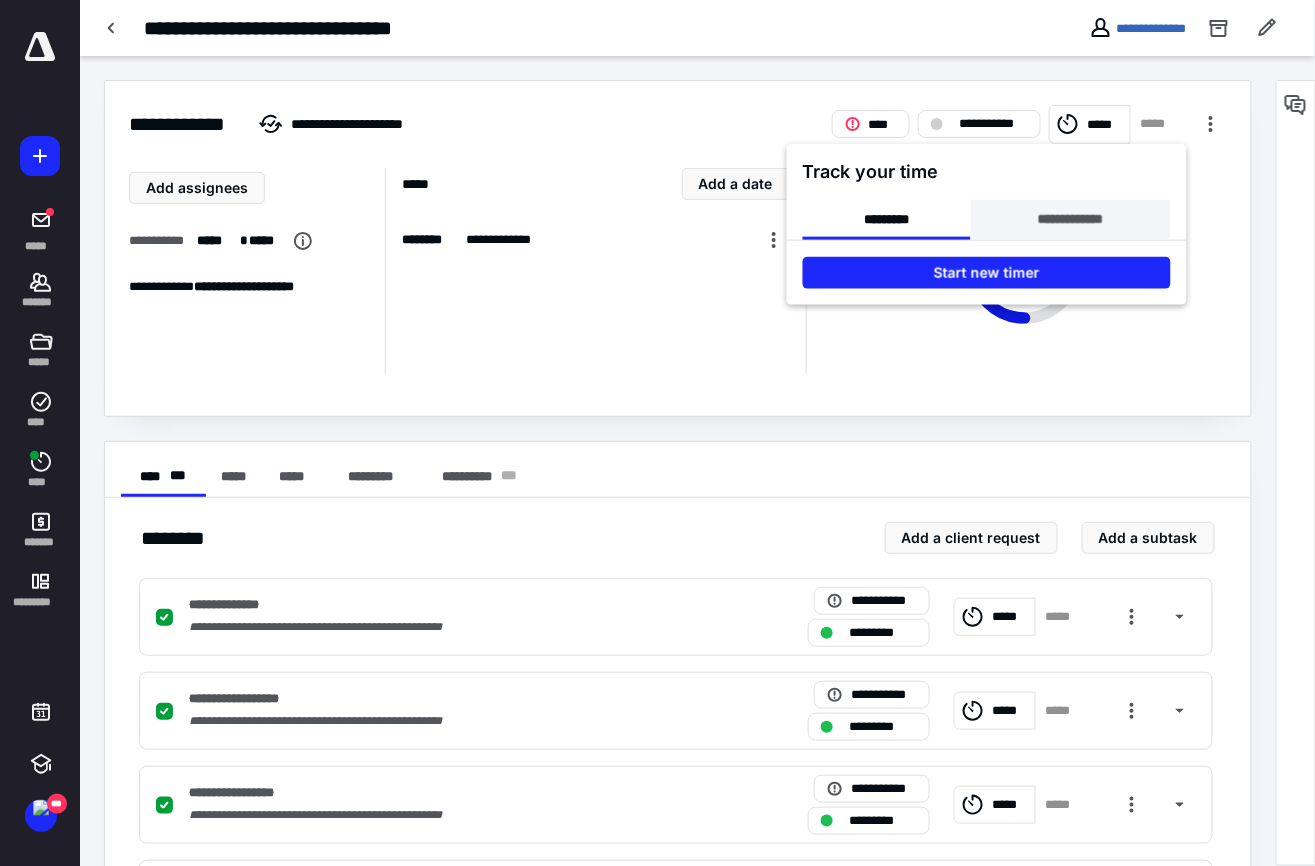 click on "**********" at bounding box center (1070, 220) 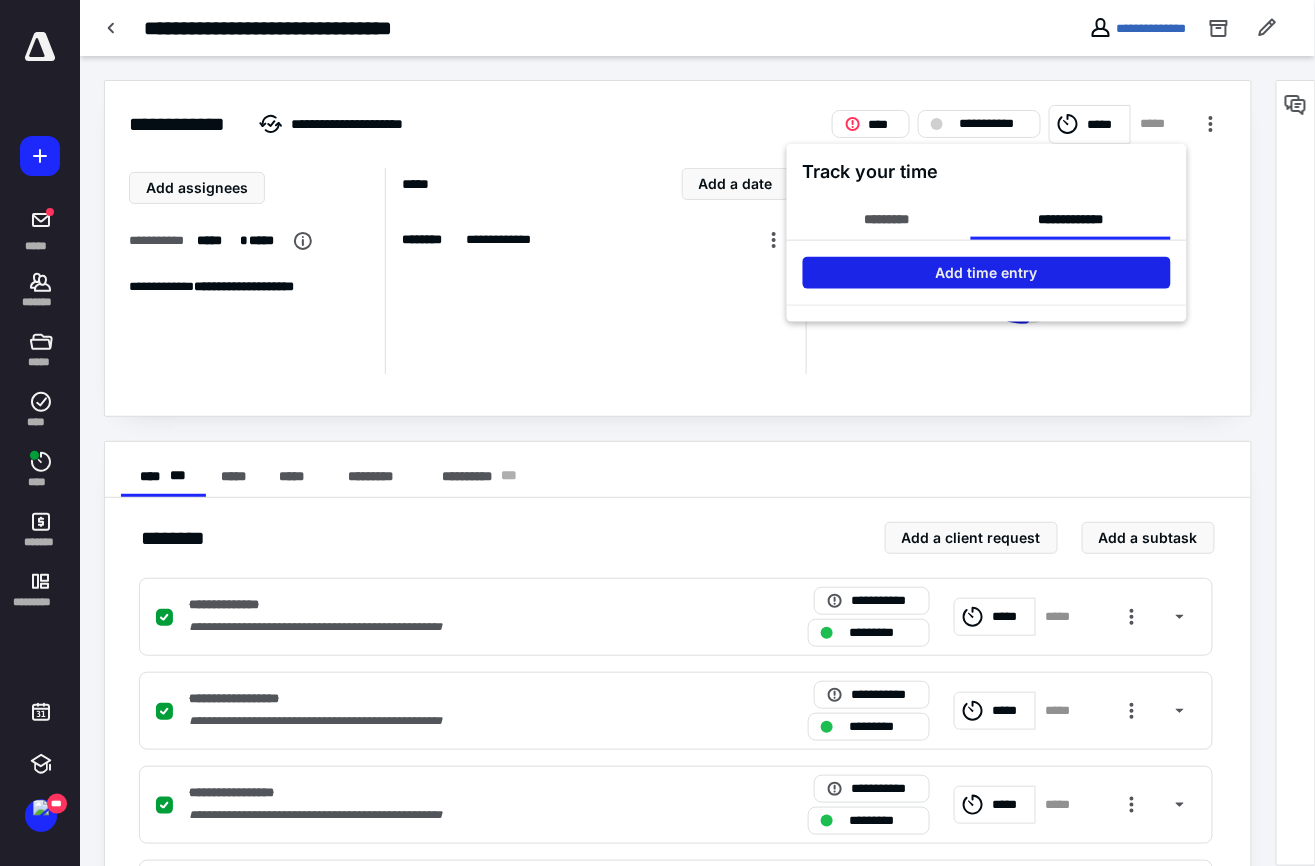 click on "Add time entry" at bounding box center (986, 273) 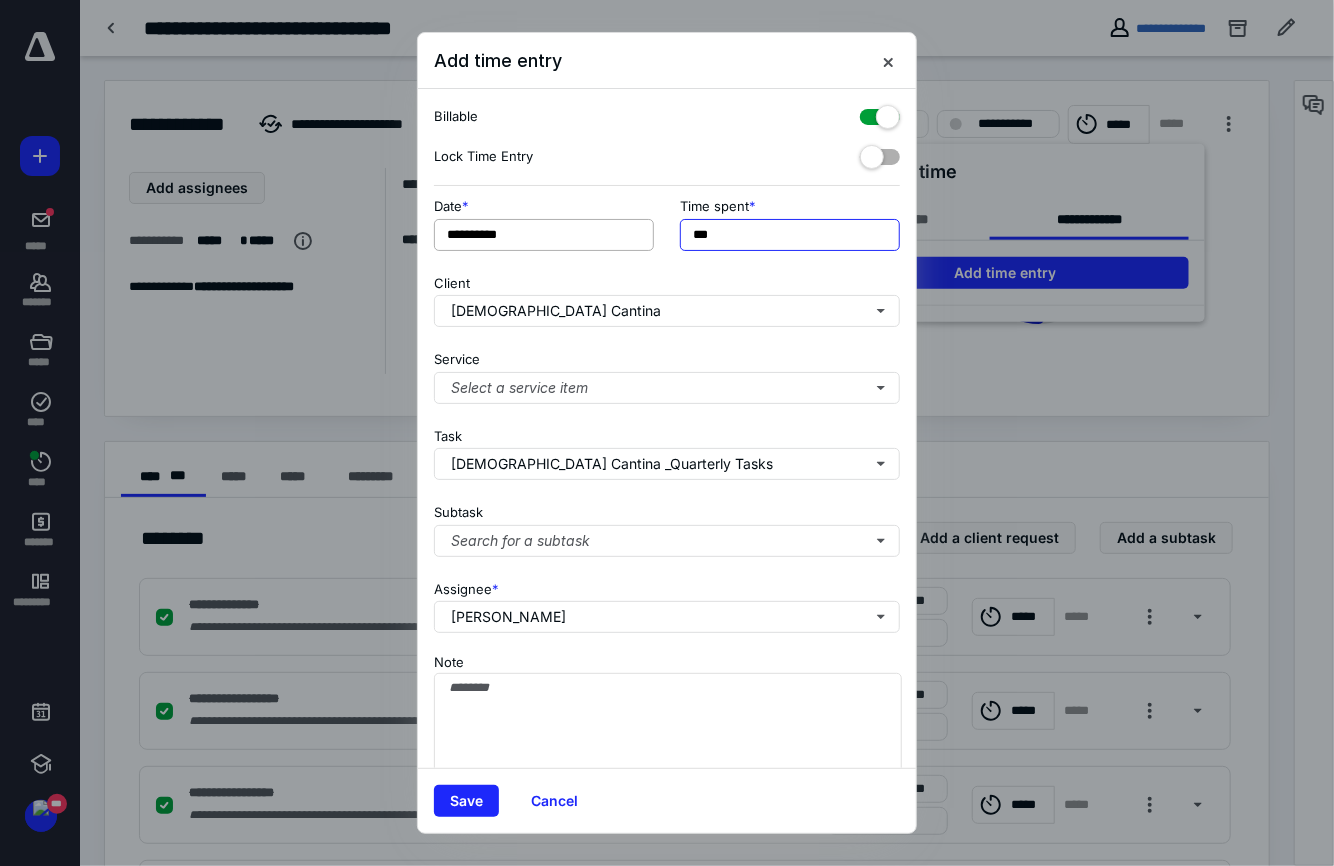 drag, startPoint x: 725, startPoint y: 232, endPoint x: 654, endPoint y: 238, distance: 71.25307 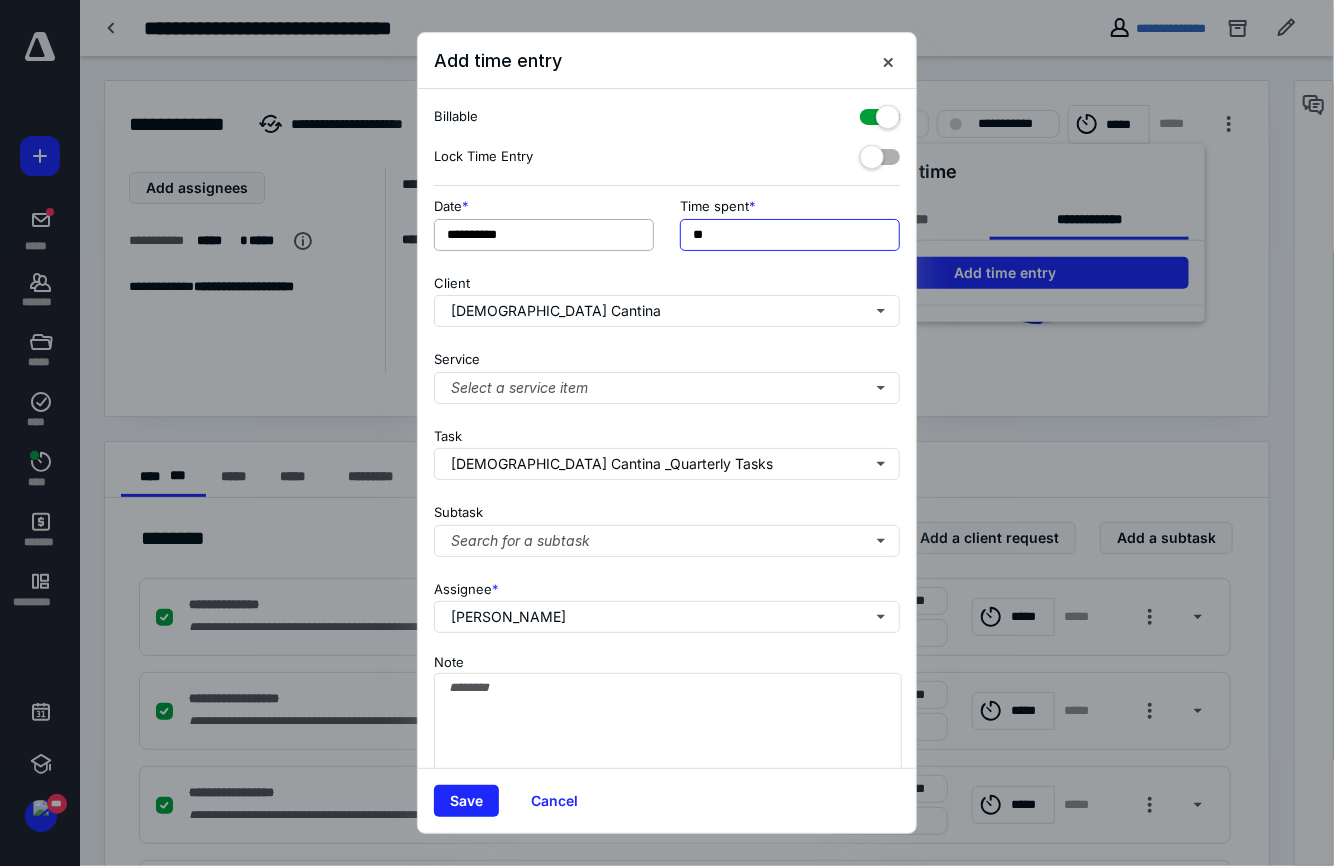 type on "**" 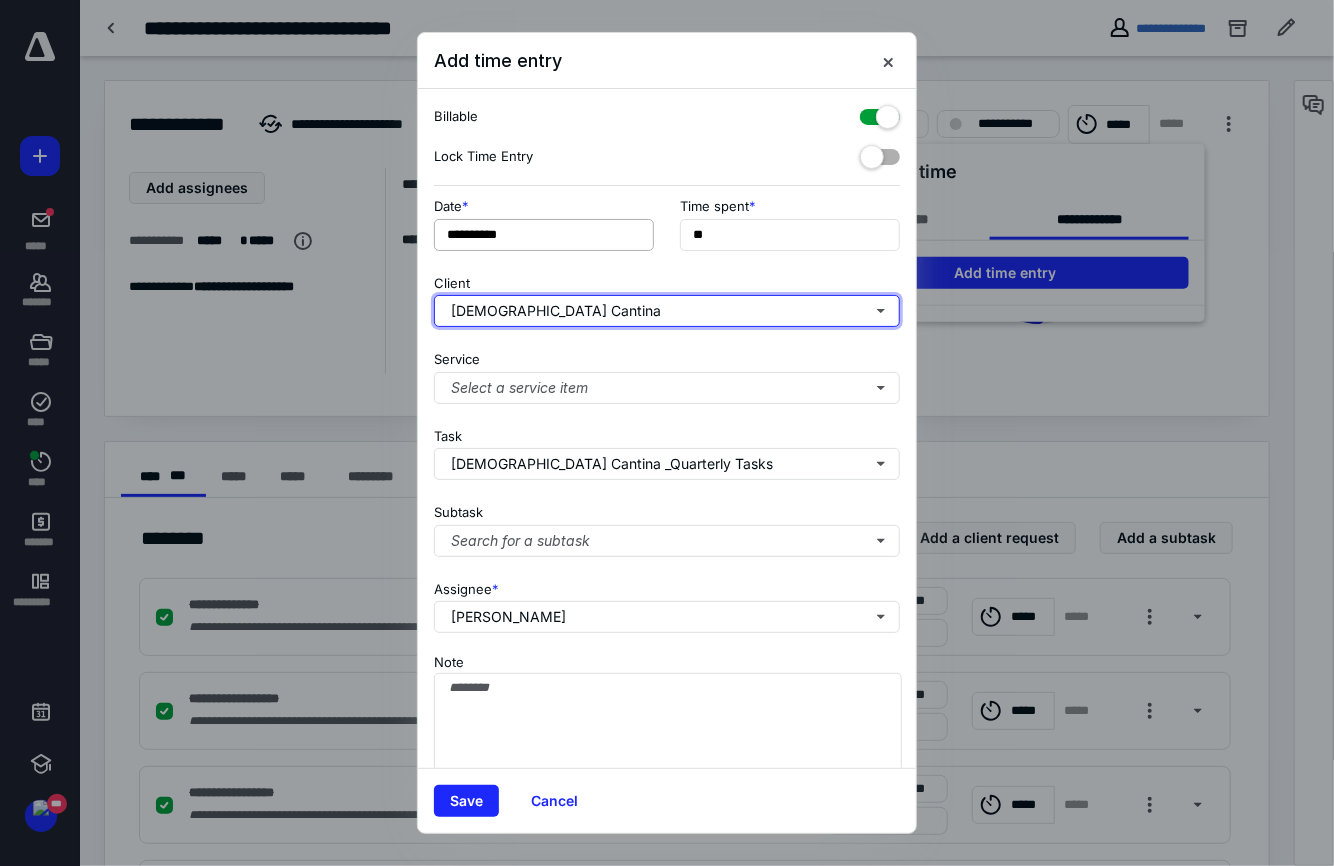 type 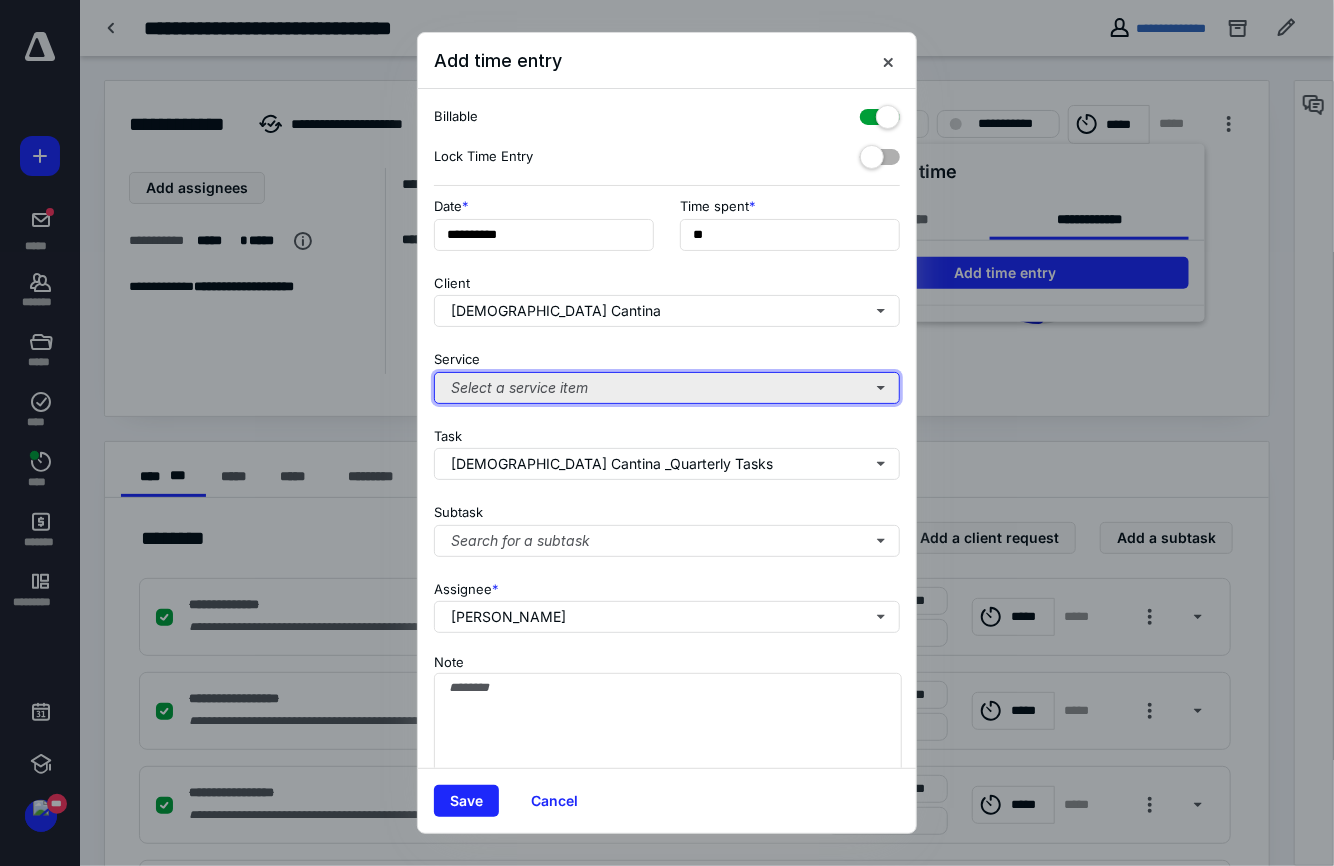 click on "Select a service item" at bounding box center [667, 388] 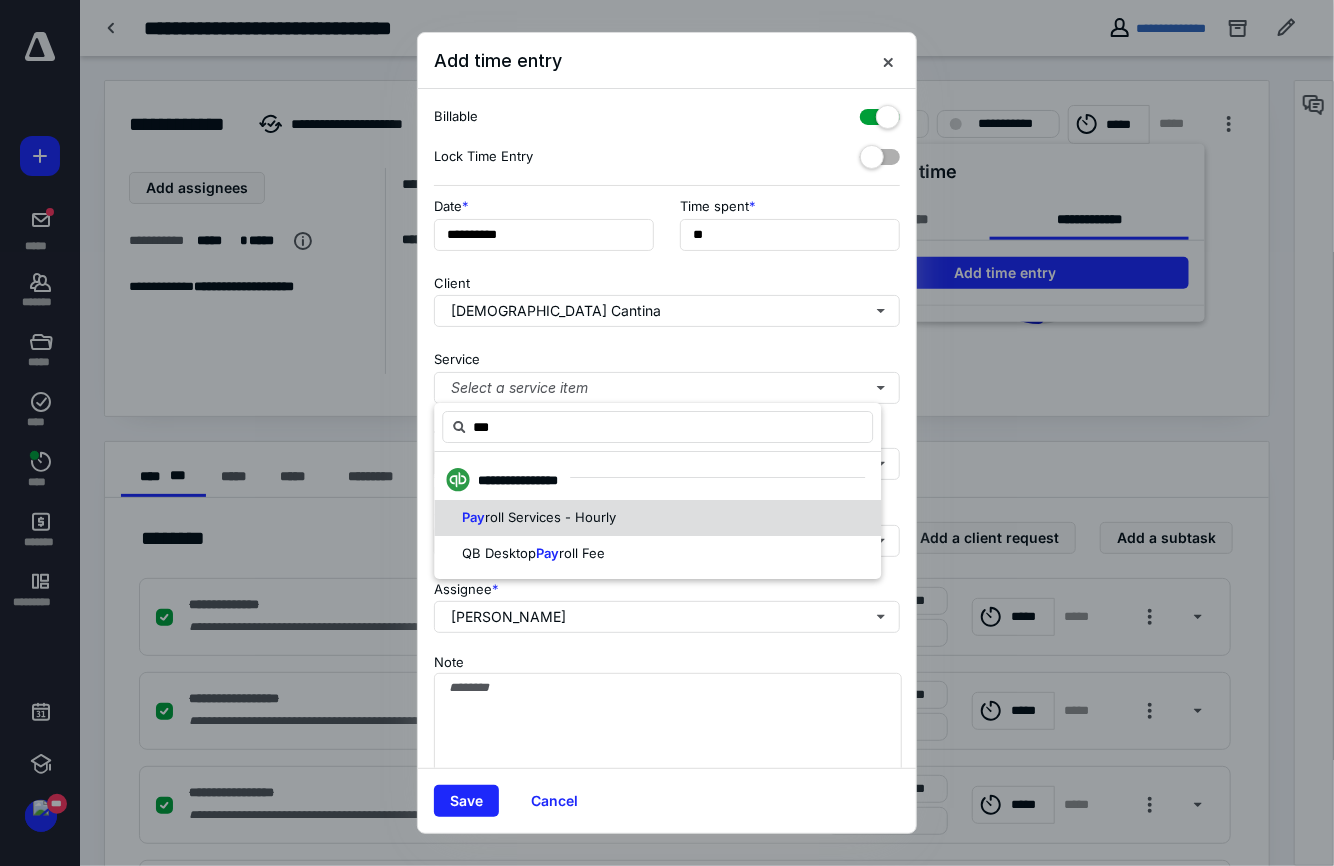 click on "roll Services - Hourly" at bounding box center (550, 517) 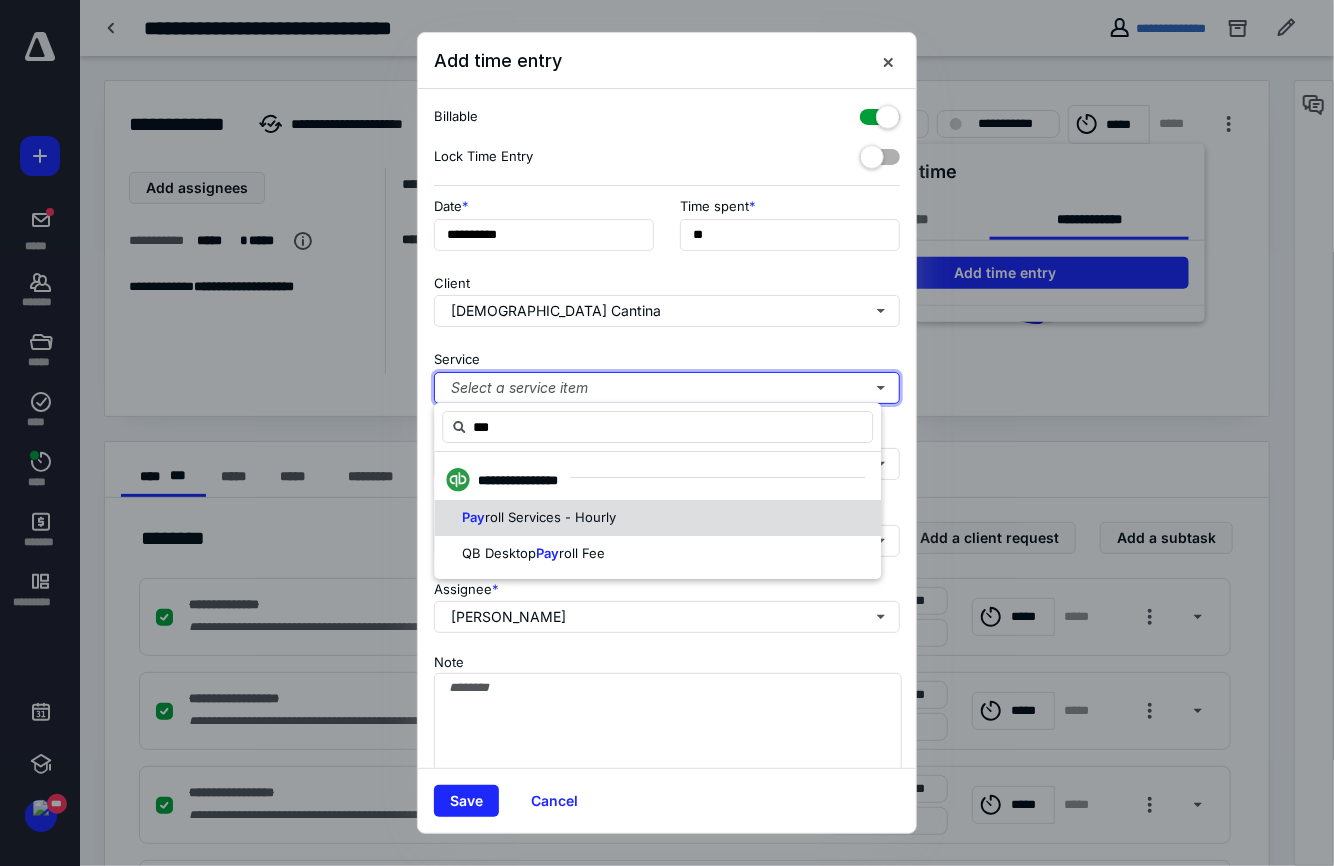 type 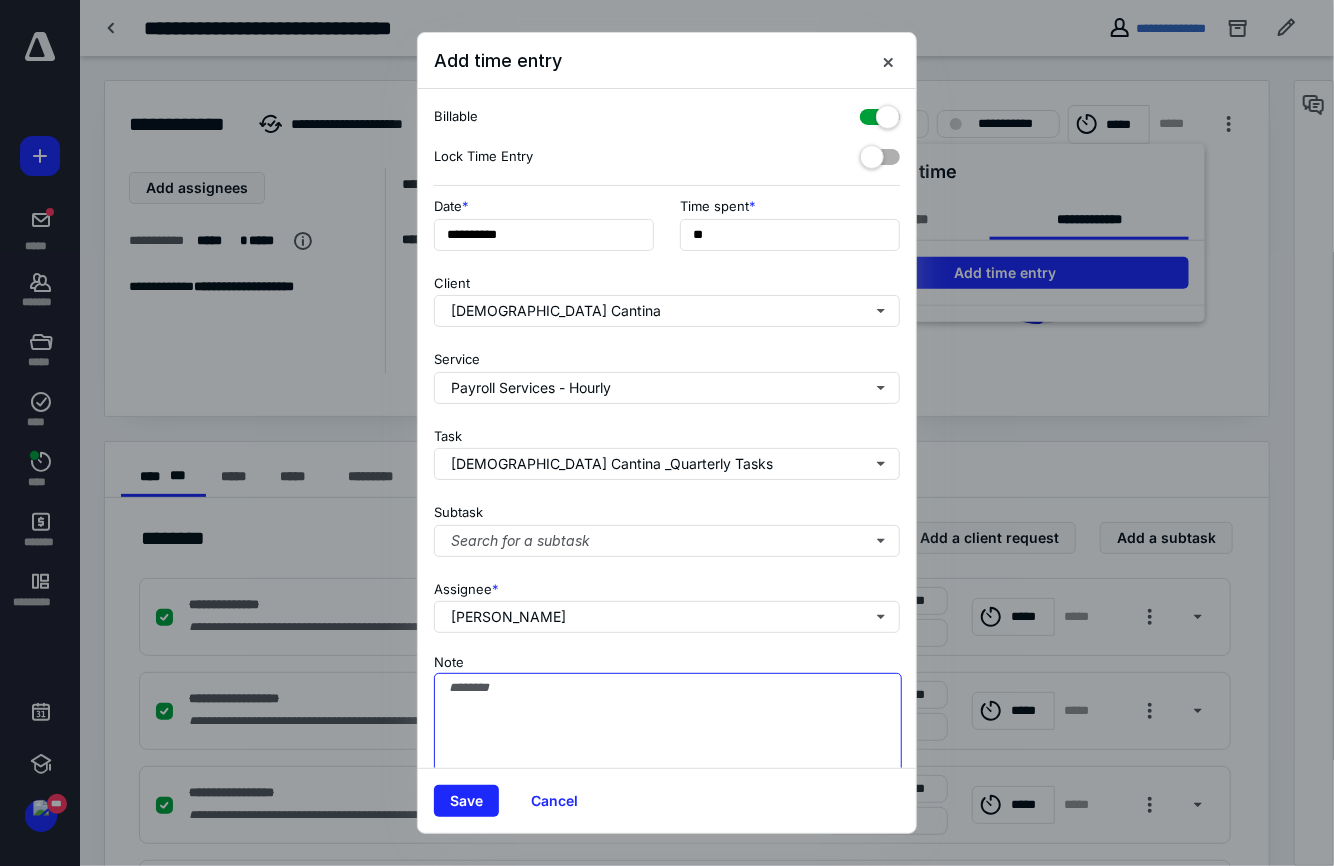 click on "Note" at bounding box center [668, 723] 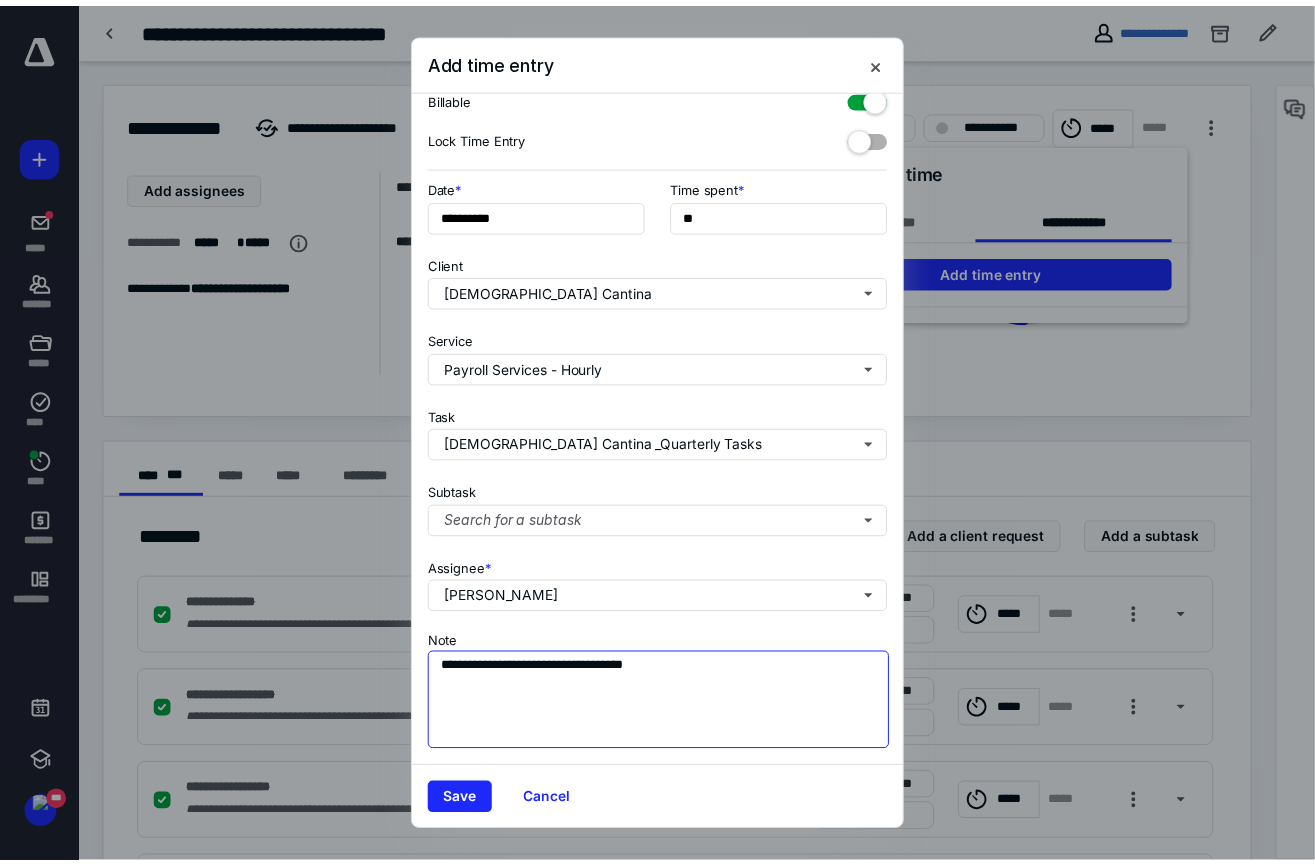 scroll, scrollTop: 38, scrollLeft: 0, axis: vertical 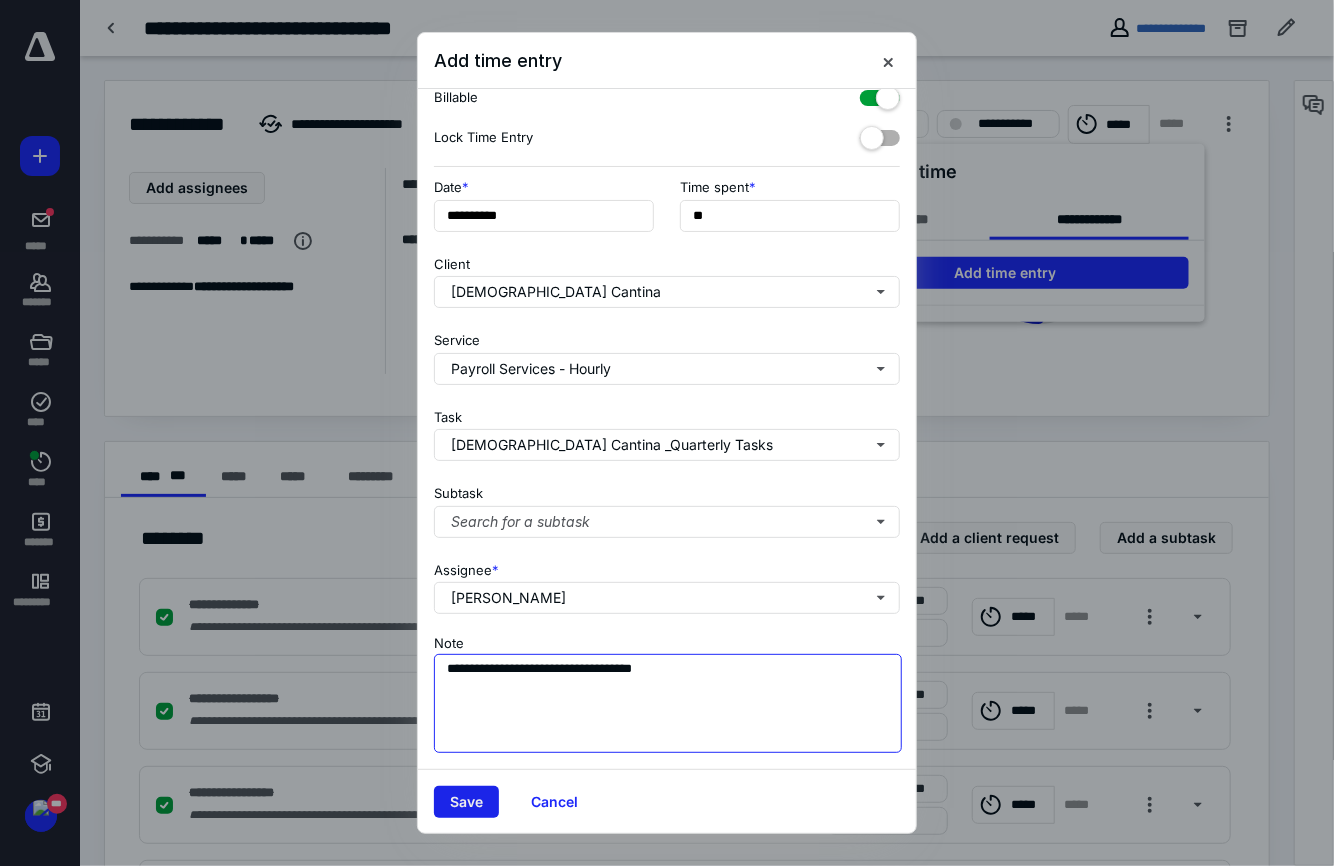 type on "**********" 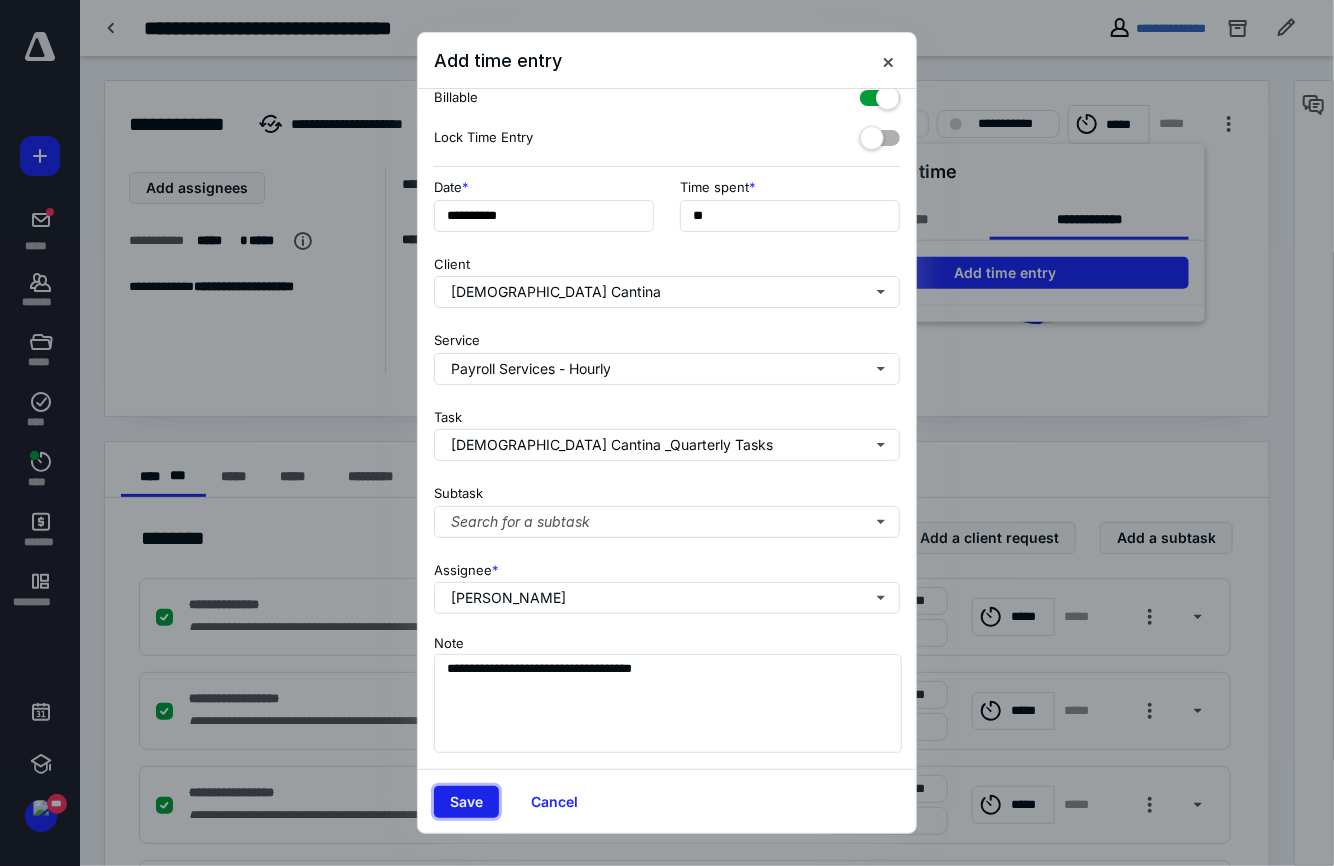 click on "Save" at bounding box center [466, 802] 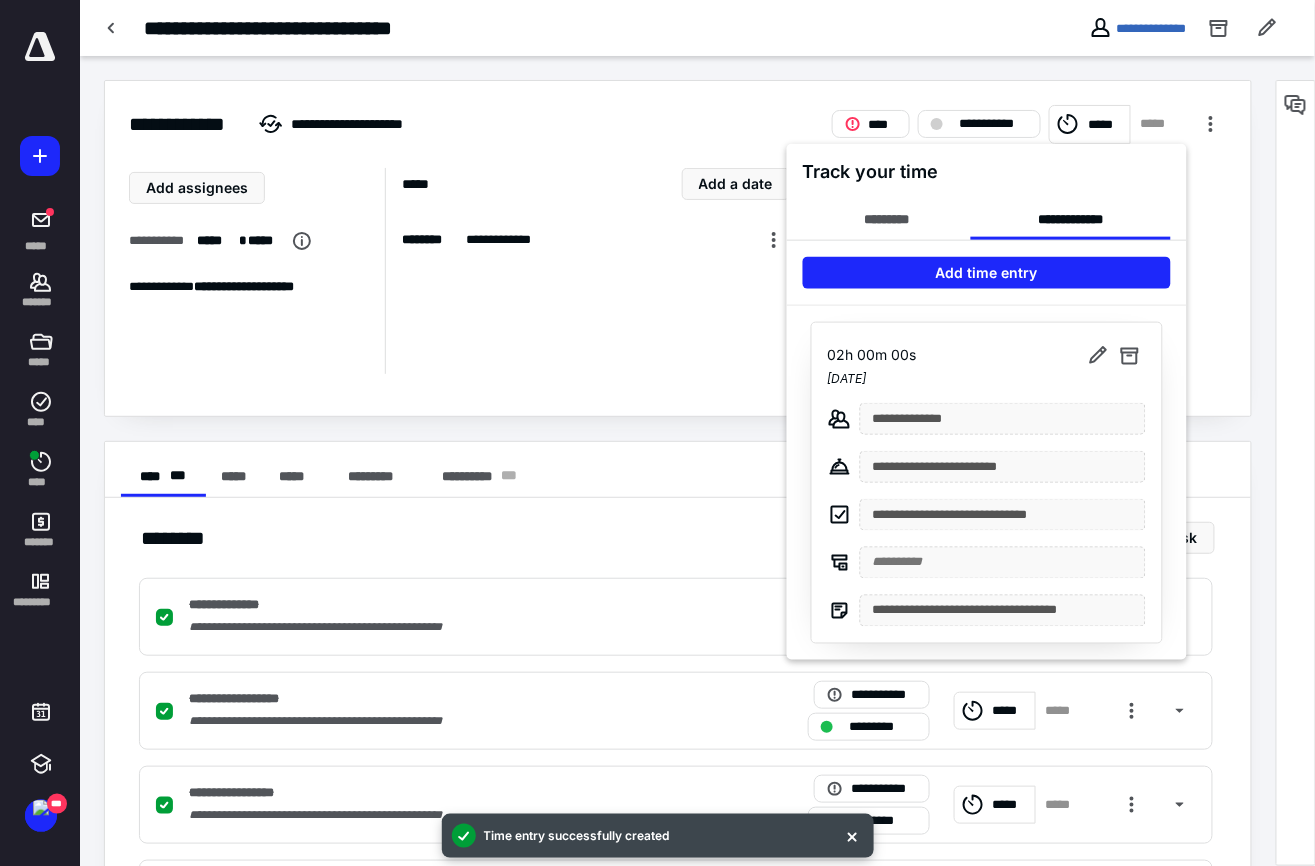 click at bounding box center (657, 433) 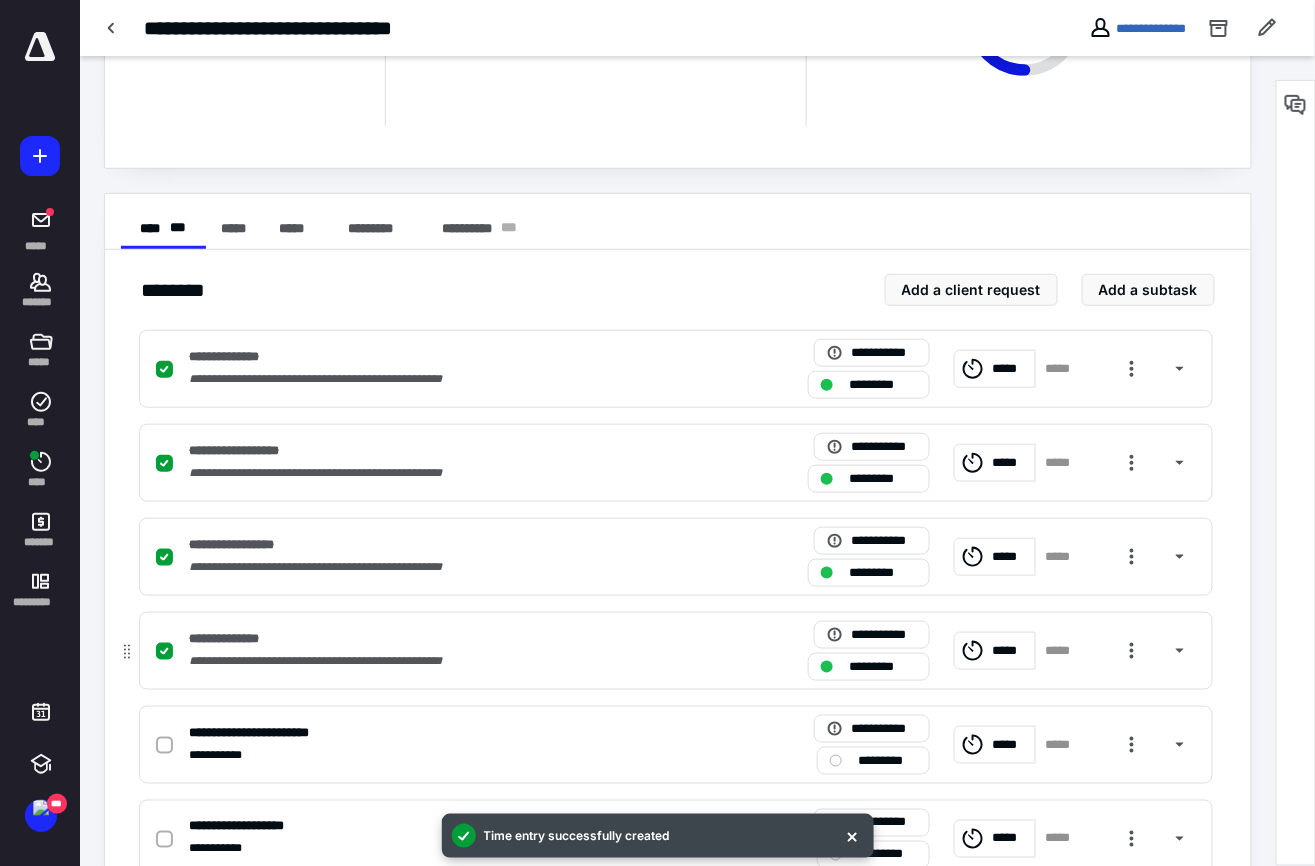 scroll, scrollTop: 308, scrollLeft: 0, axis: vertical 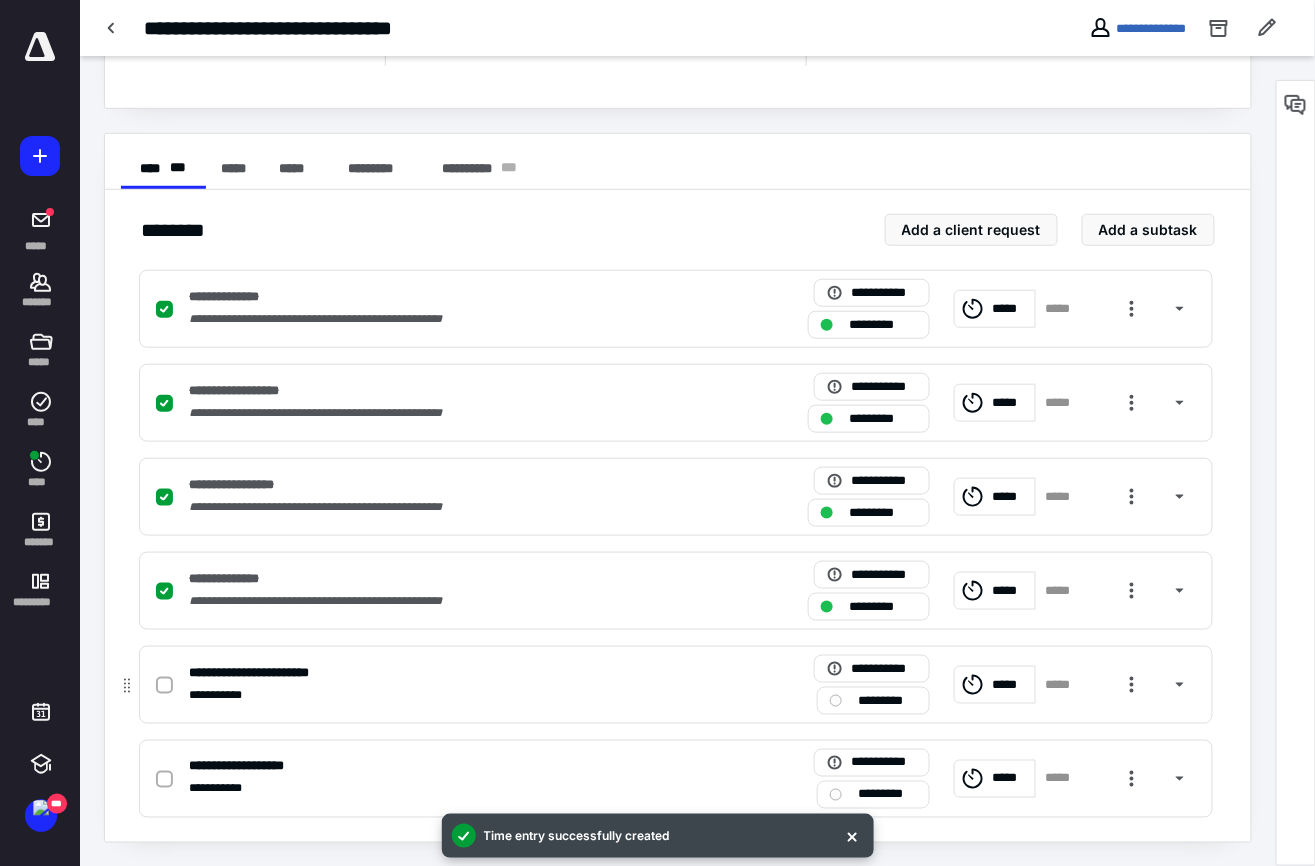 click 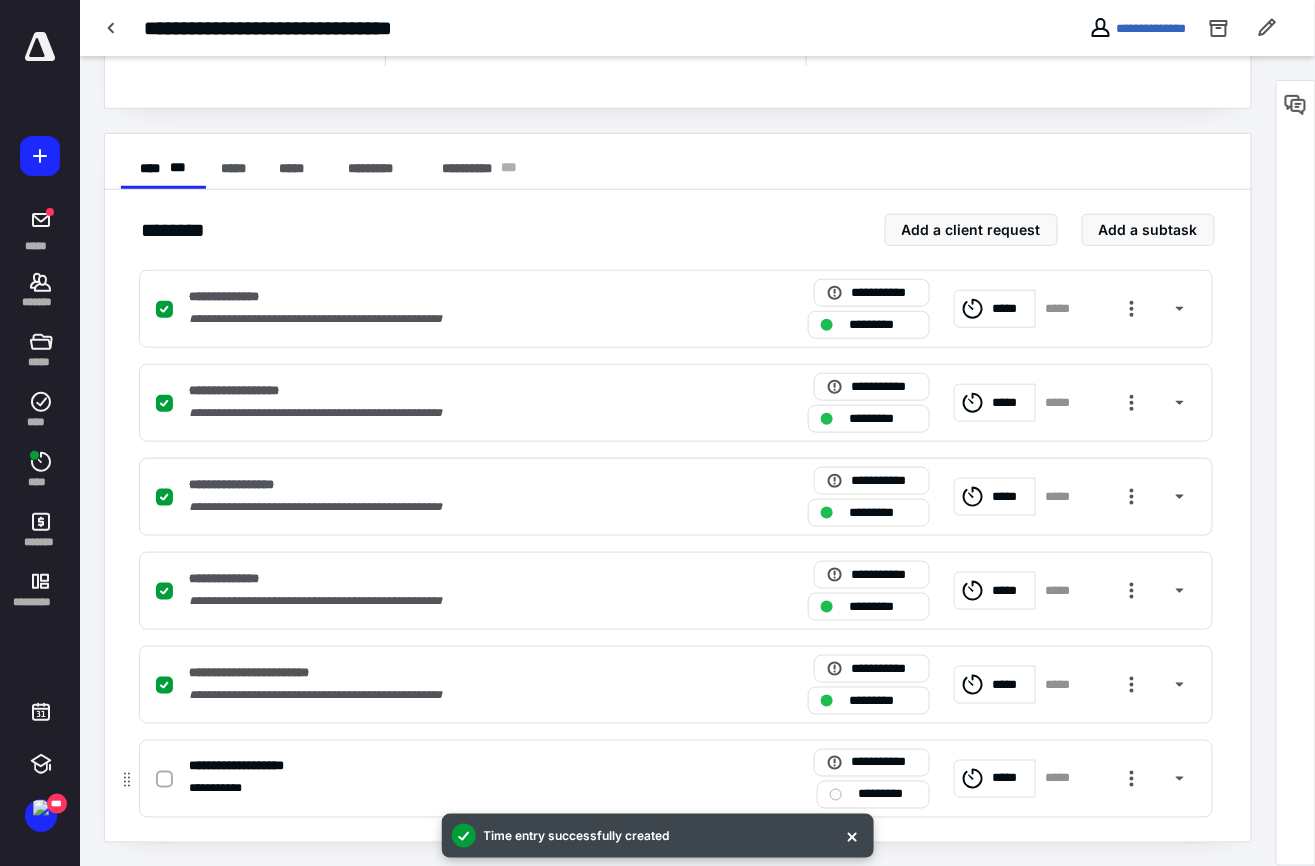 click 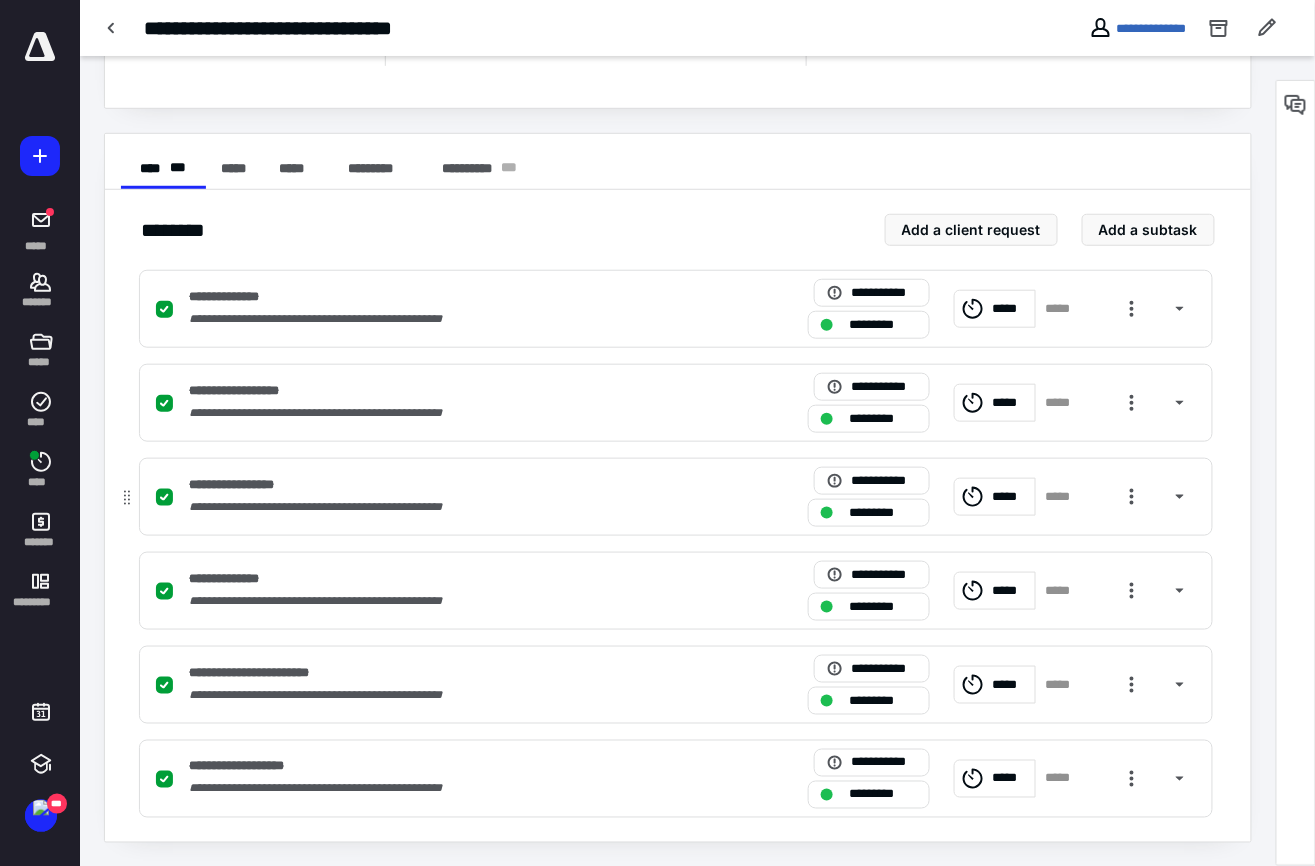 scroll, scrollTop: 0, scrollLeft: 0, axis: both 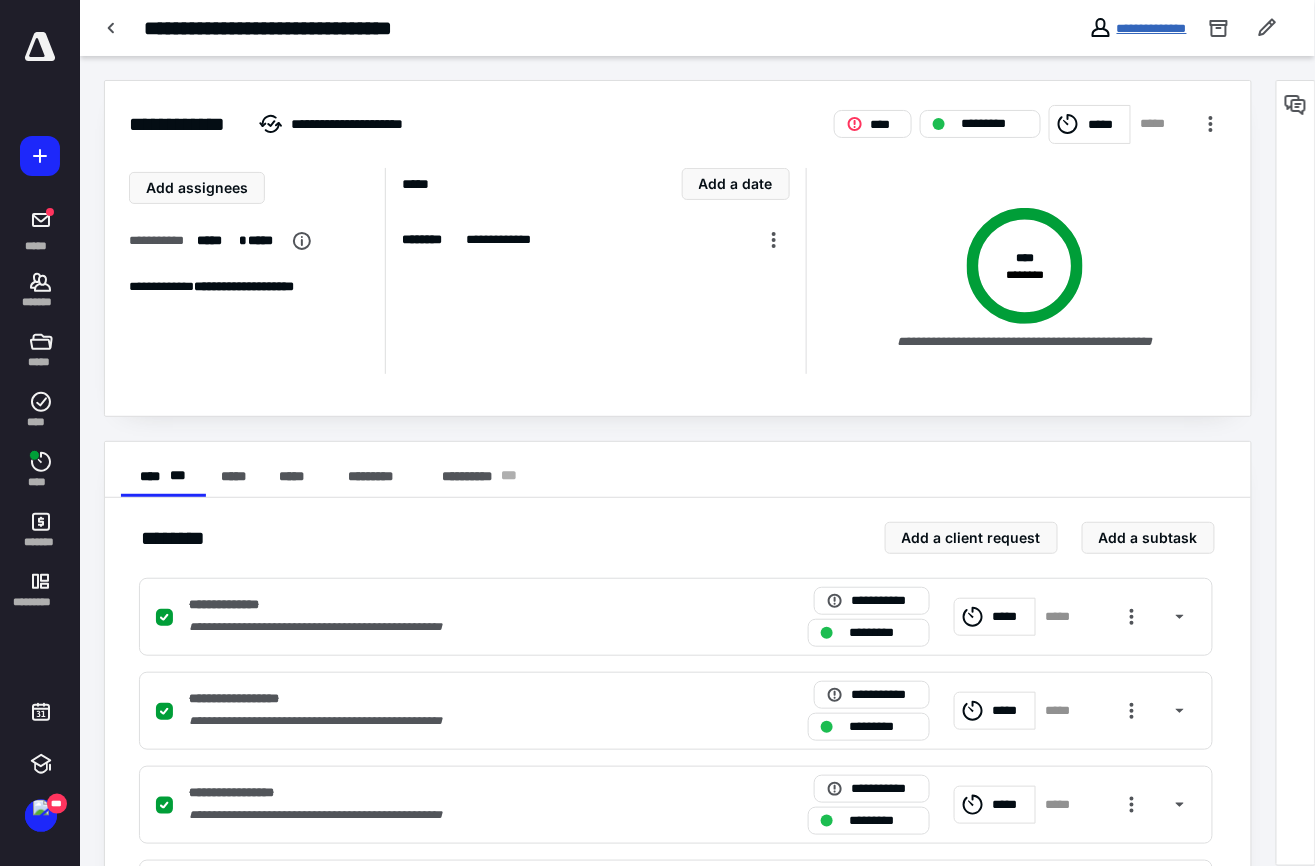 click on "**********" at bounding box center (1152, 28) 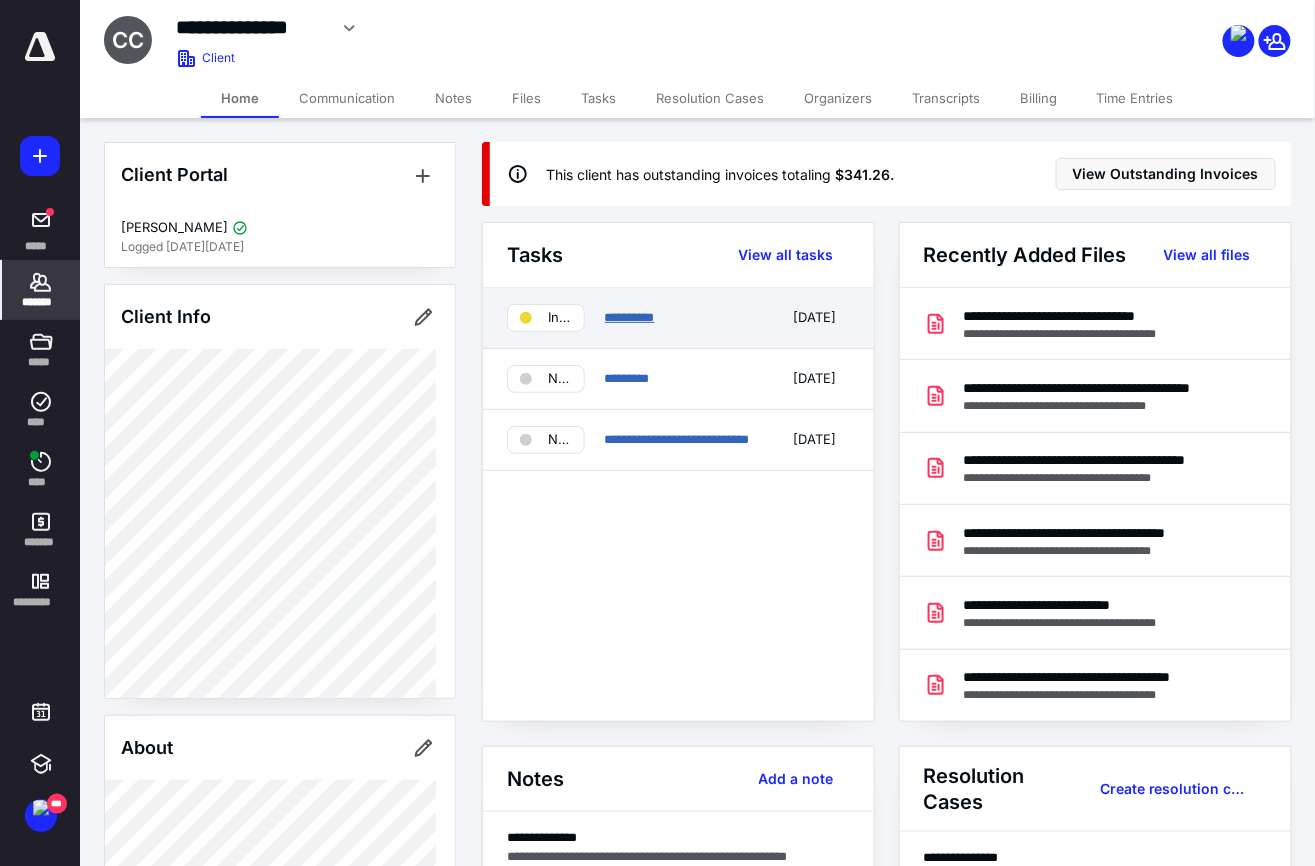 click on "**********" at bounding box center (630, 317) 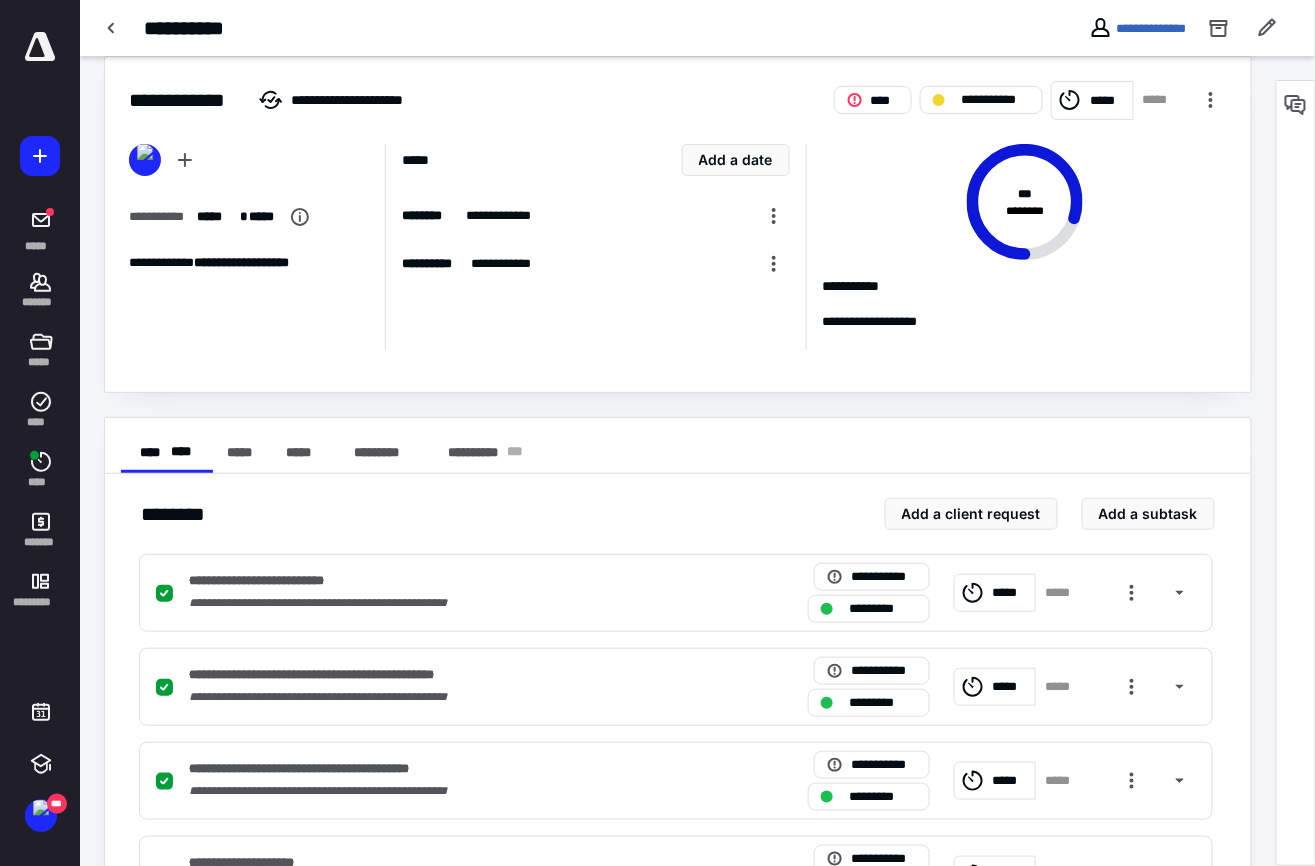 scroll, scrollTop: 0, scrollLeft: 0, axis: both 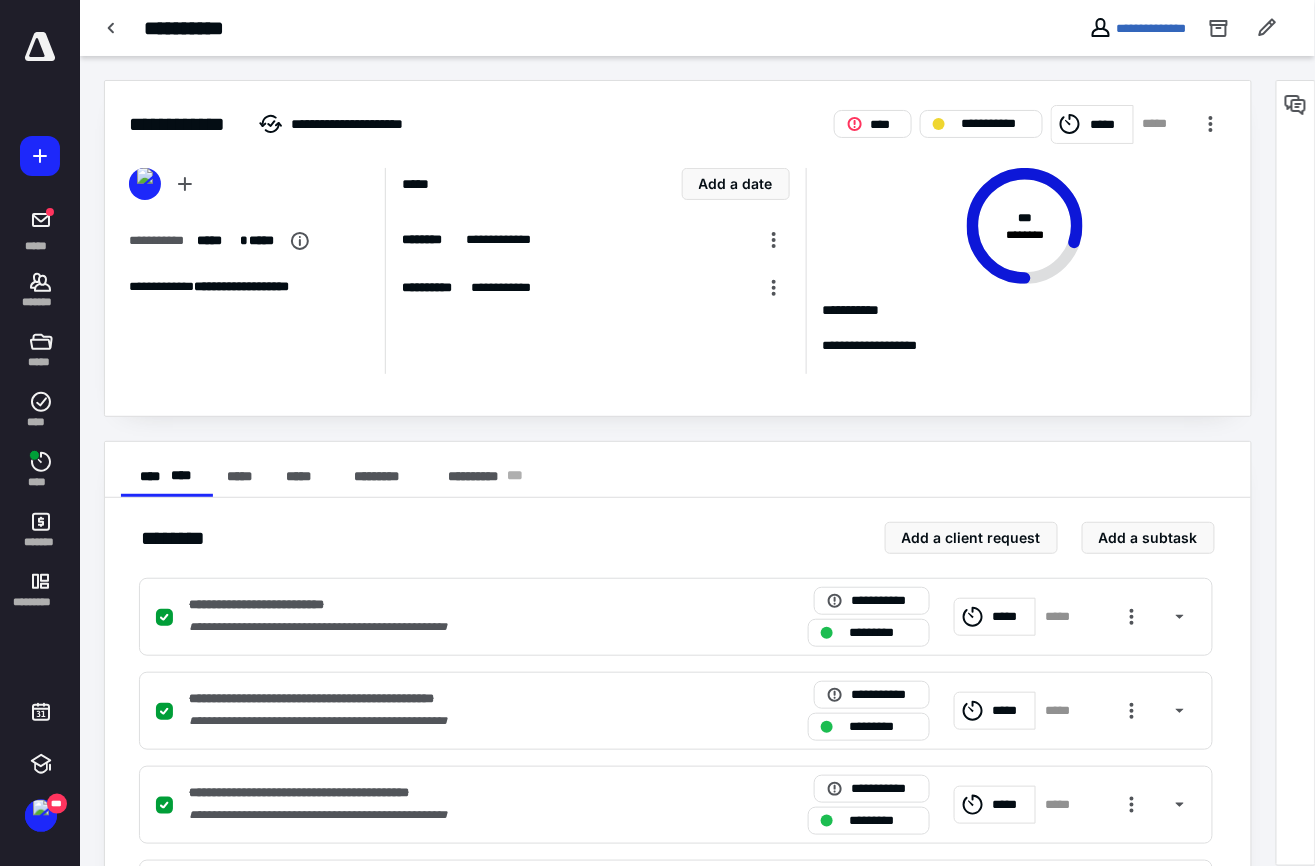 click on "*****" at bounding box center [1108, 124] 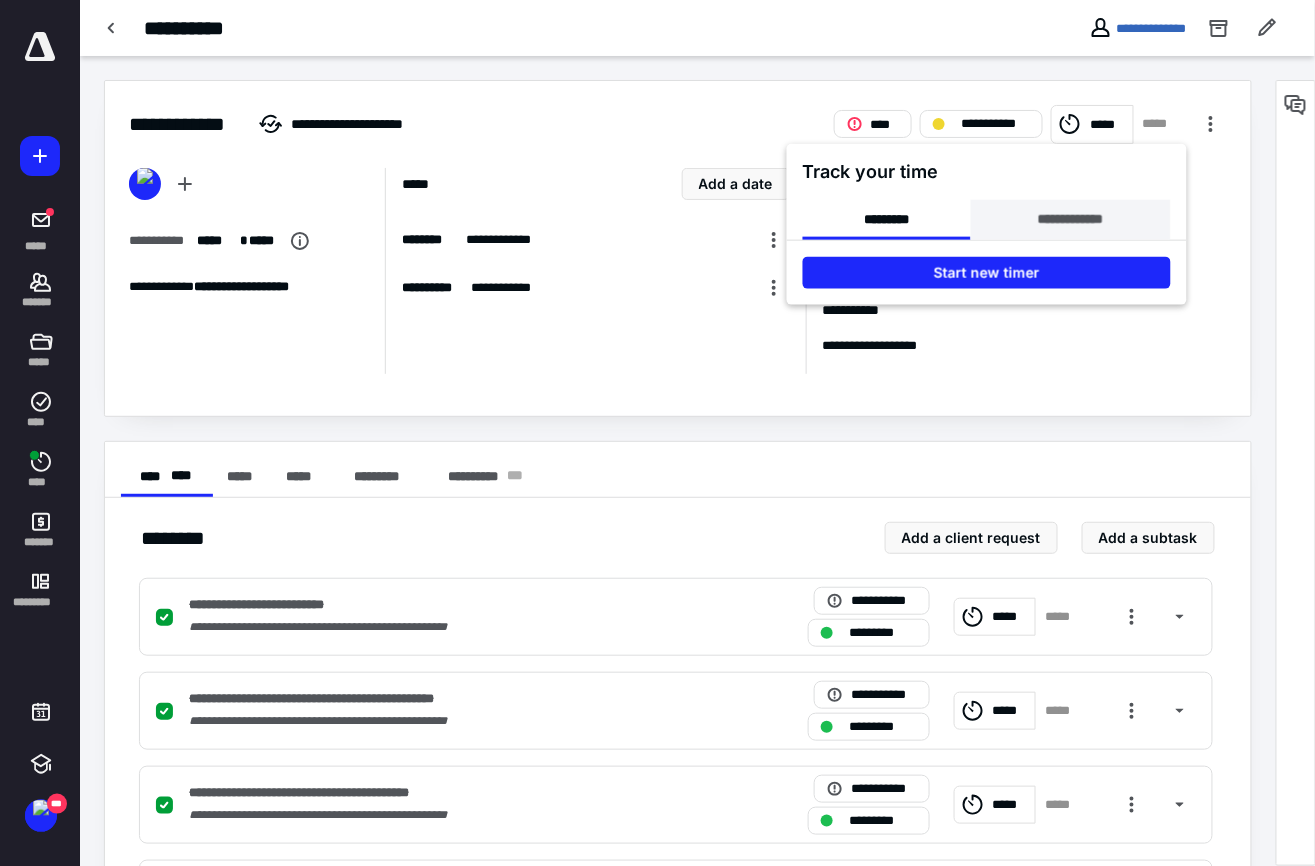 click on "**********" at bounding box center [1070, 220] 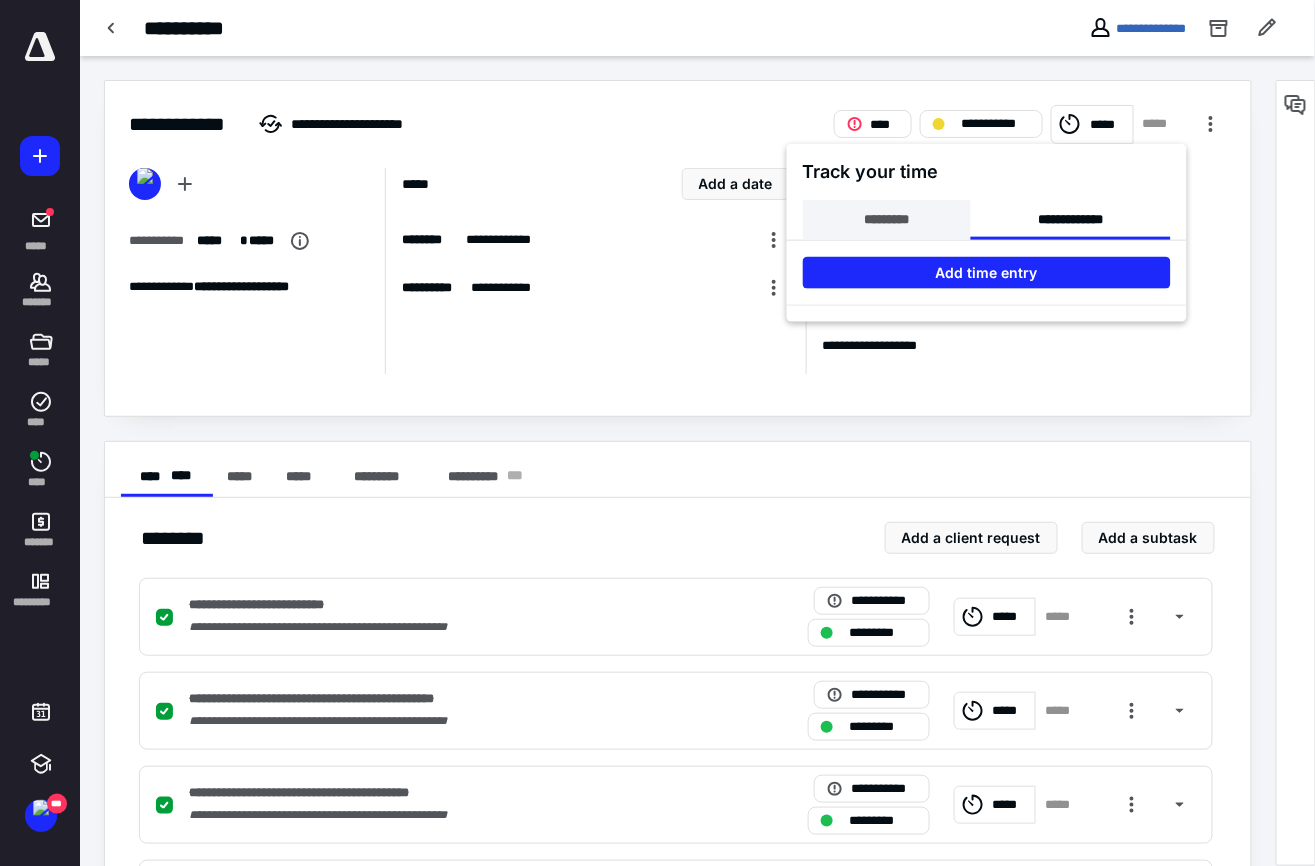 click on "*********" at bounding box center [886, 220] 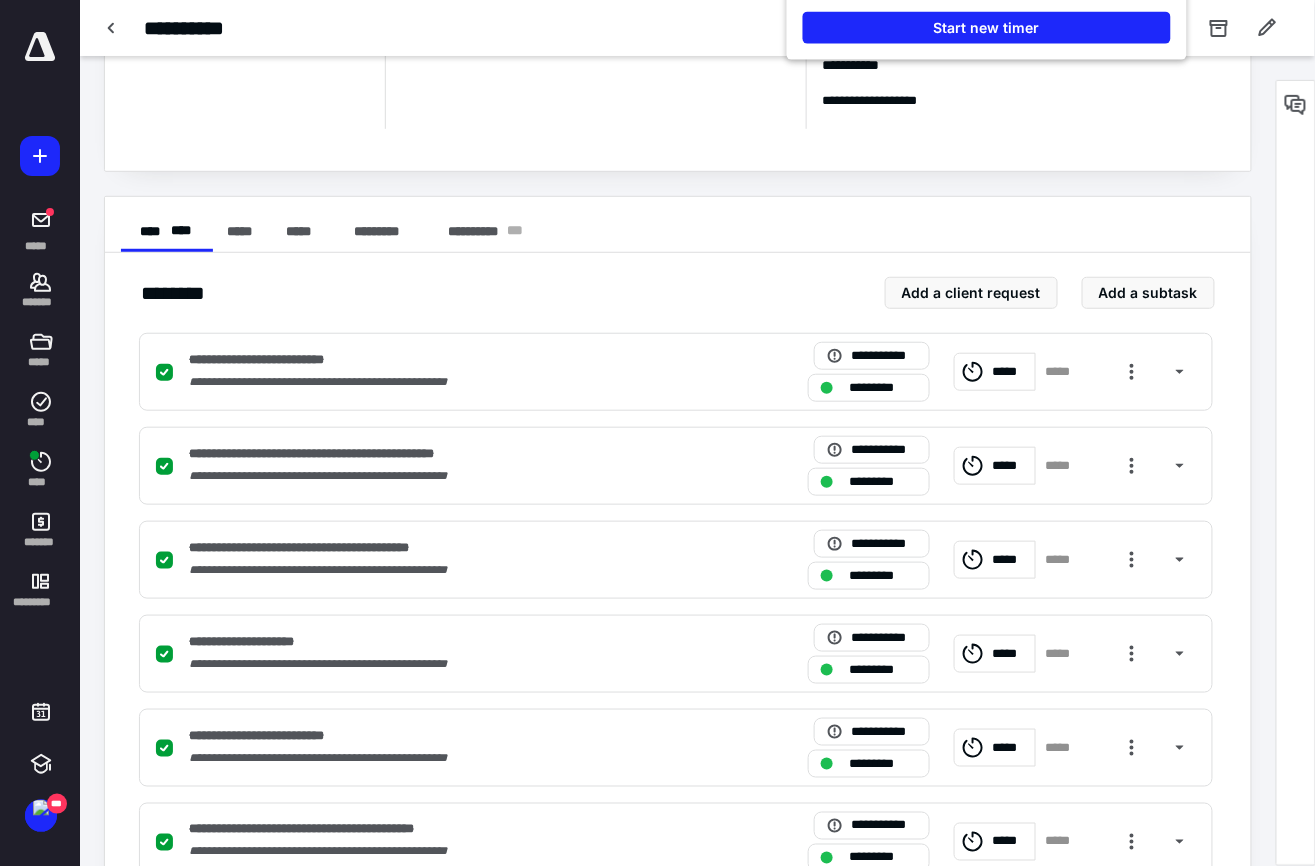 scroll, scrollTop: 0, scrollLeft: 0, axis: both 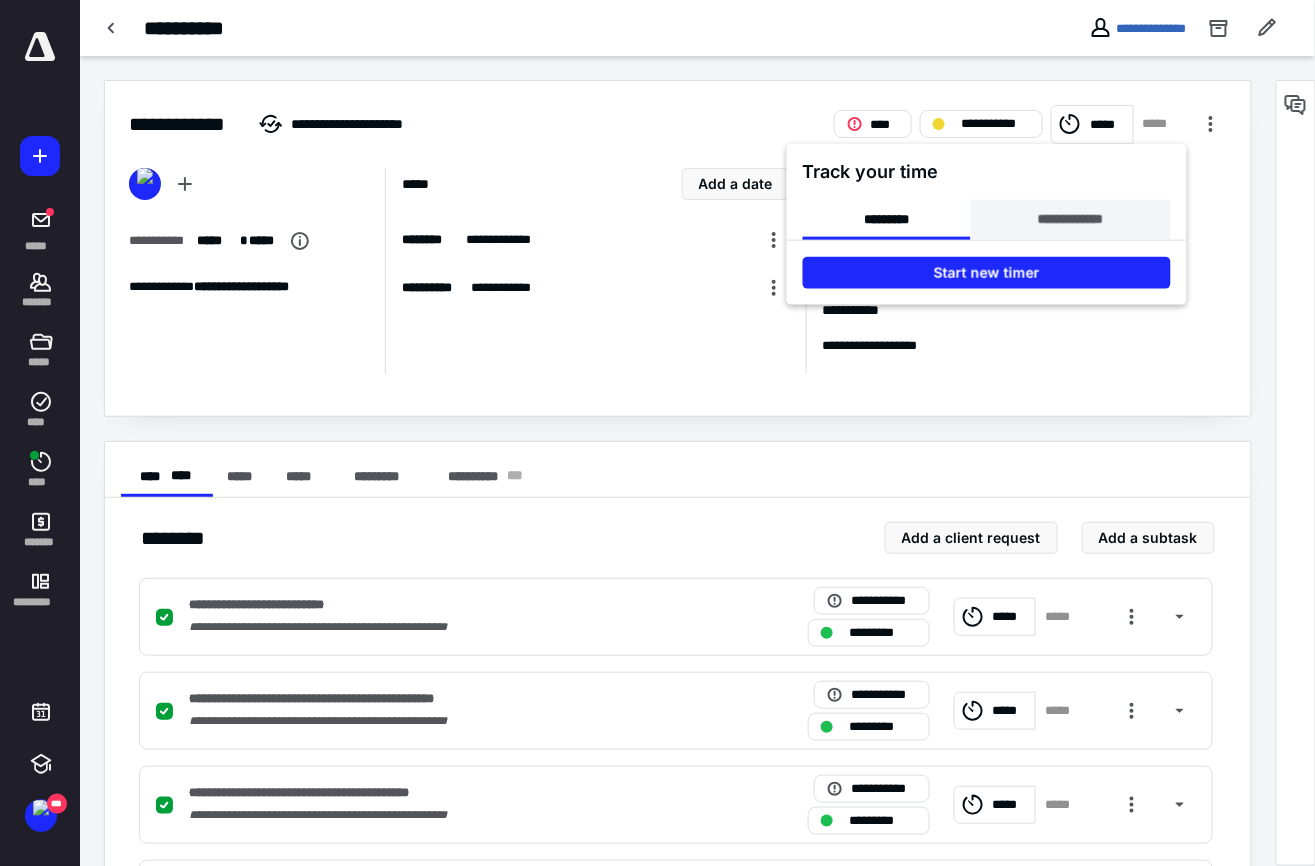 click on "**********" at bounding box center [1070, 220] 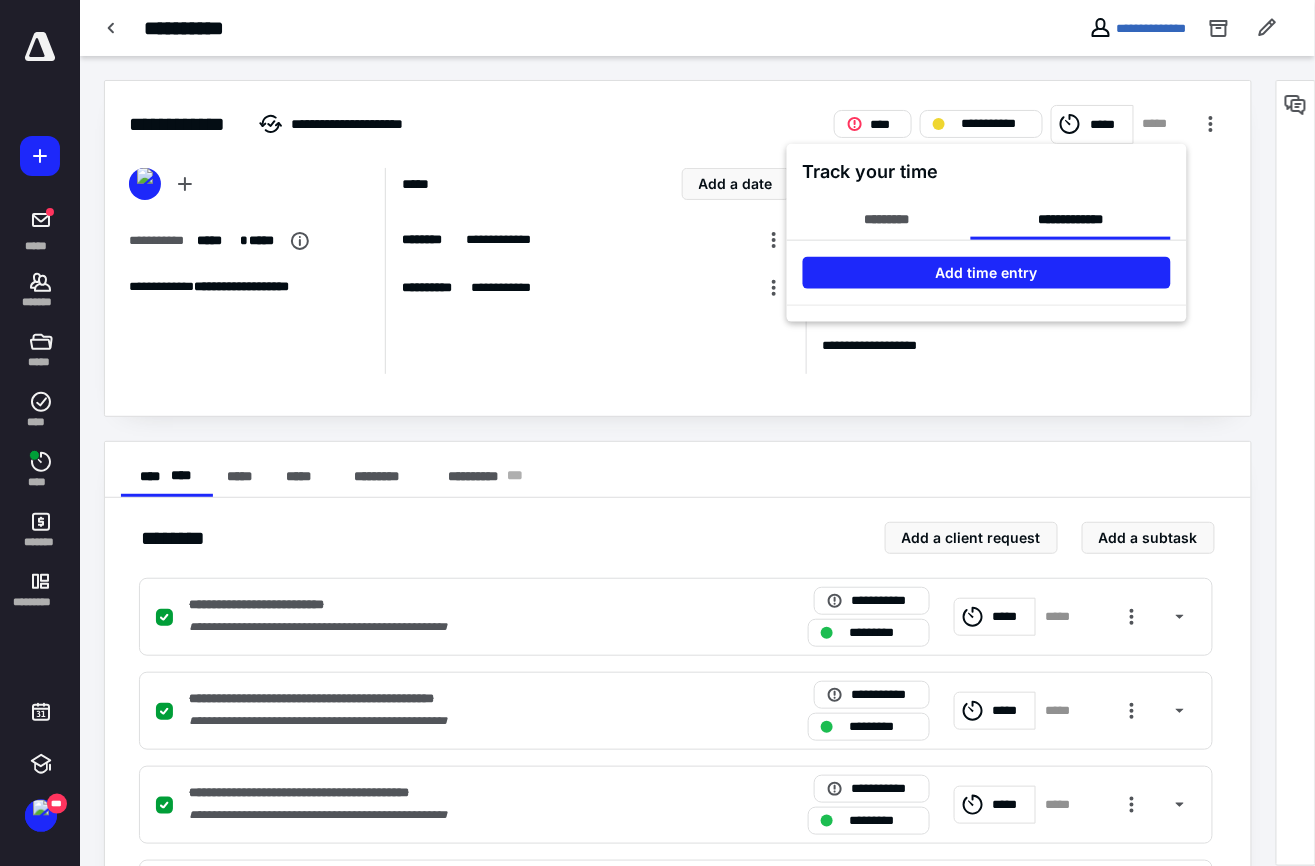 click at bounding box center [657, 433] 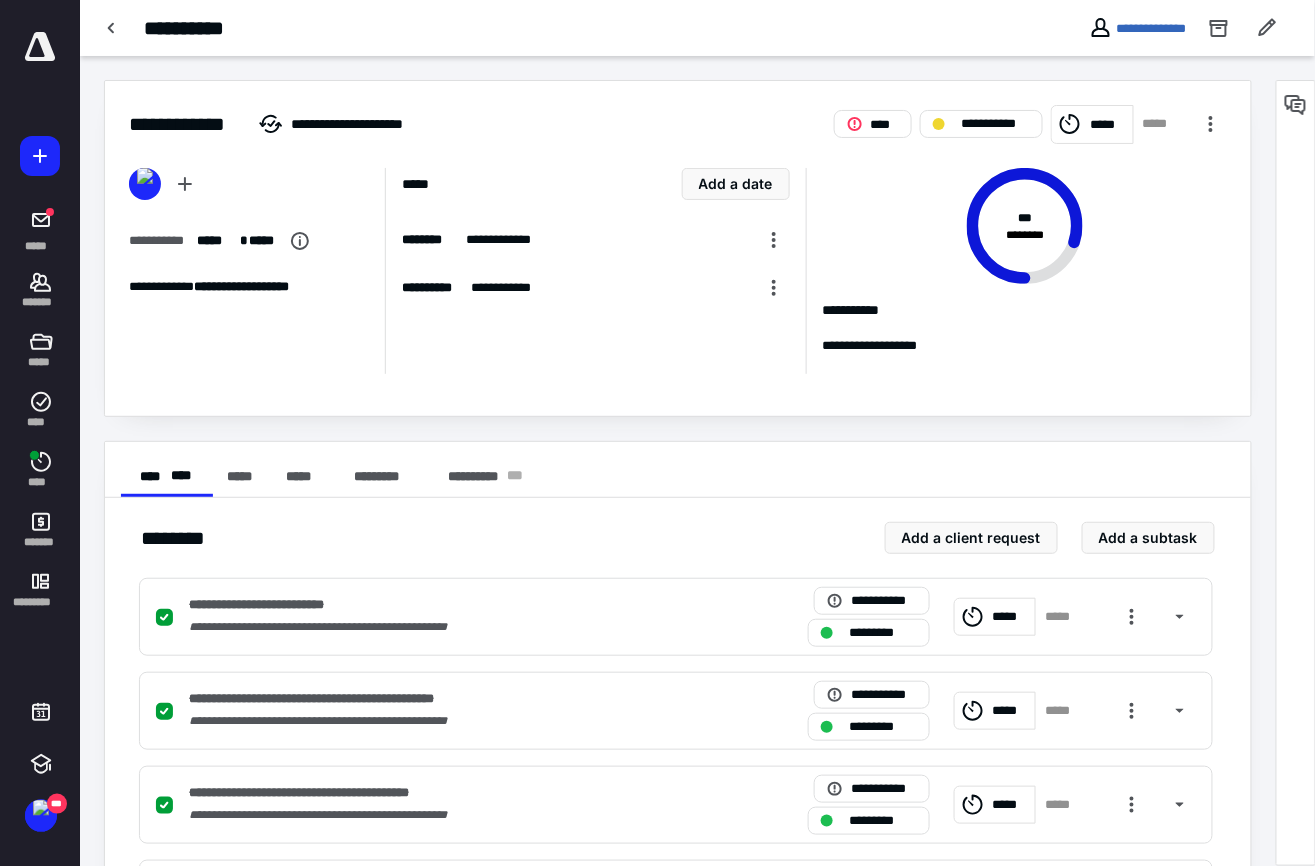 click on "*****" at bounding box center [1108, 124] 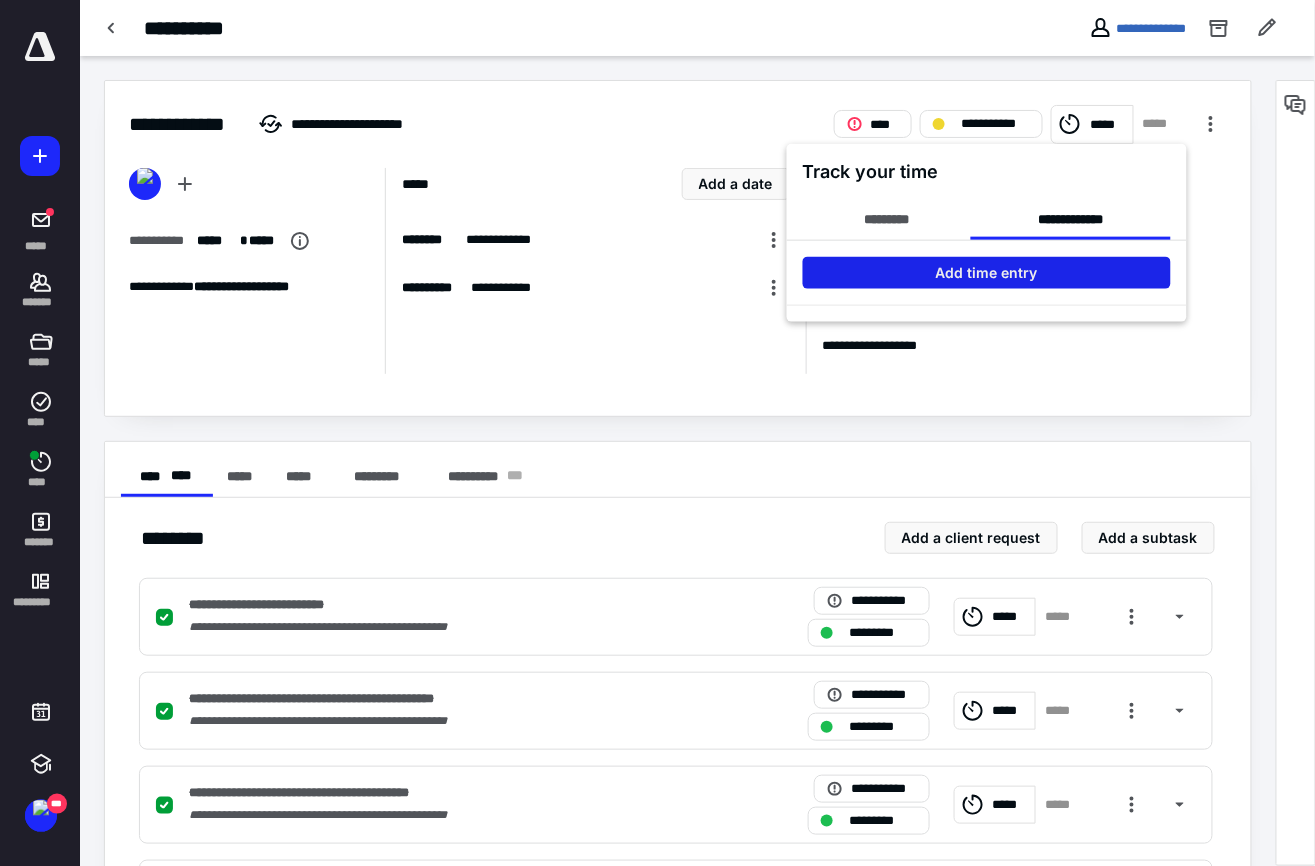 click on "Add time entry" at bounding box center [986, 273] 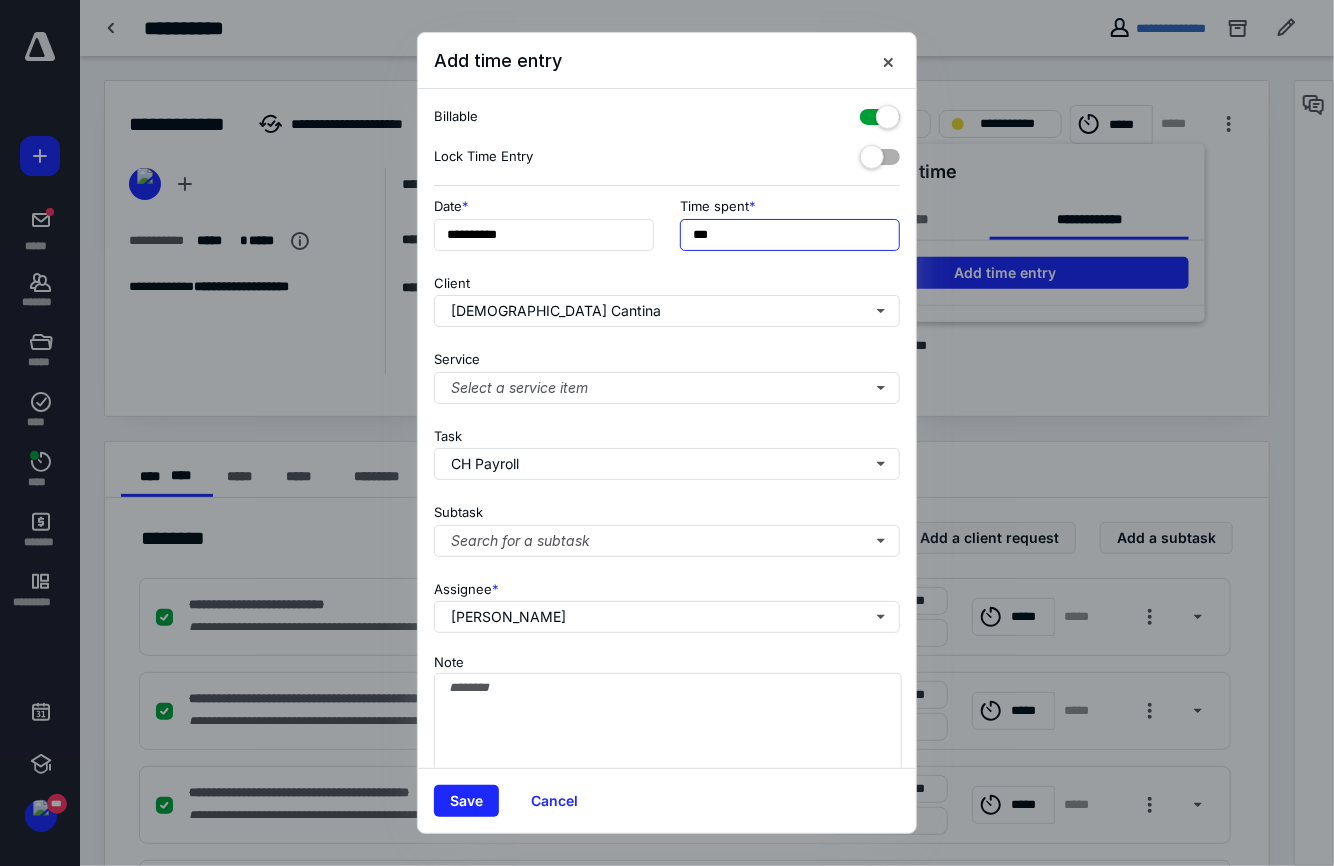 click on "***" at bounding box center [790, 235] 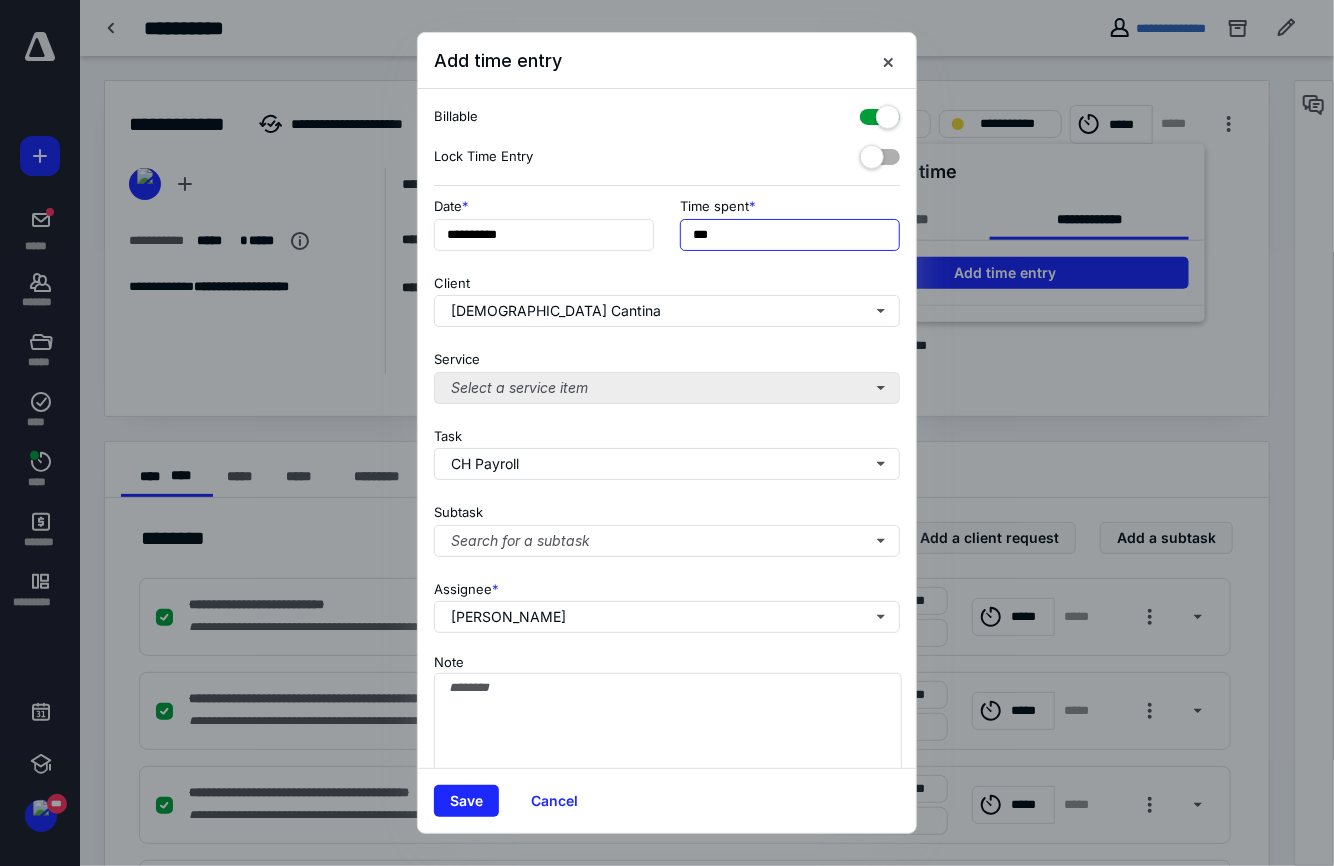 type on "***" 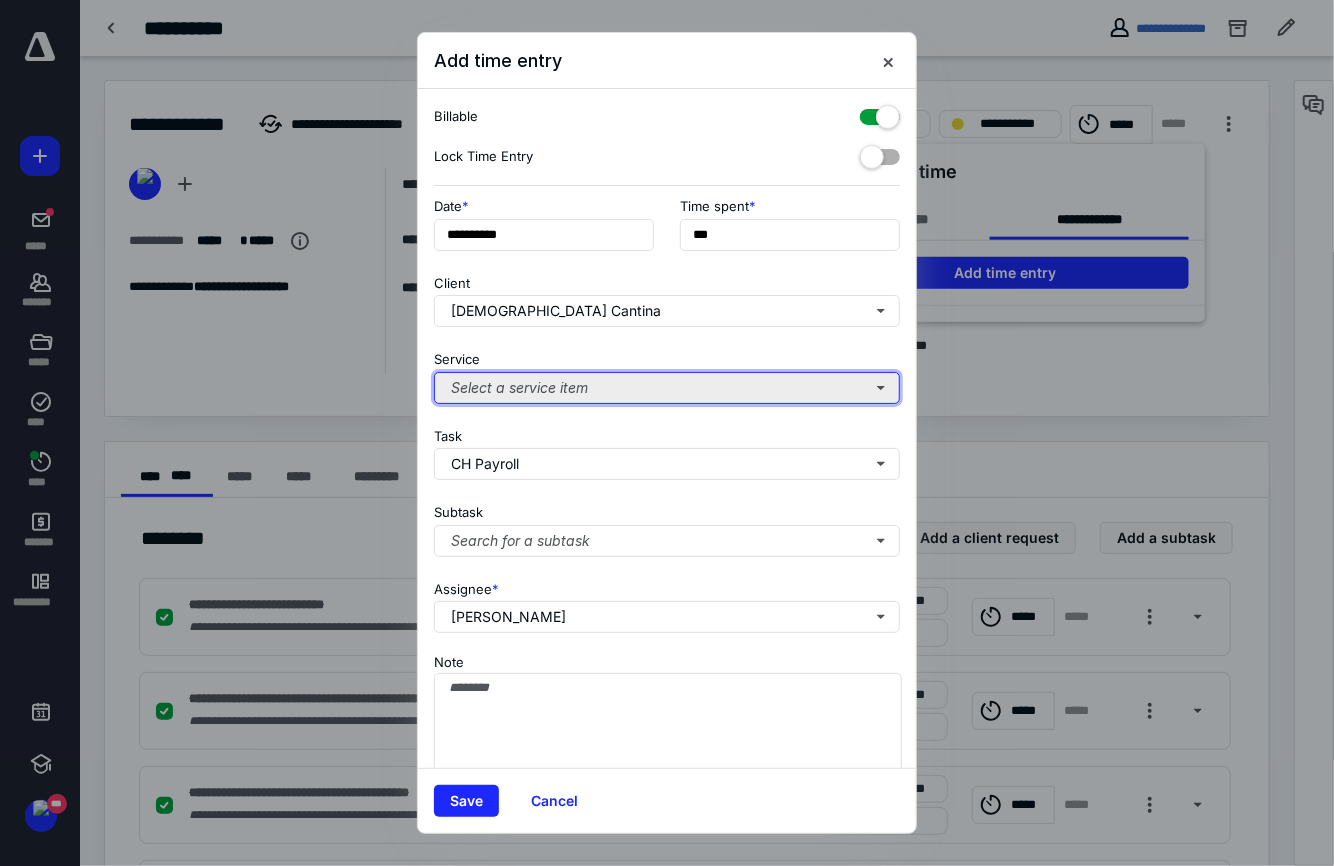 click on "Select a service item" at bounding box center [667, 388] 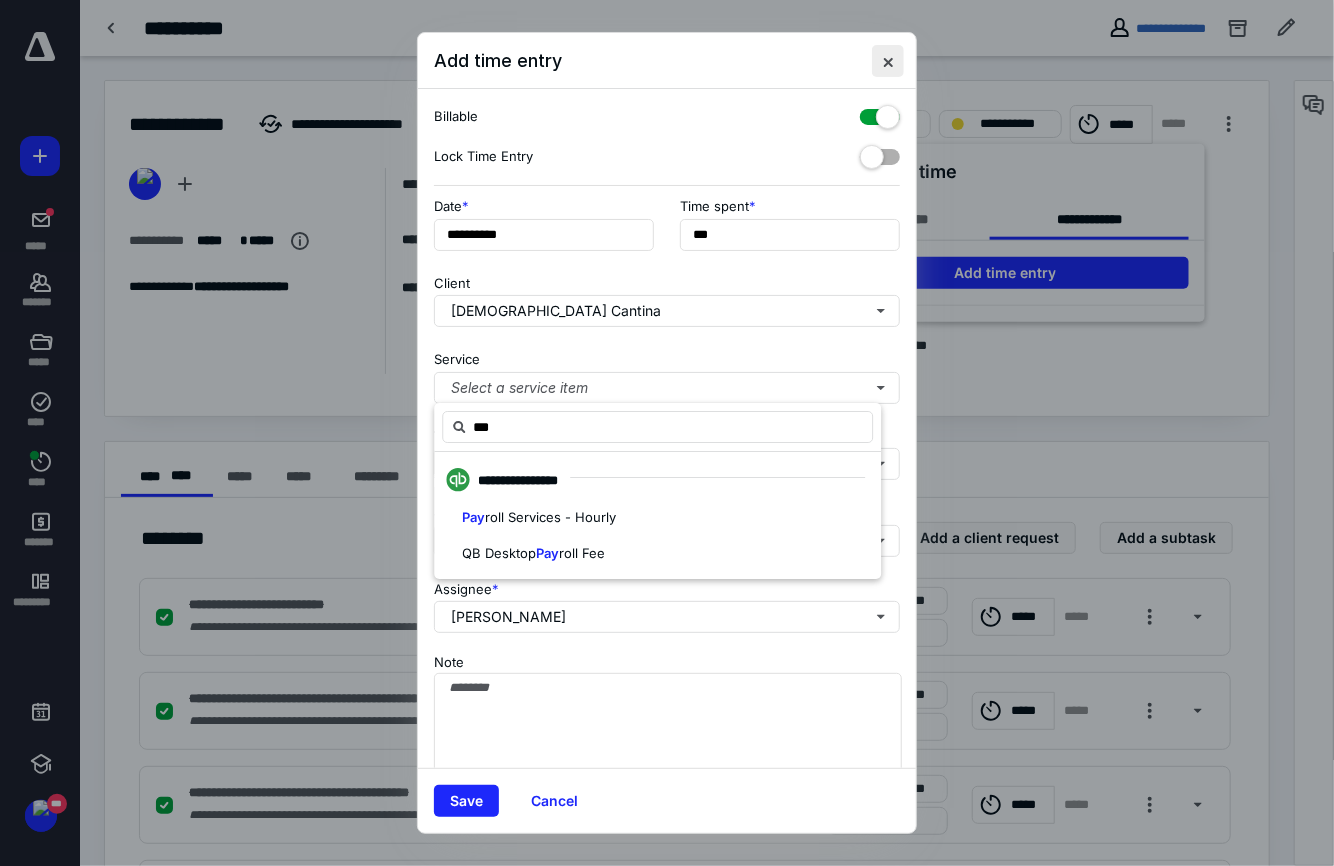 type on "***" 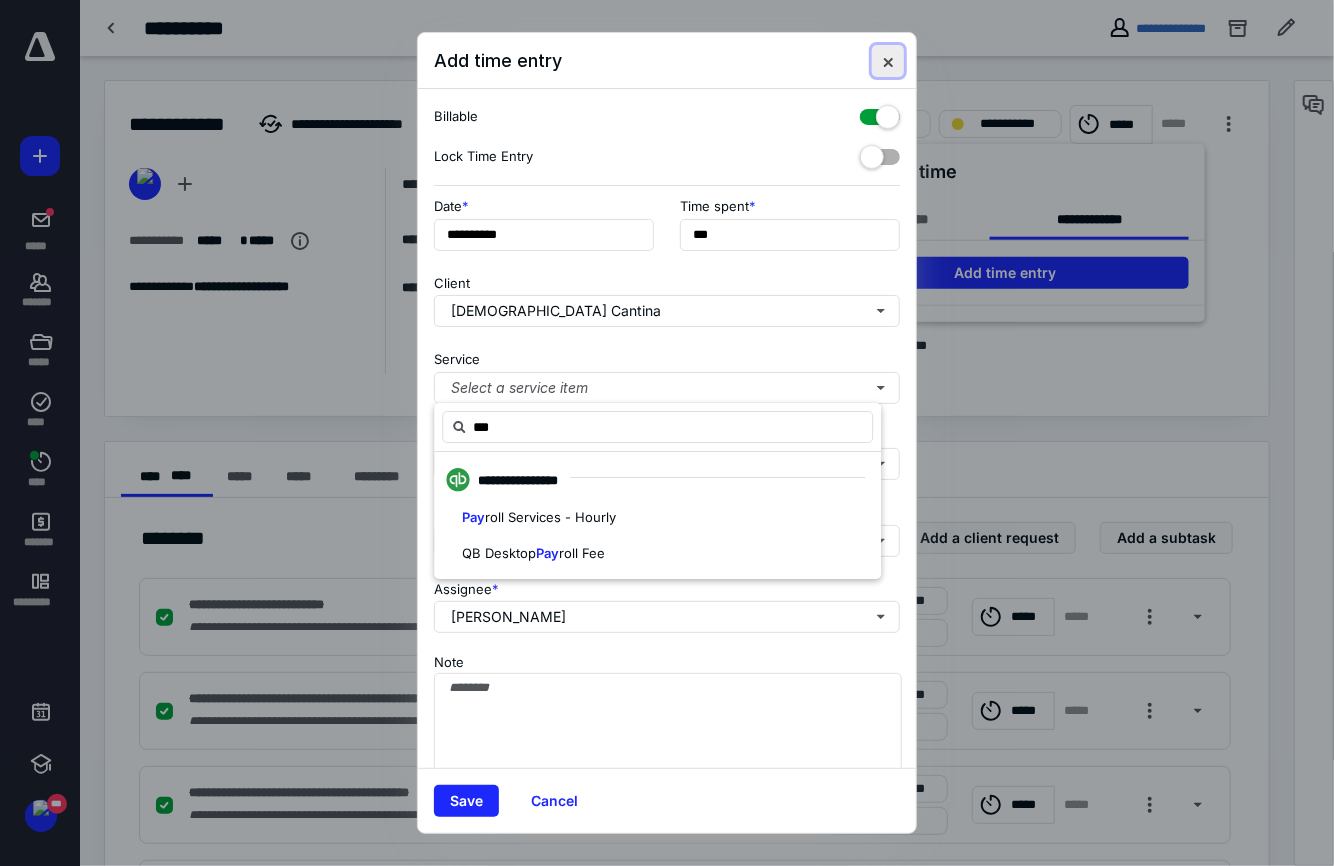 click at bounding box center [888, 61] 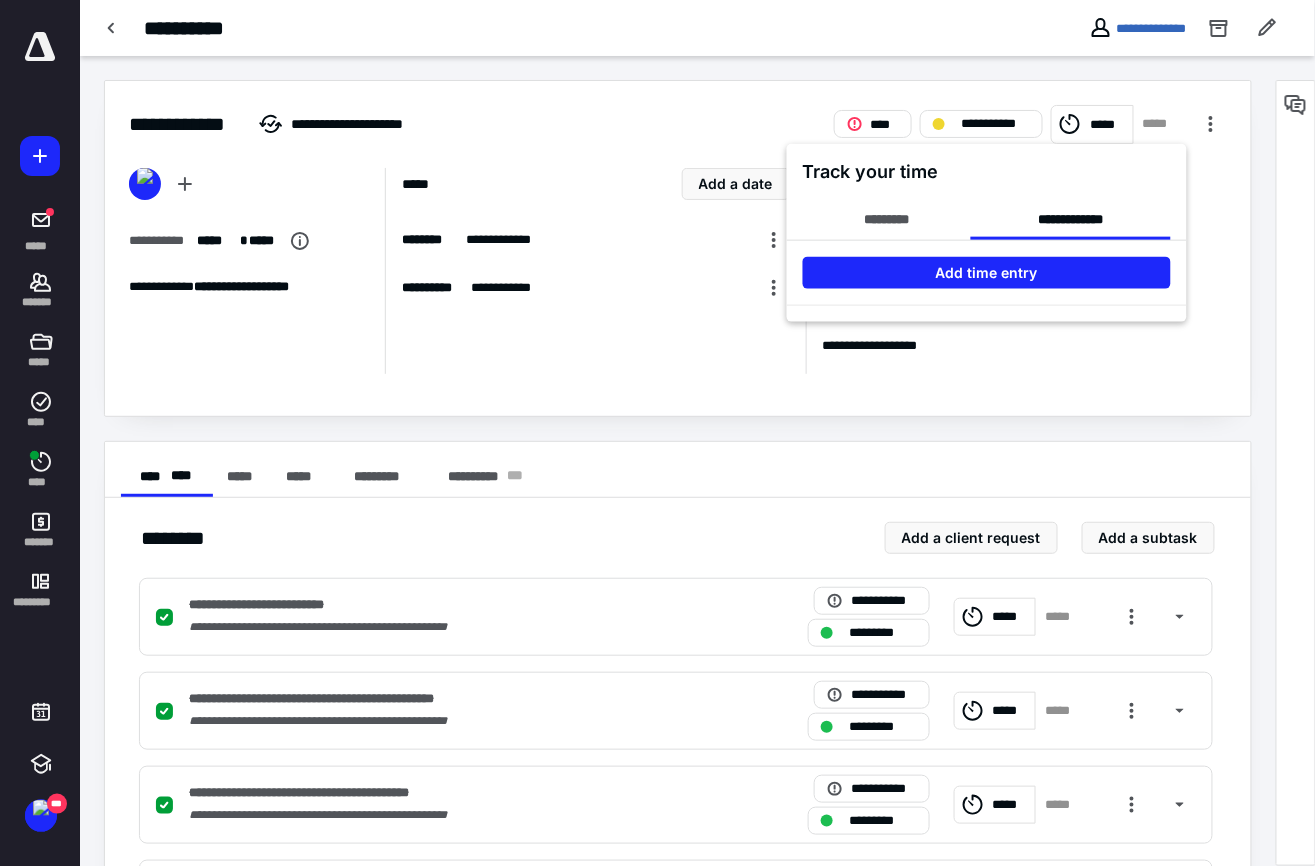 click at bounding box center [657, 433] 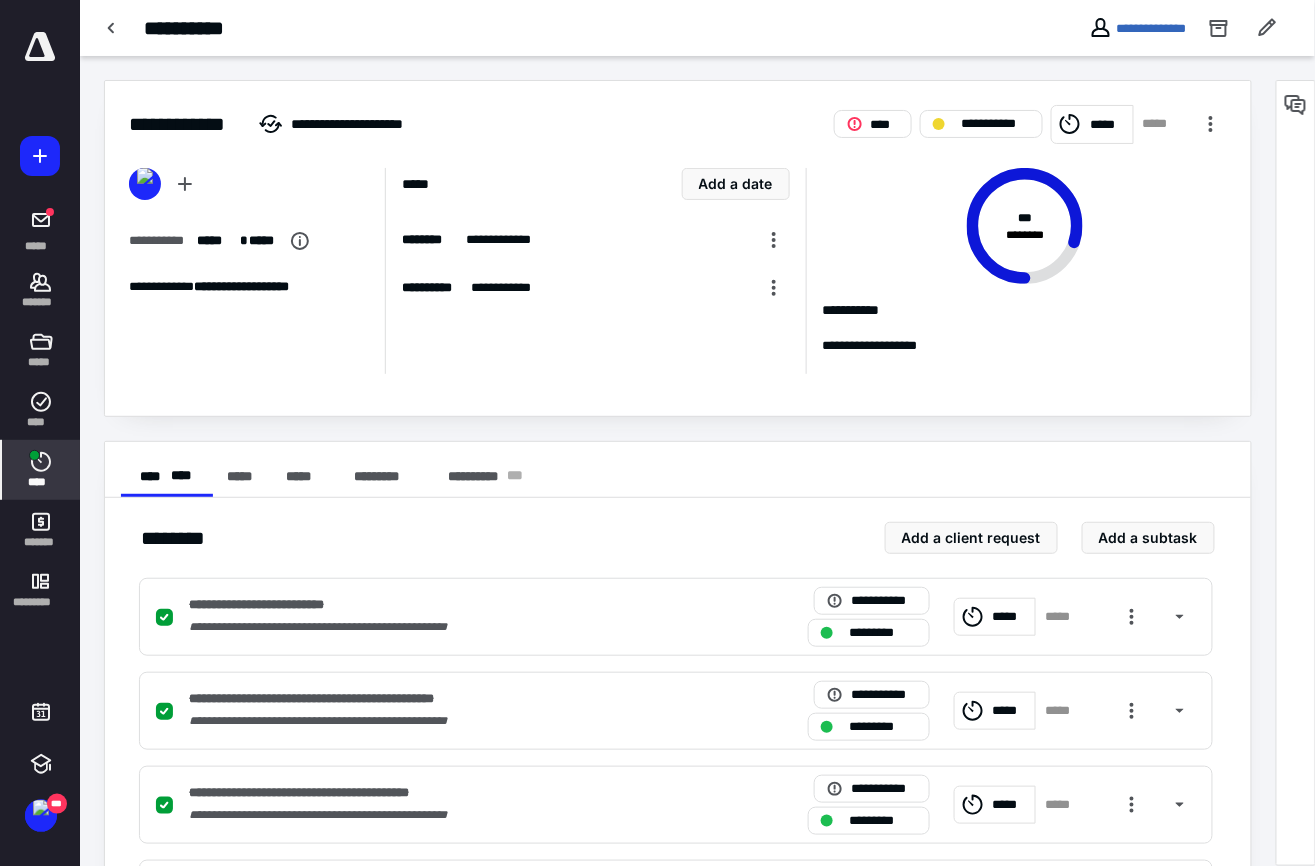 click at bounding box center (34, 455) 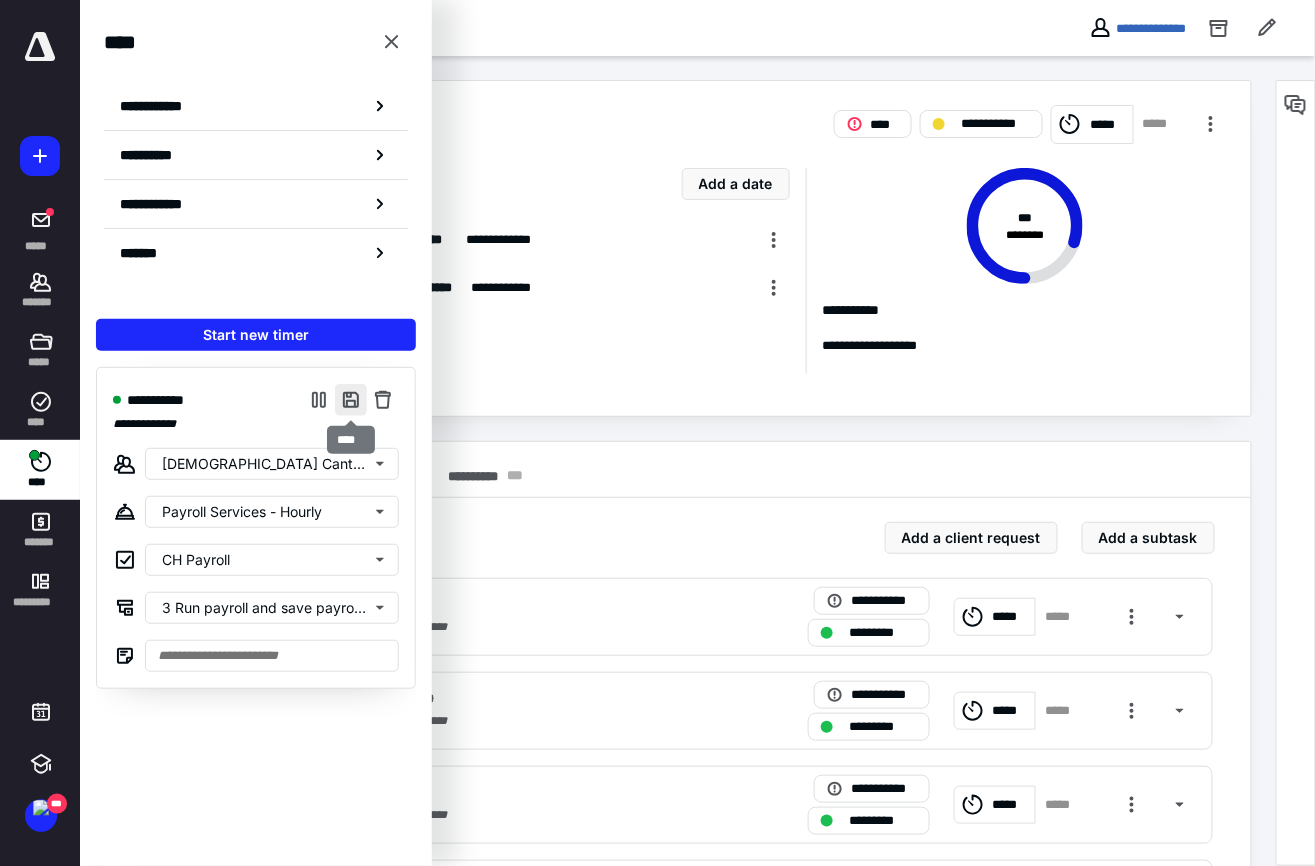 click at bounding box center [351, 400] 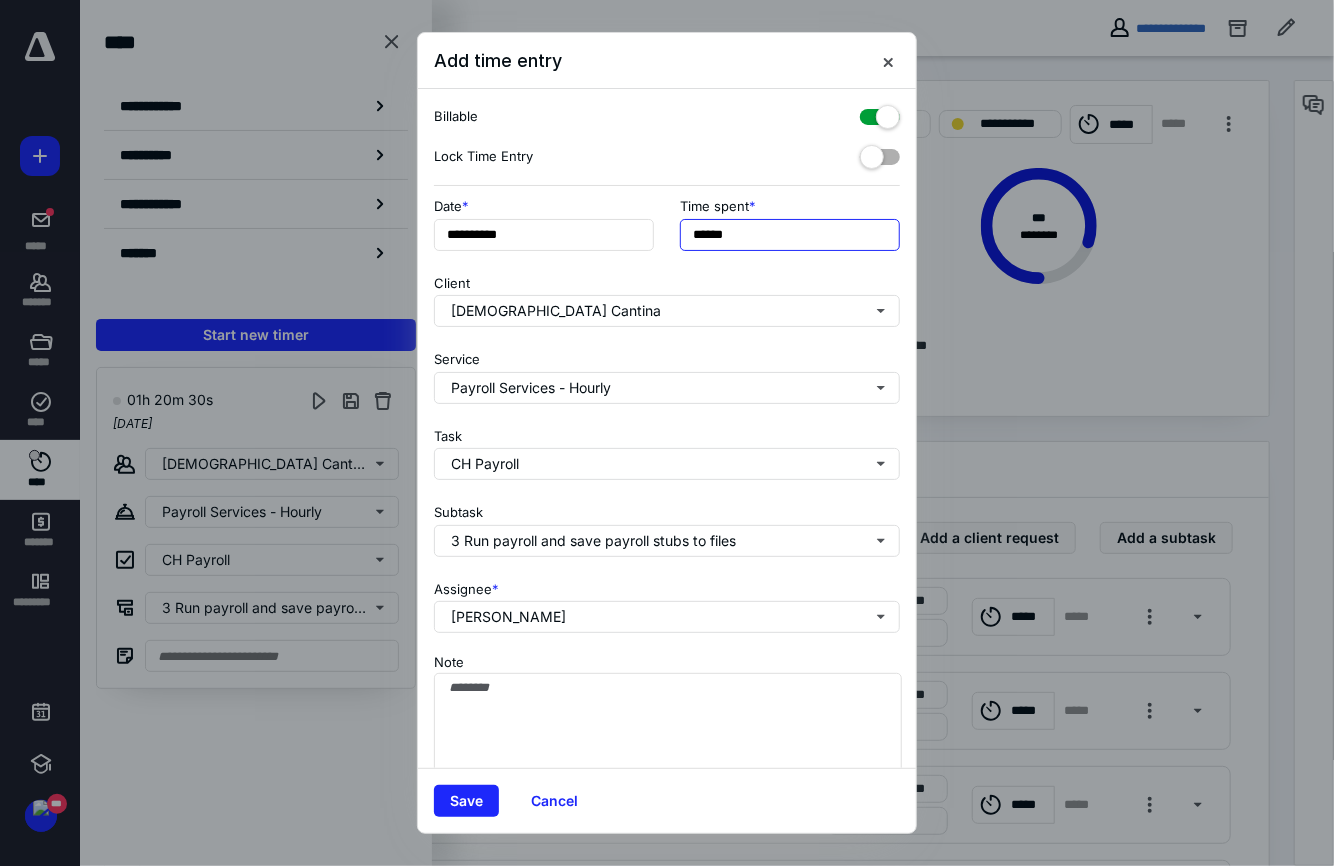 click on "******" at bounding box center [790, 235] 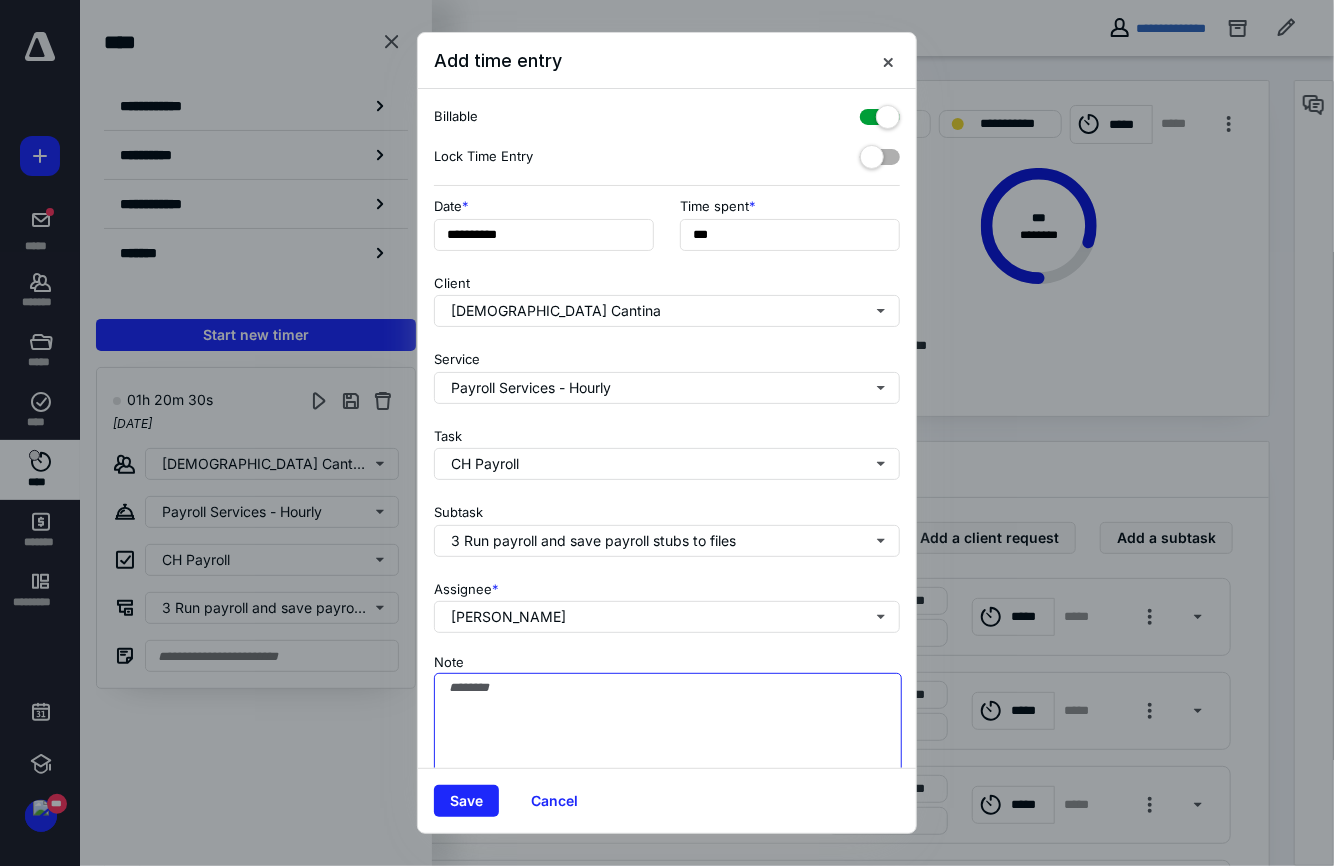 type on "**" 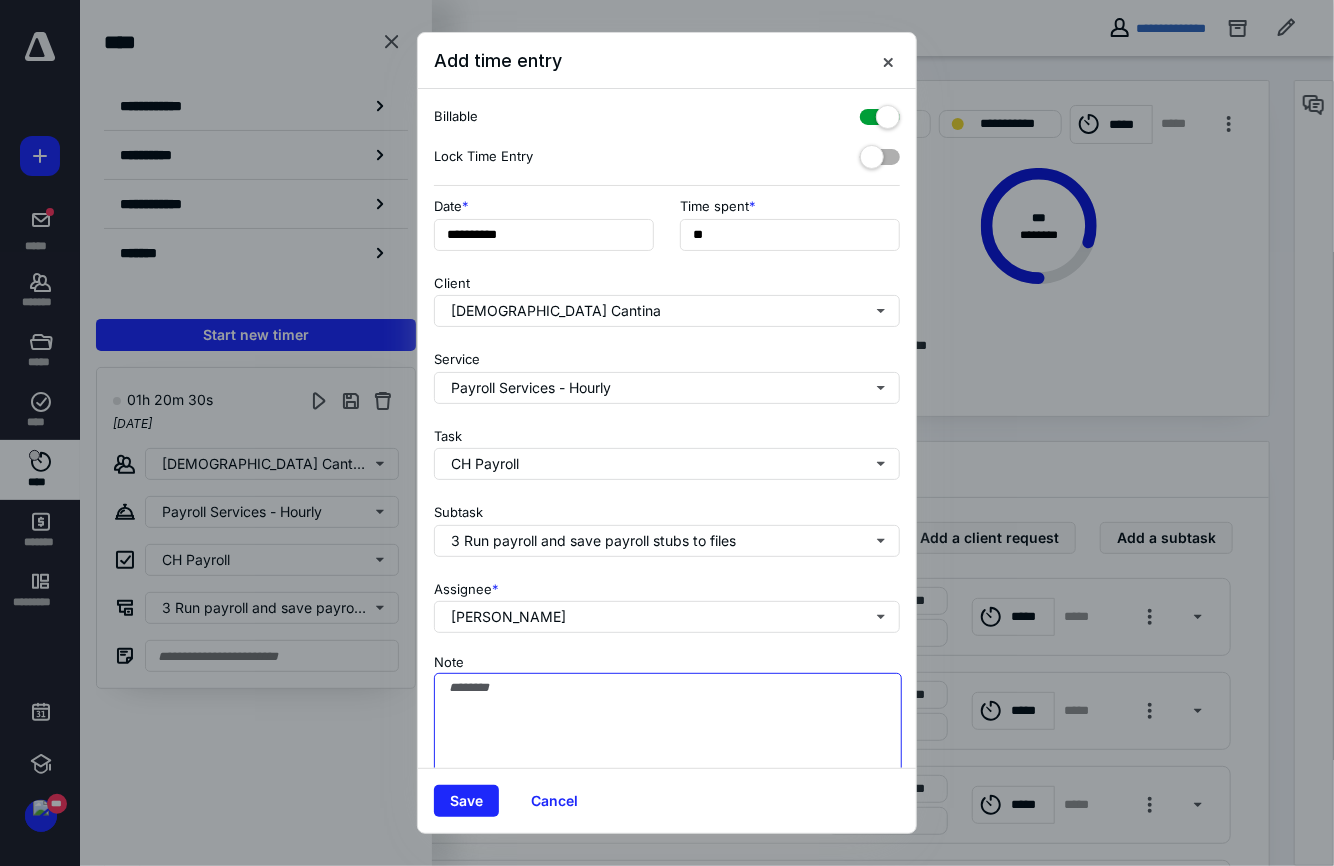 click on "Note" at bounding box center [668, 723] 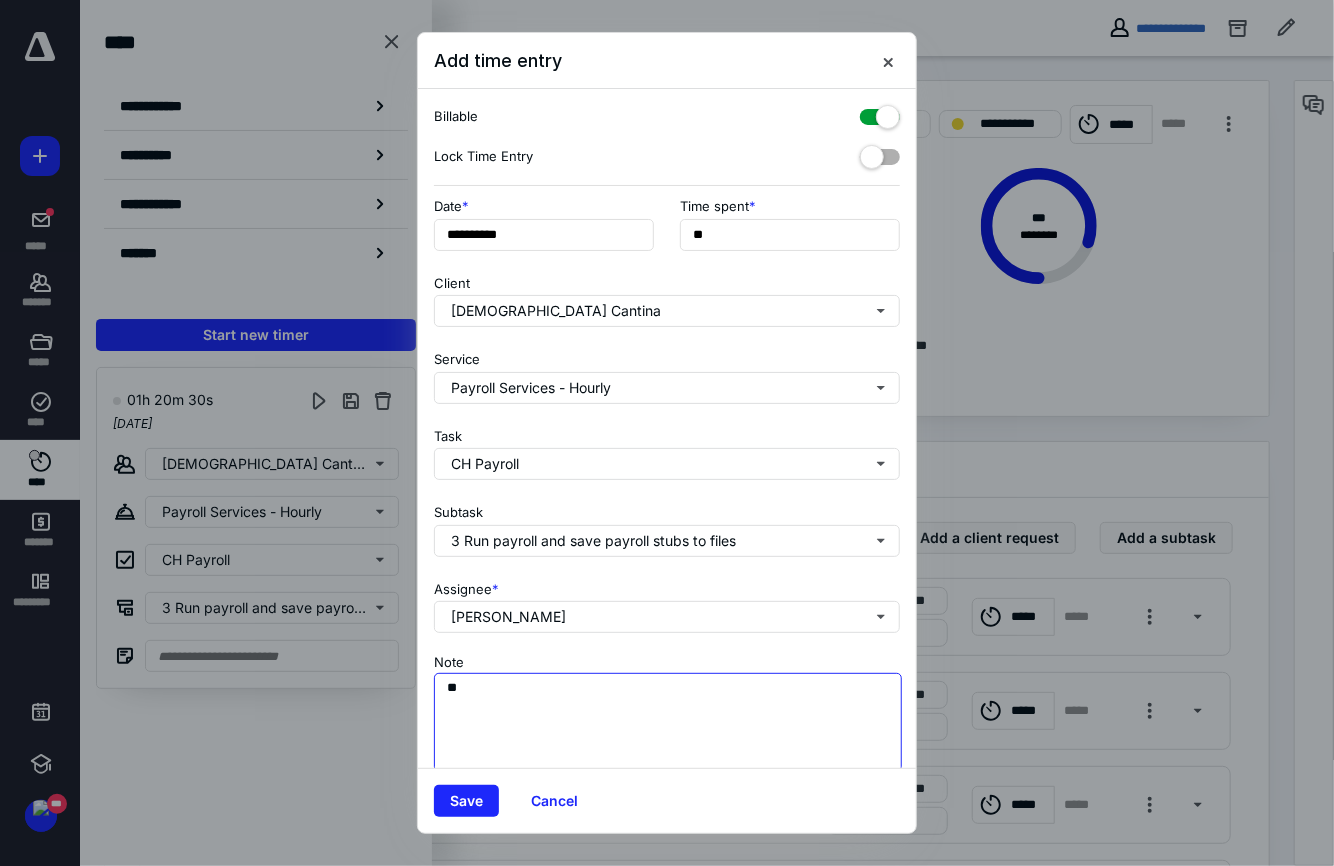 type on "*" 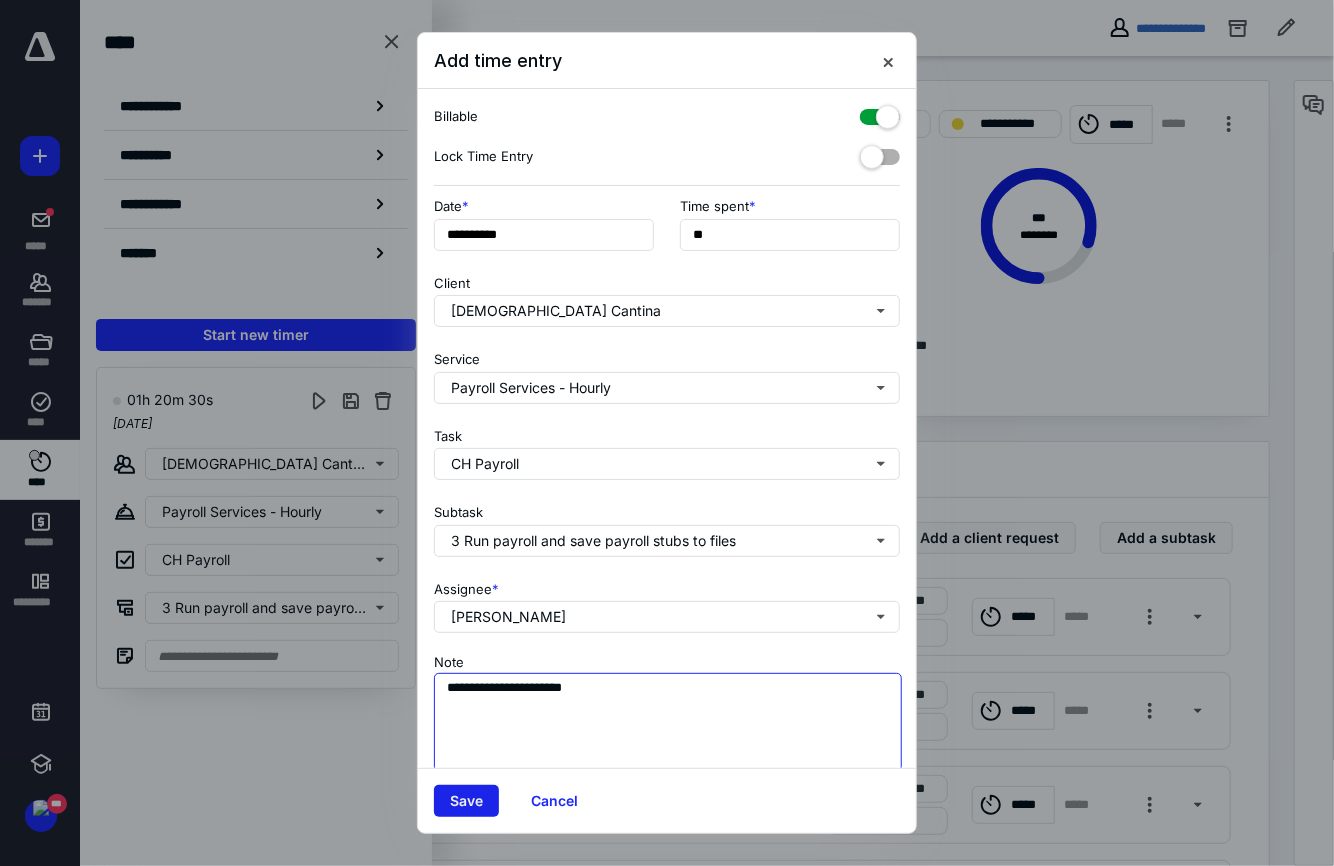 type on "**********" 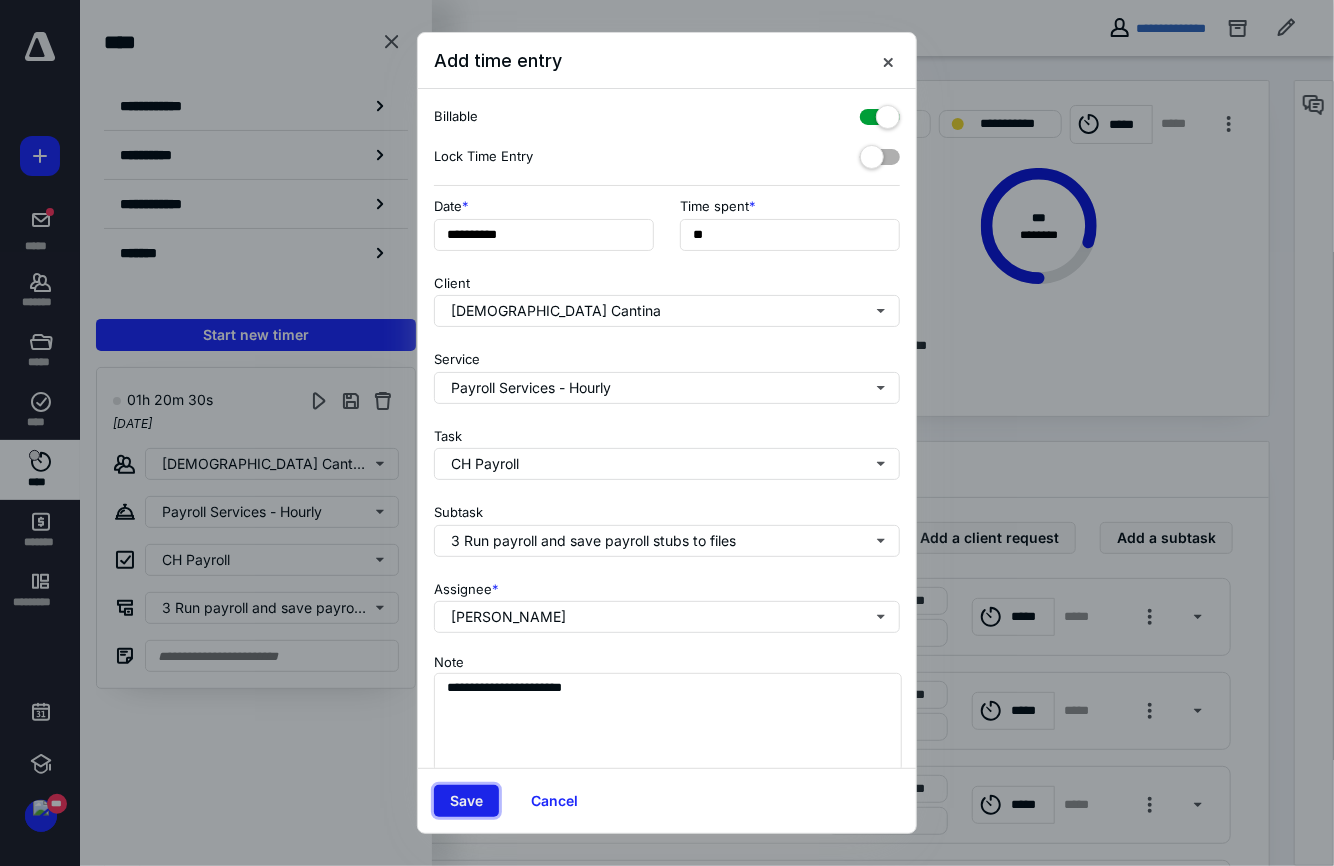 click on "Save" at bounding box center [466, 801] 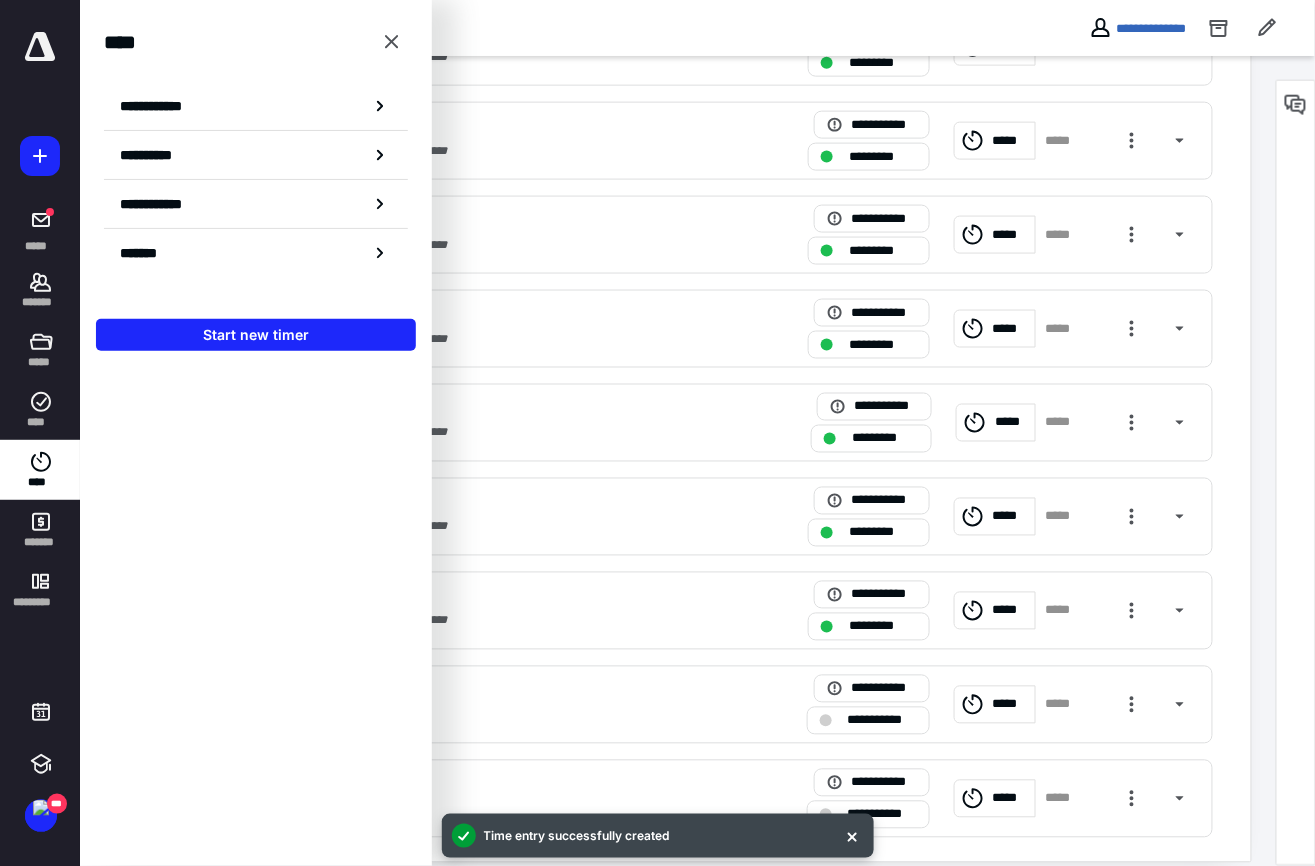 scroll, scrollTop: 684, scrollLeft: 0, axis: vertical 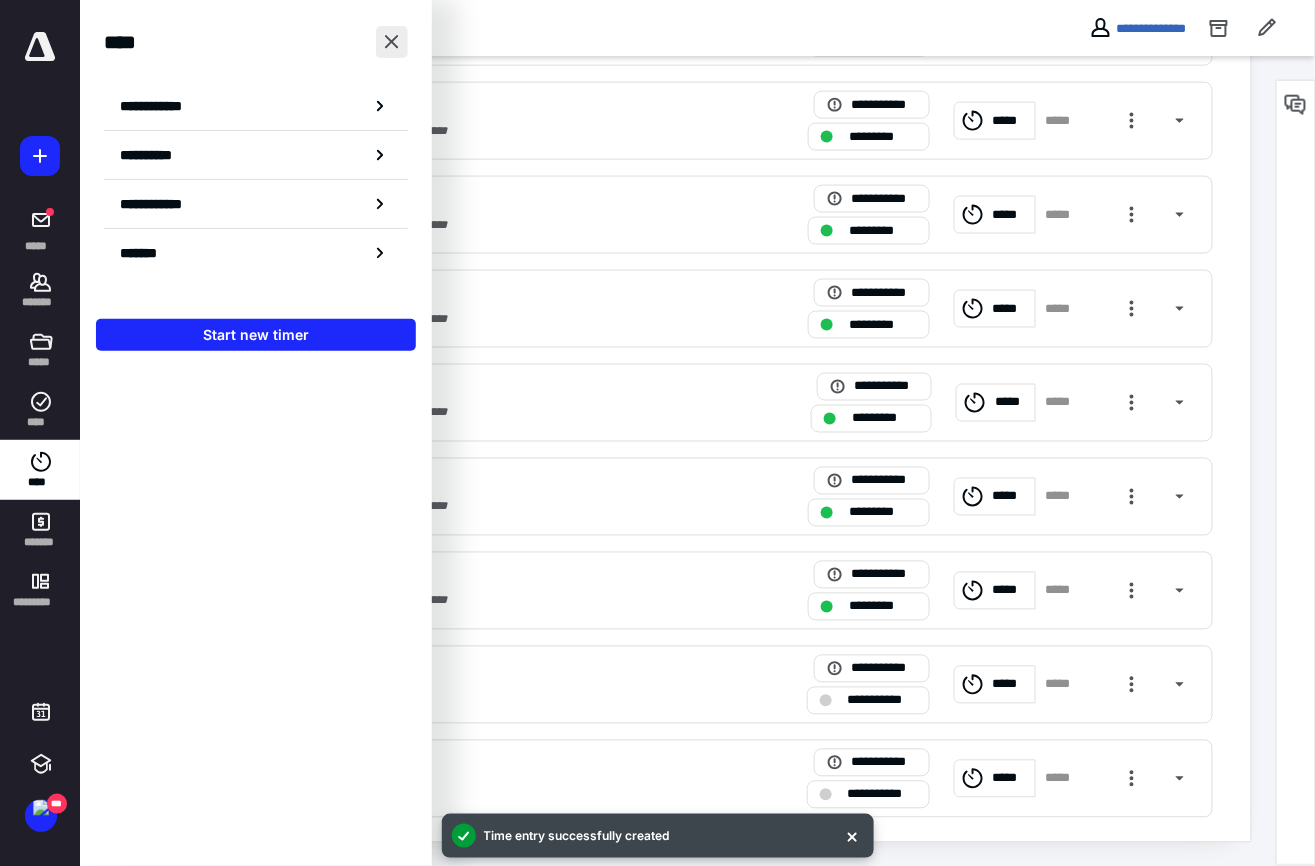 click at bounding box center [392, 42] 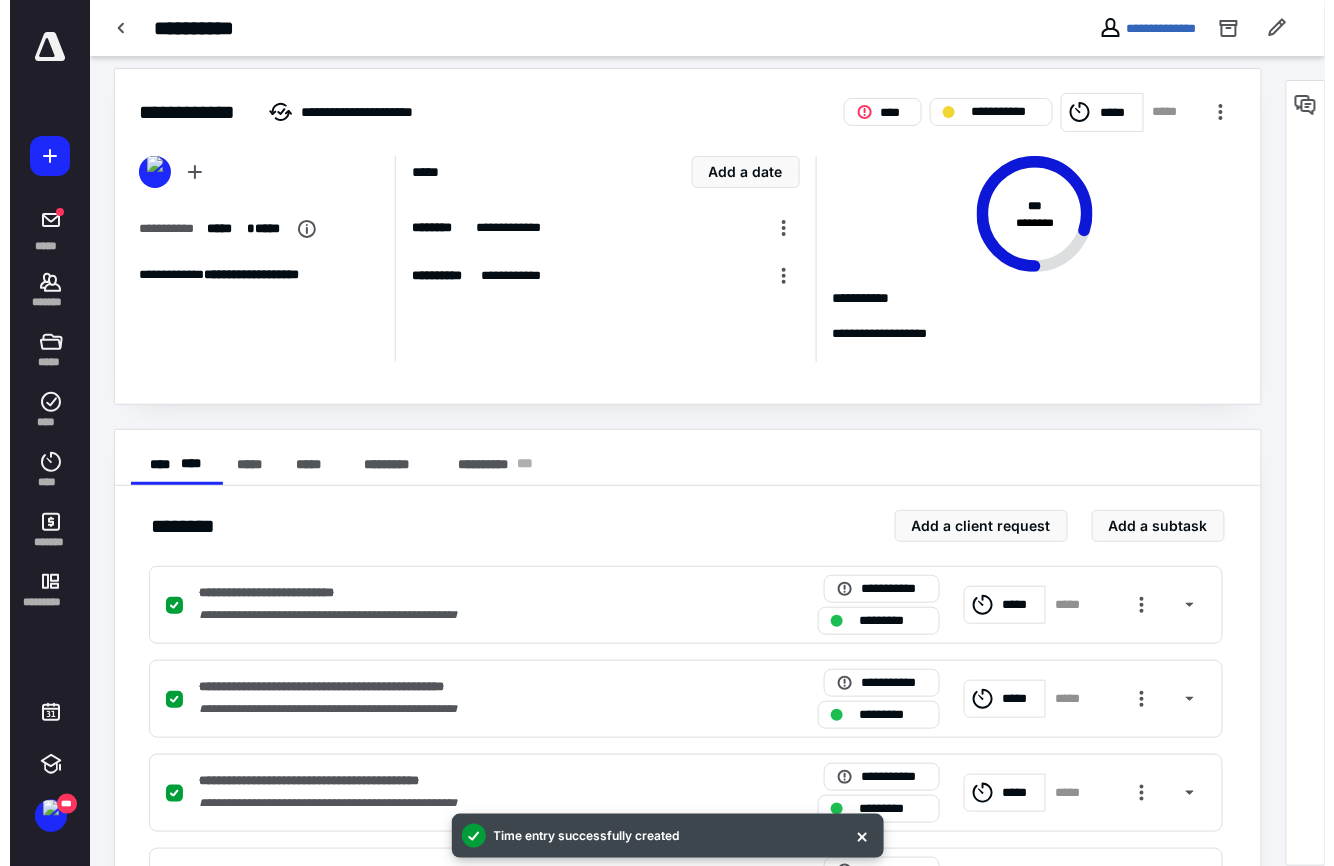 scroll, scrollTop: 0, scrollLeft: 0, axis: both 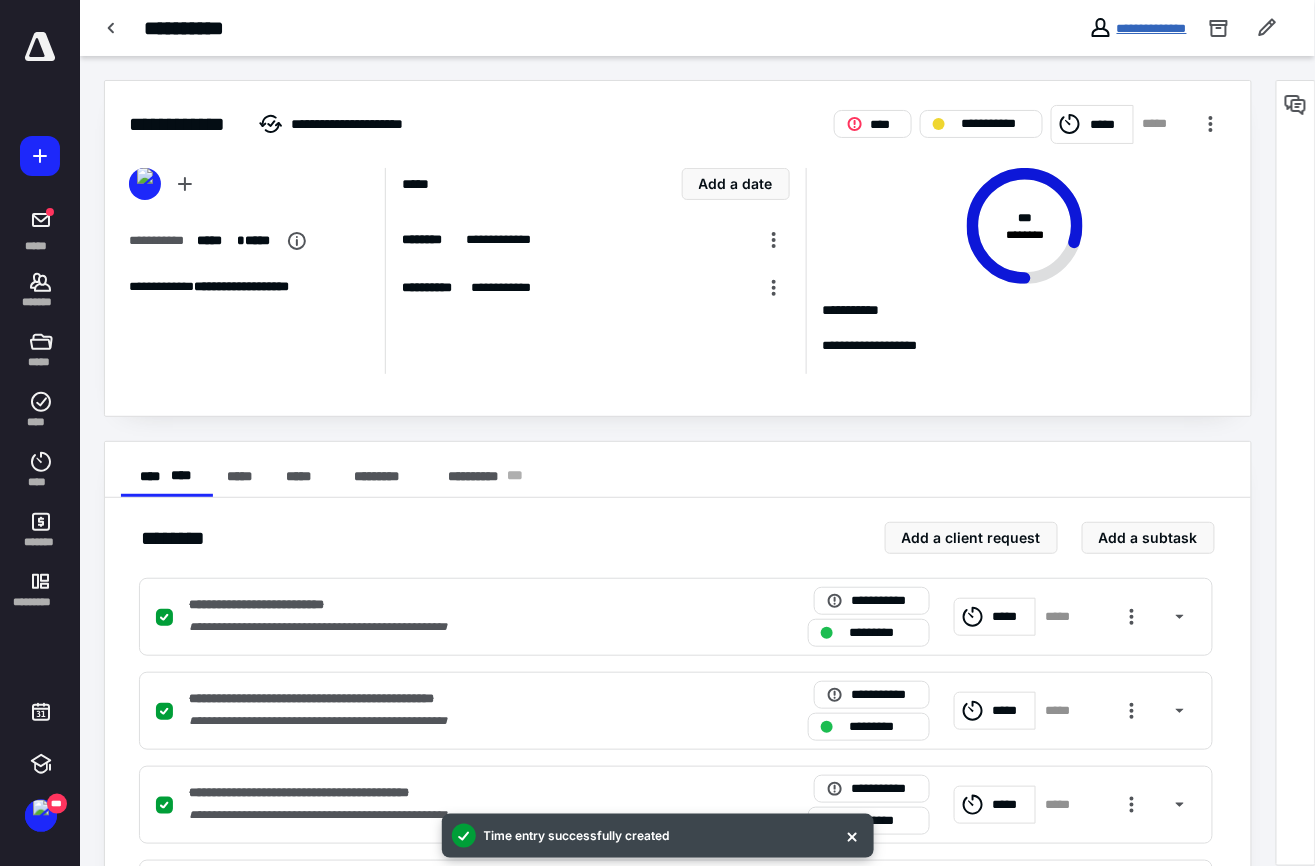 click on "**********" at bounding box center (1152, 28) 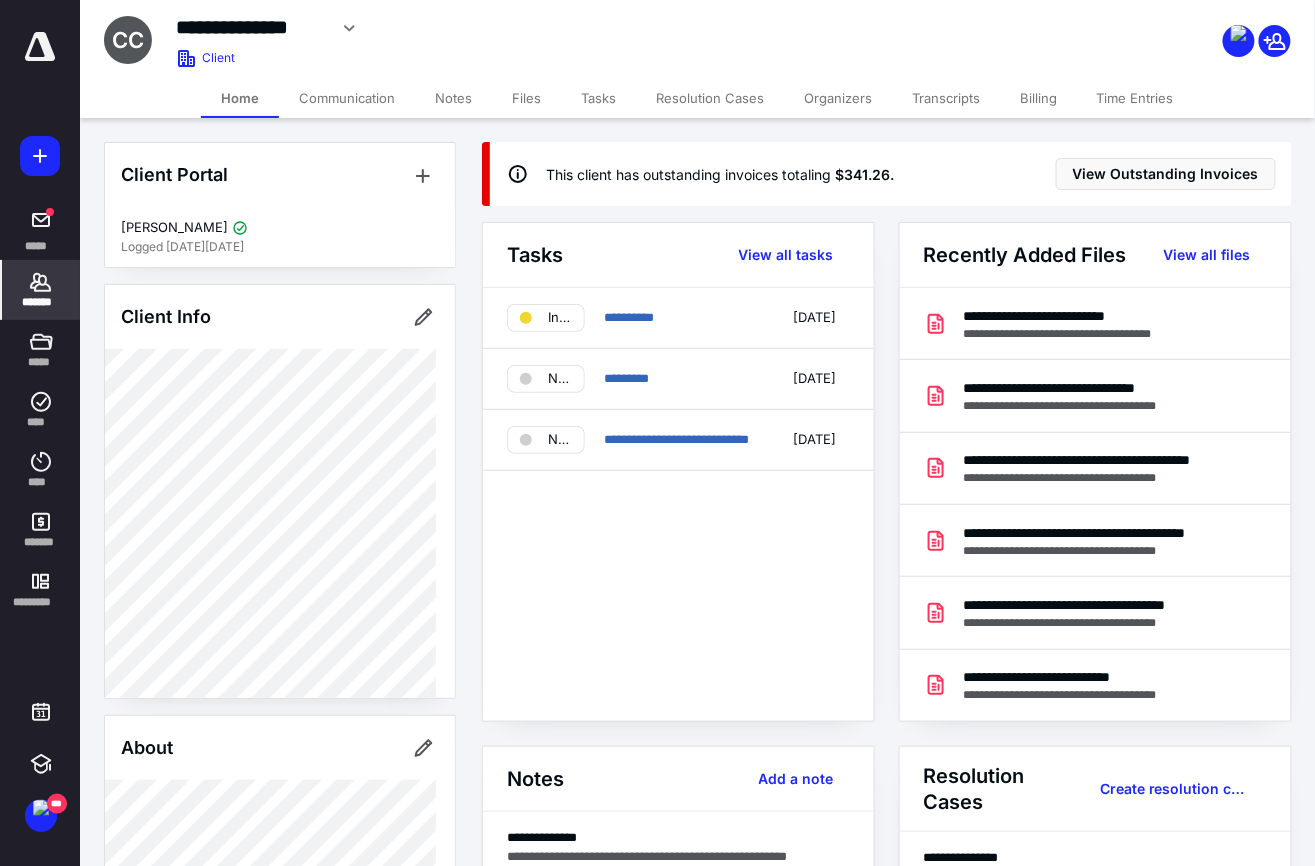 click on "Files" at bounding box center (526, 98) 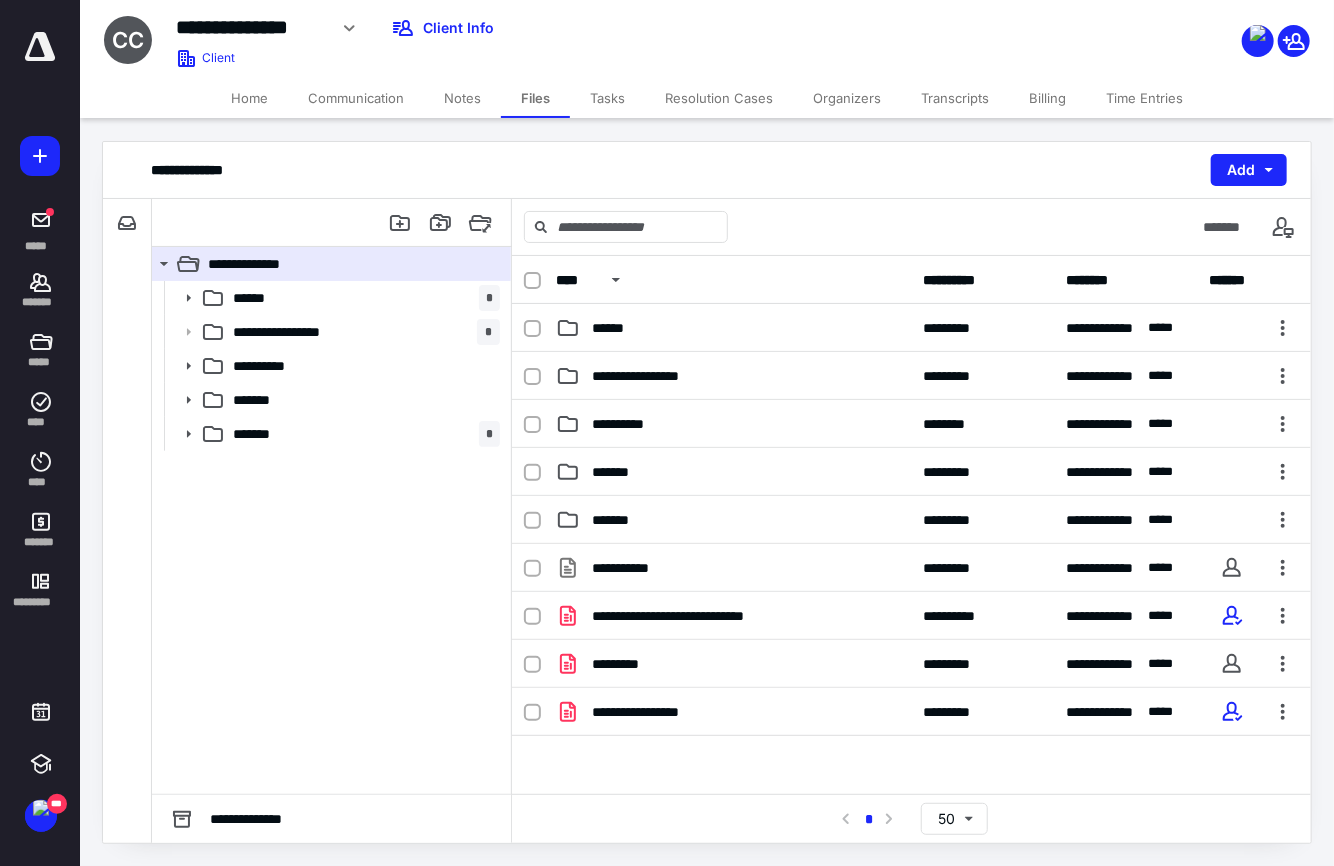click on "Communication" at bounding box center [356, 98] 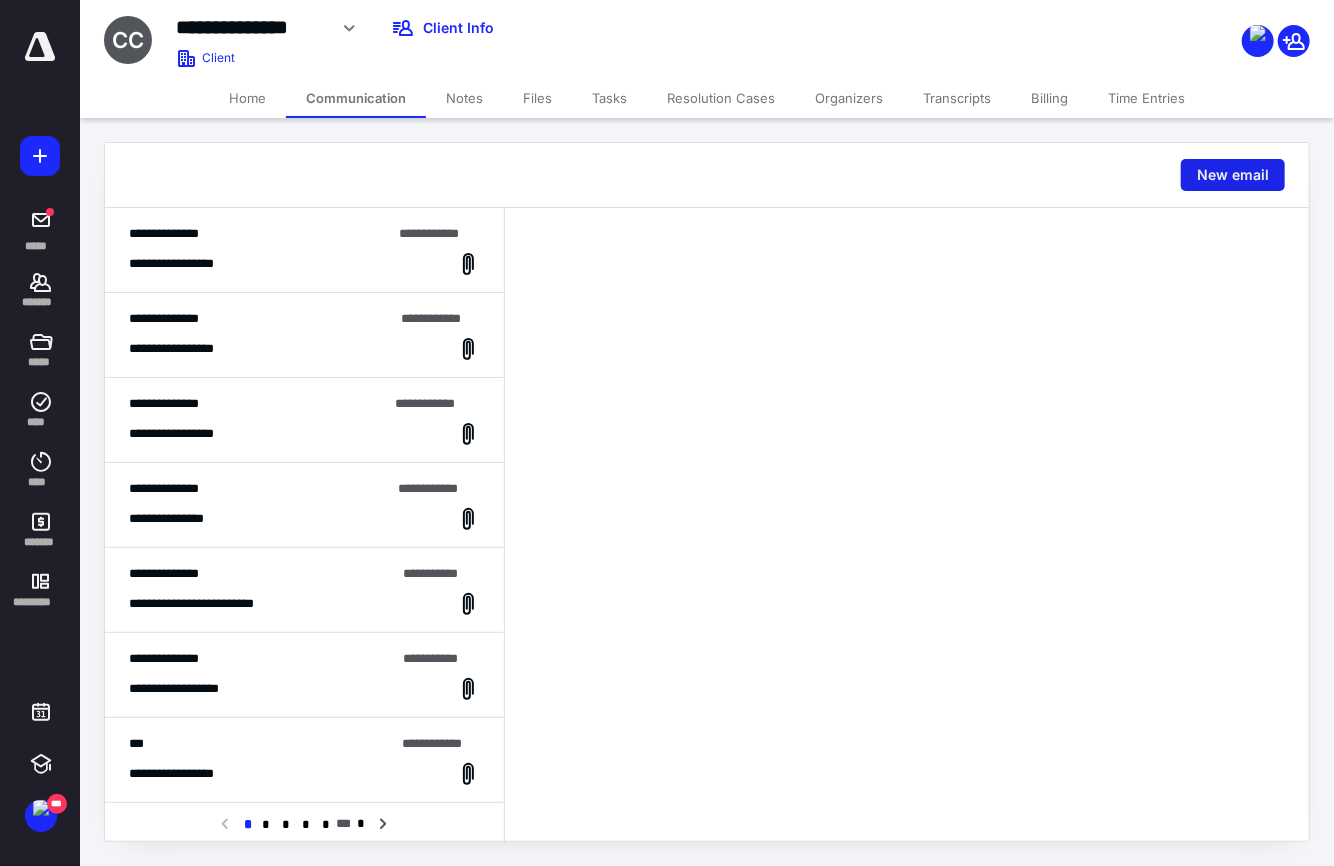 click on "New email" at bounding box center (1233, 175) 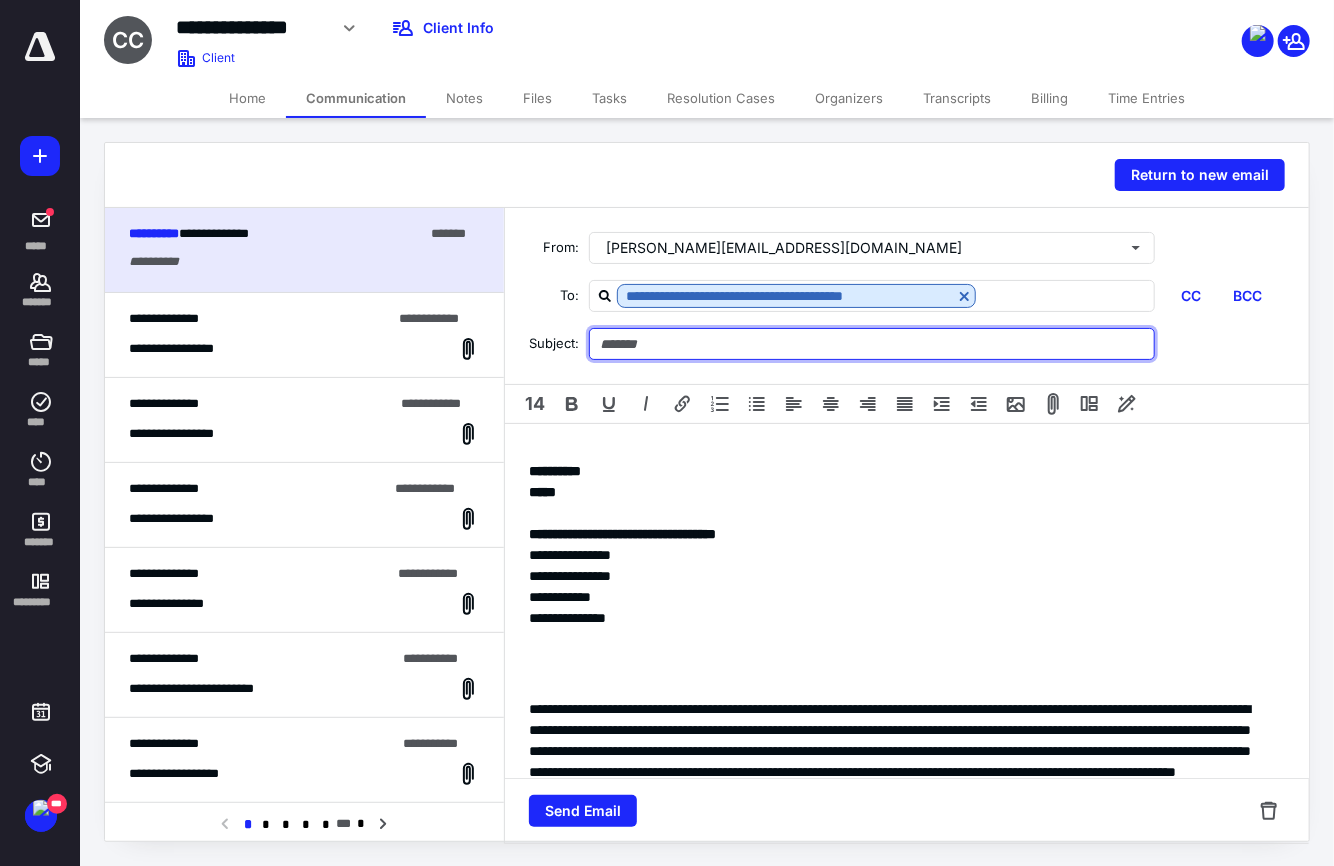 click at bounding box center (872, 344) 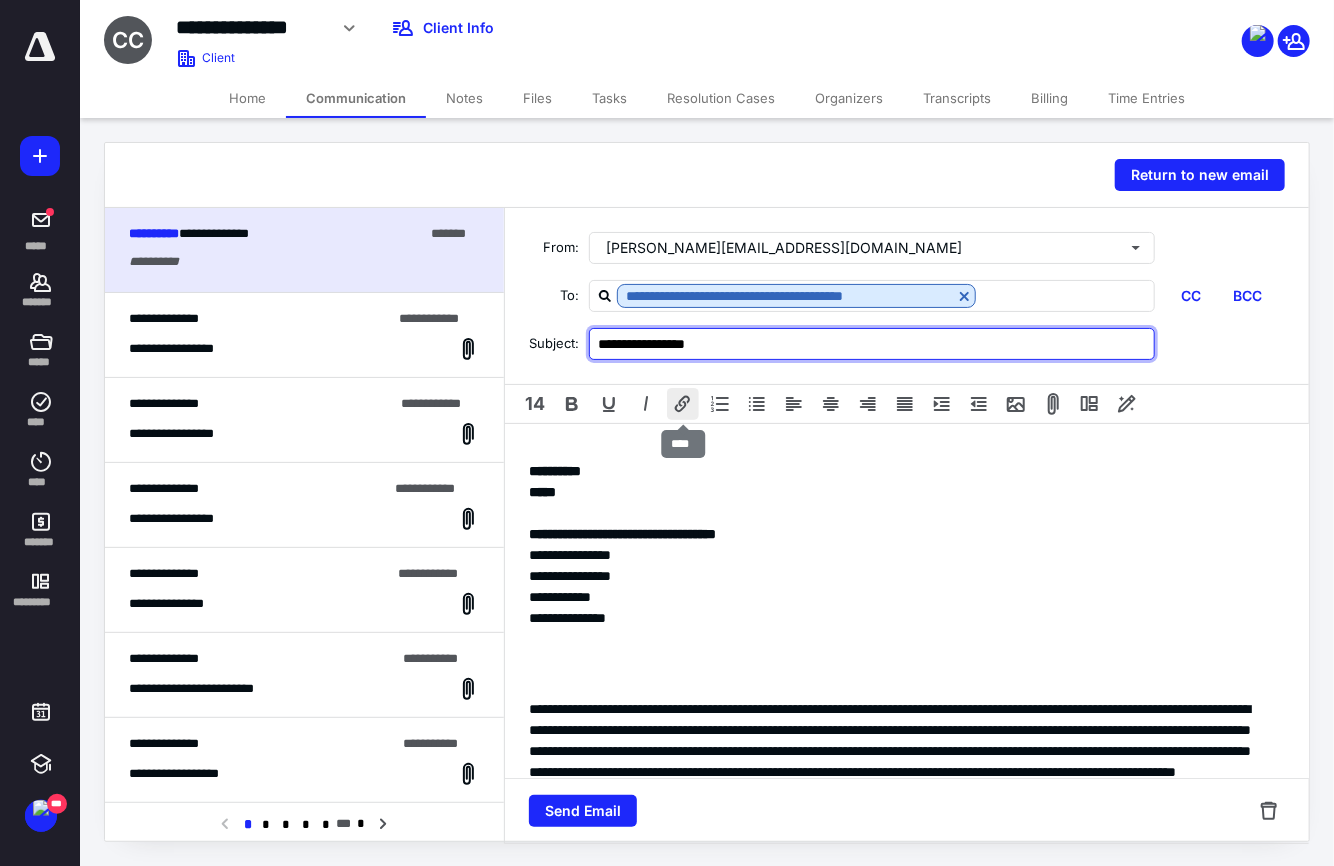 type on "**********" 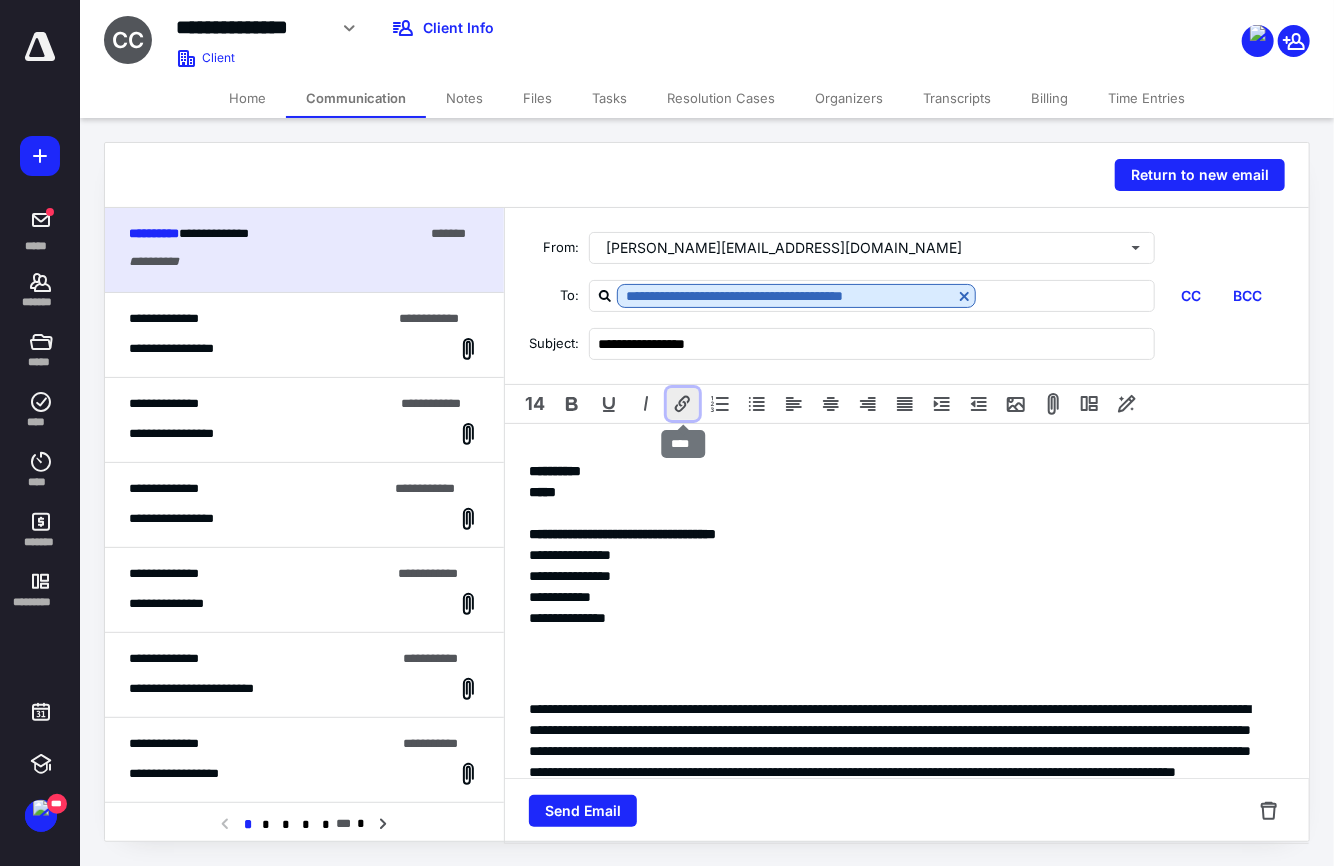 click at bounding box center (683, 404) 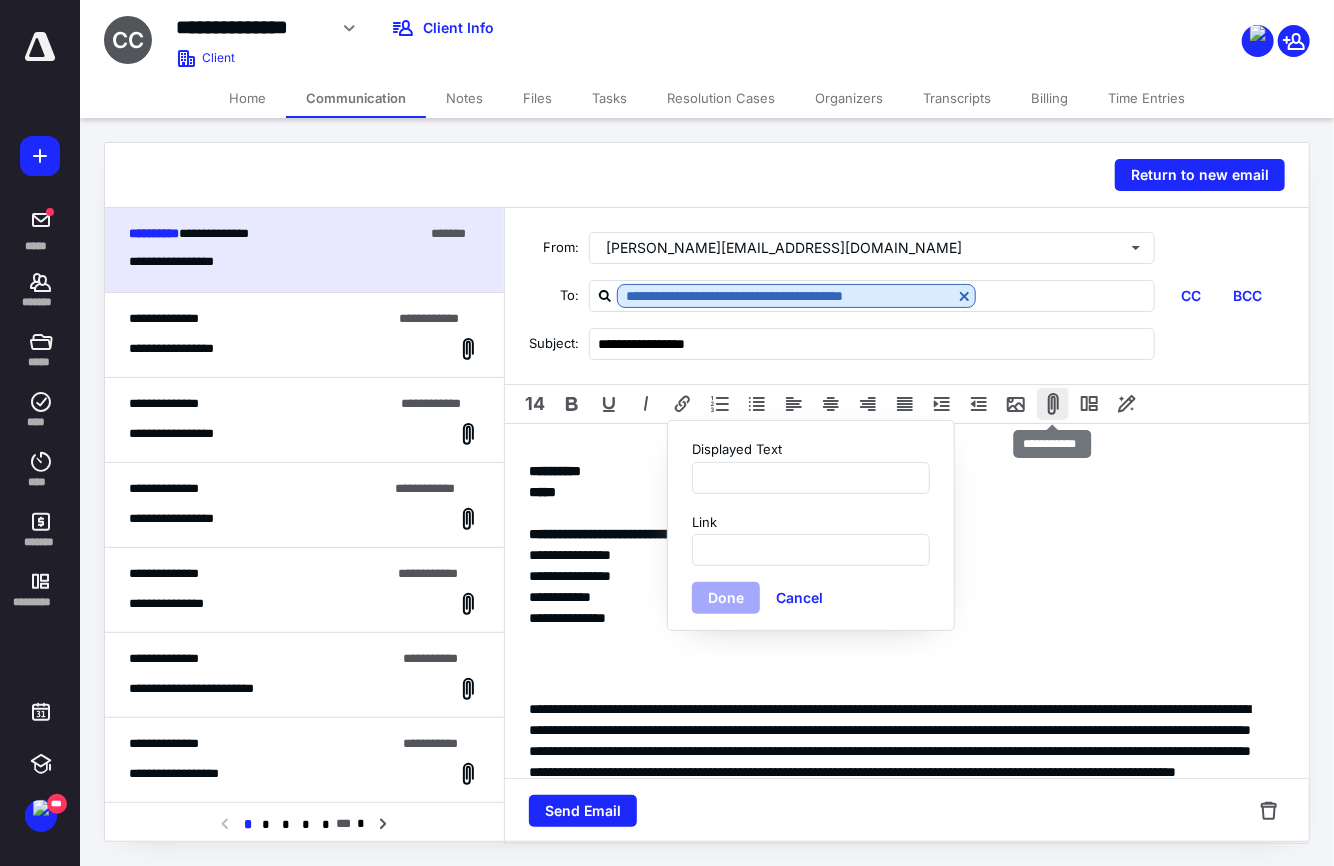 click at bounding box center [1053, 404] 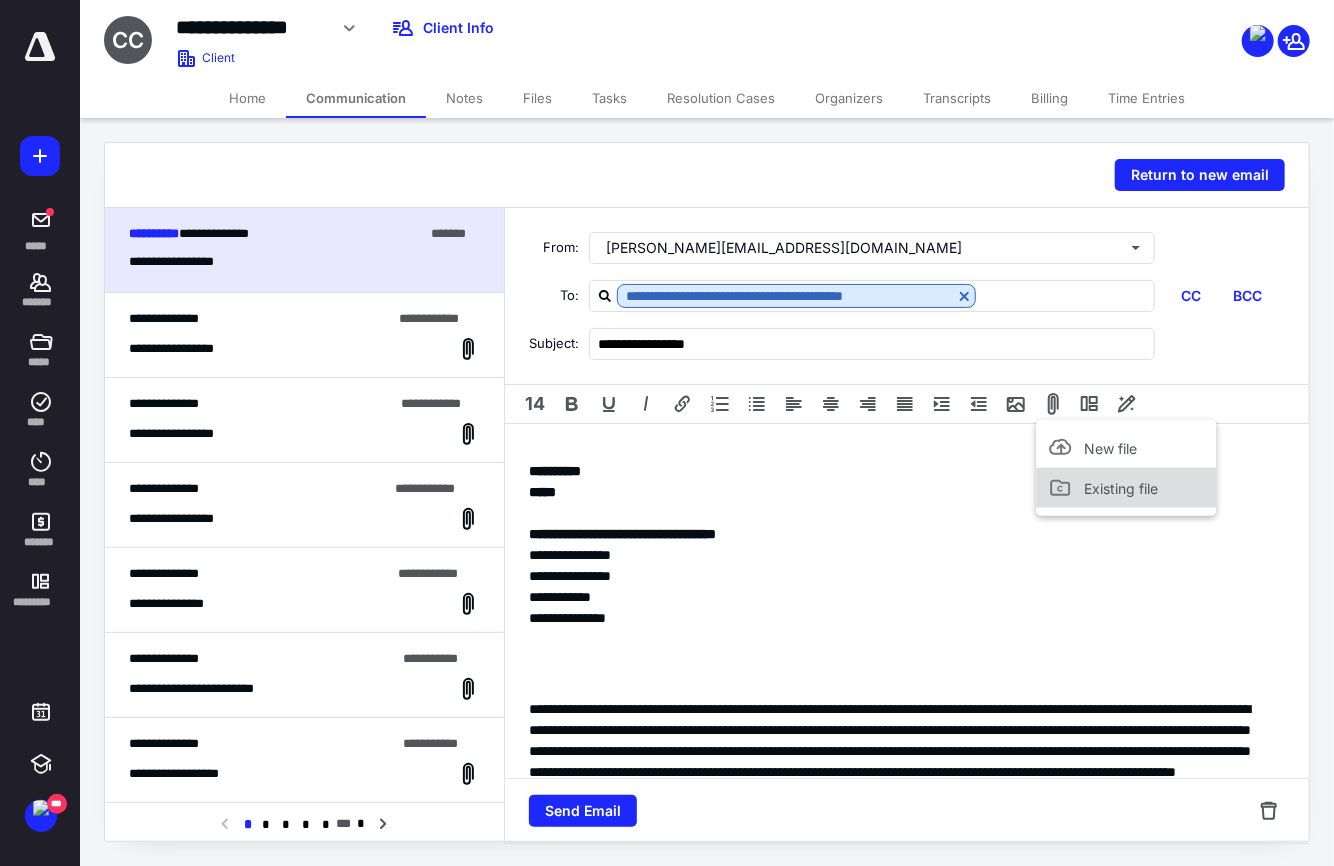 click on "Existing file" at bounding box center [1121, 487] 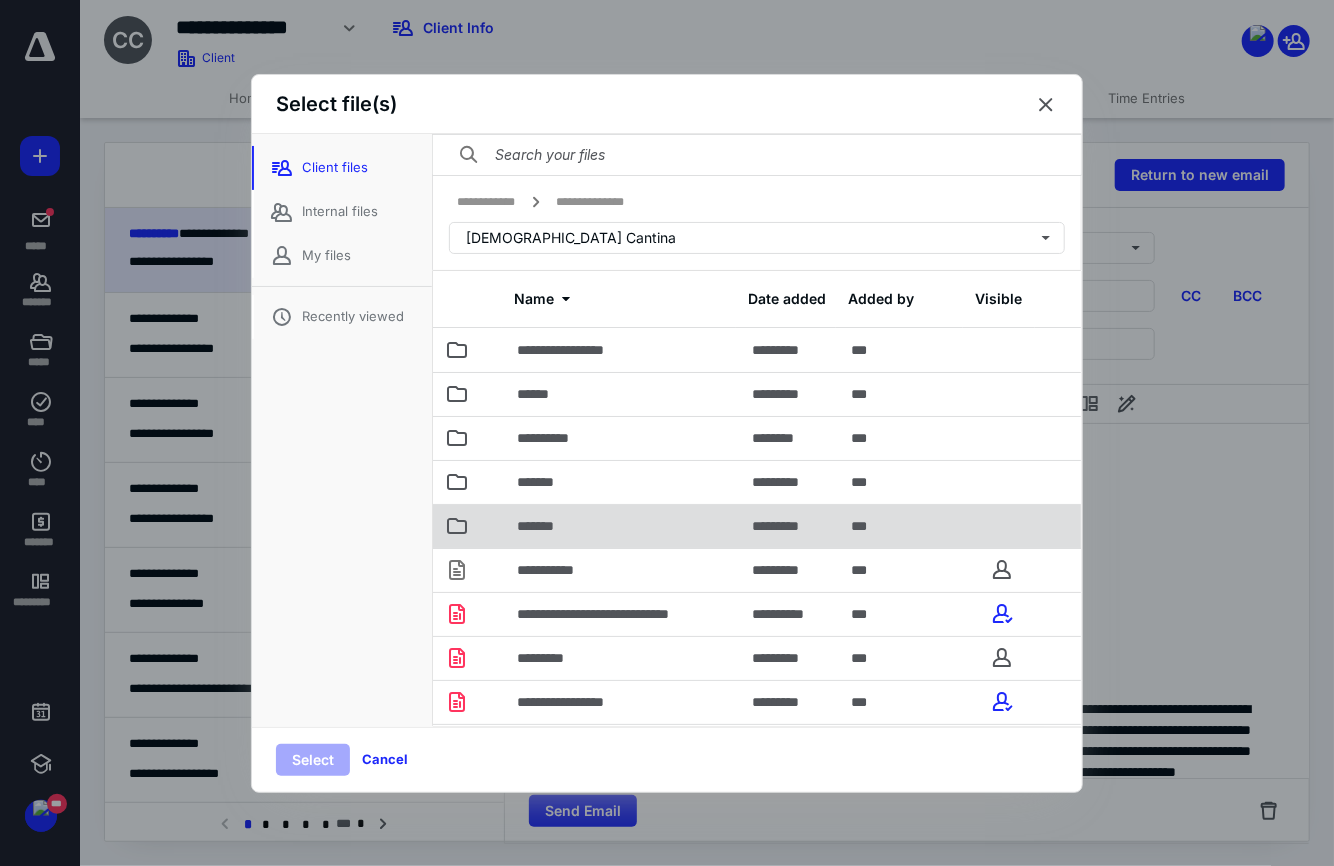 click on "*******" at bounding box center [545, 526] 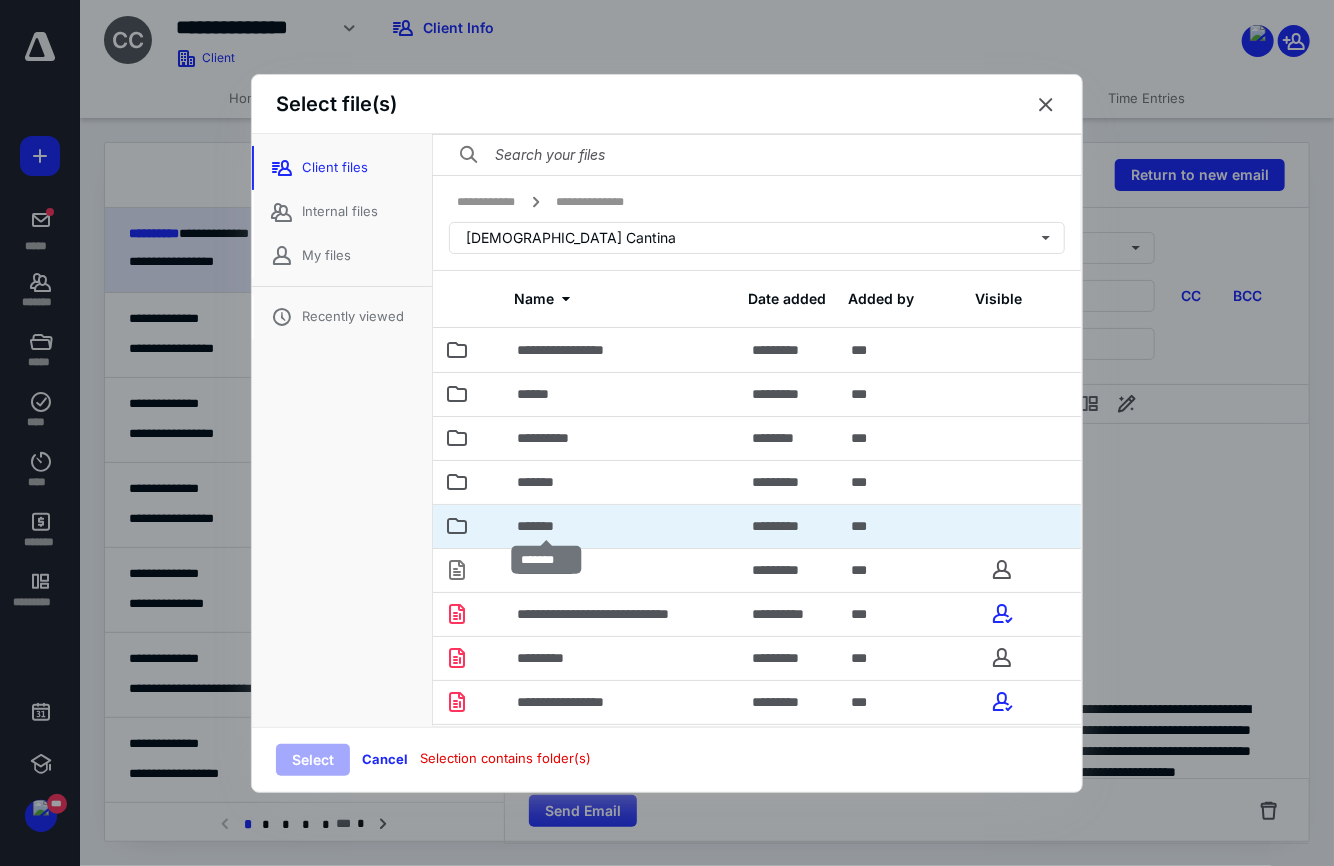 click on "*******" at bounding box center [545, 526] 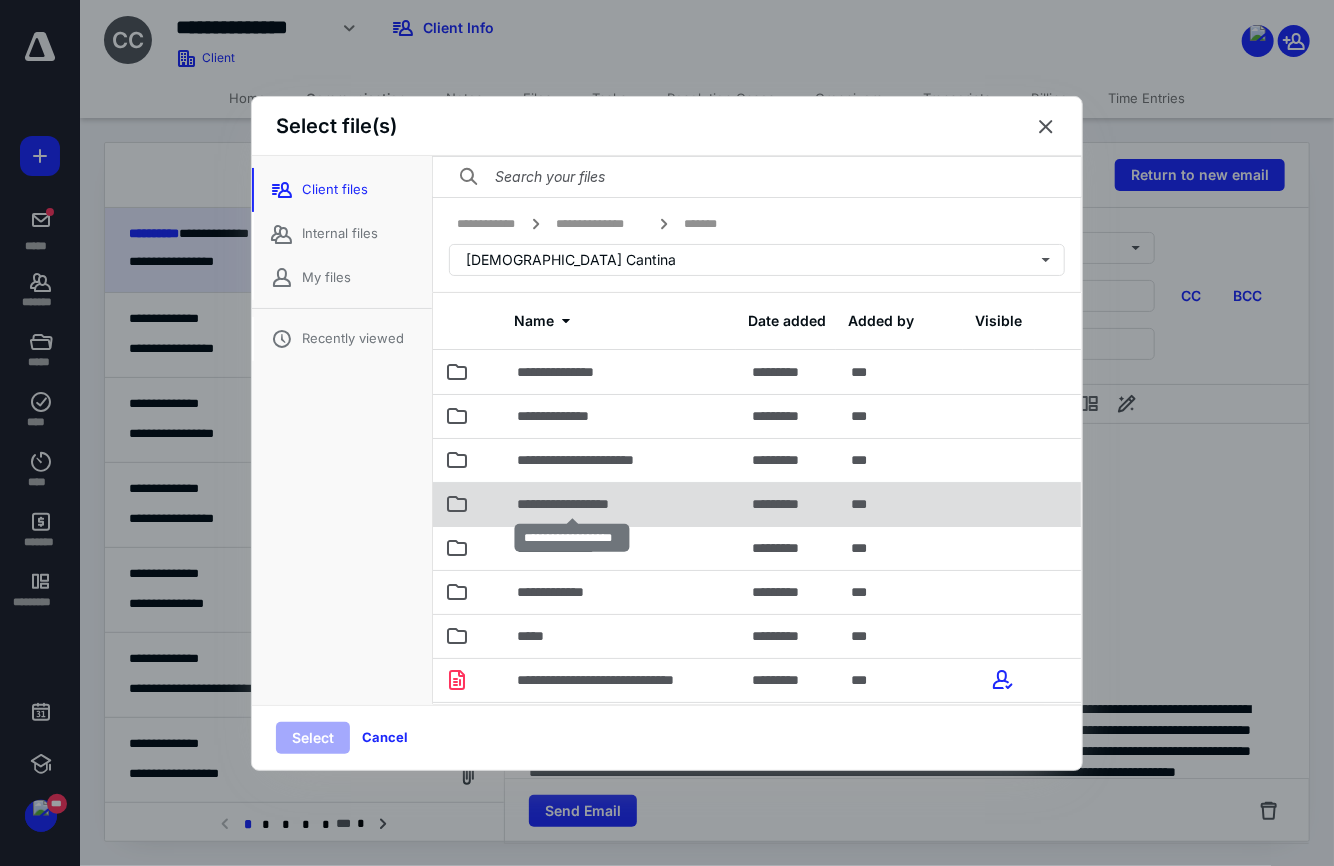 click on "**********" at bounding box center (571, 504) 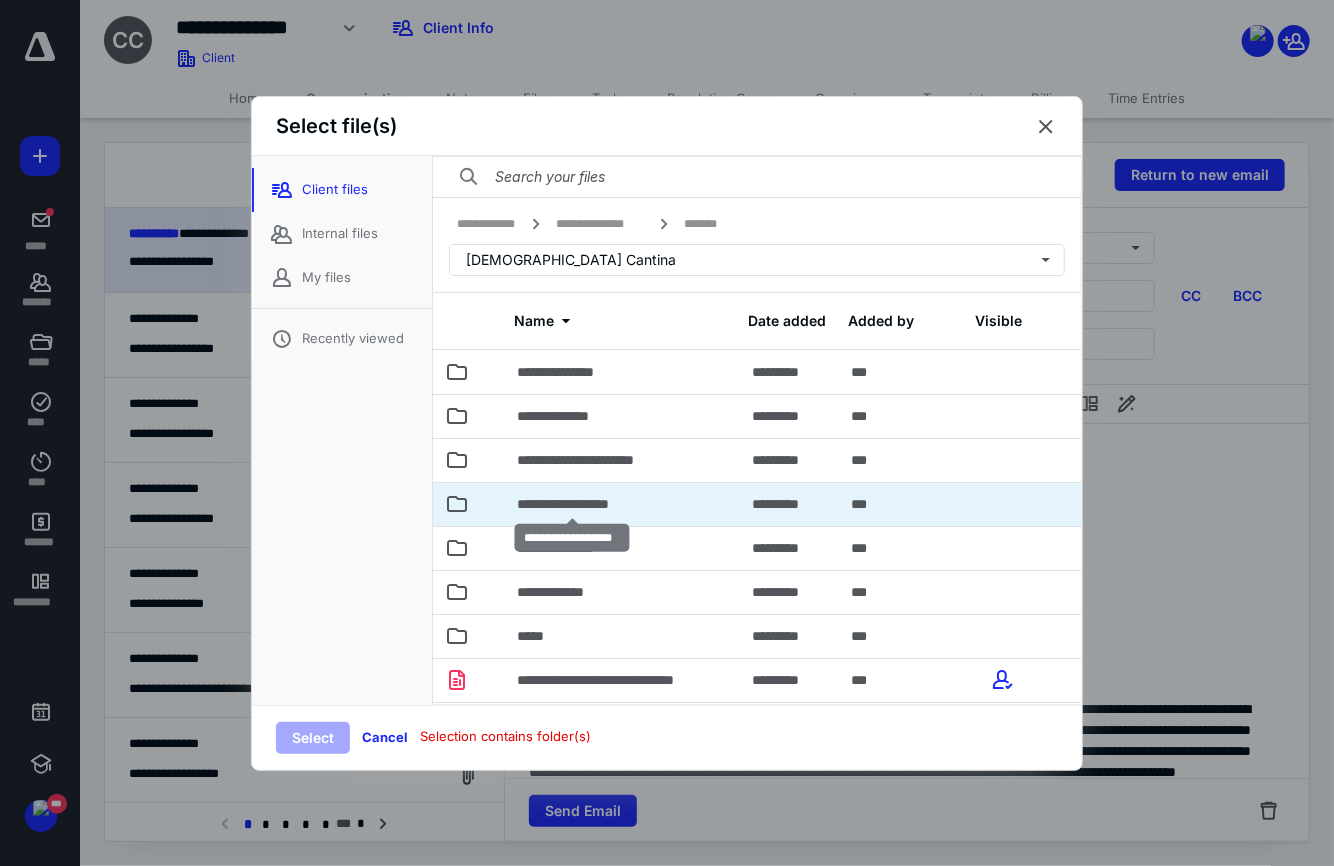 click on "**********" at bounding box center [571, 504] 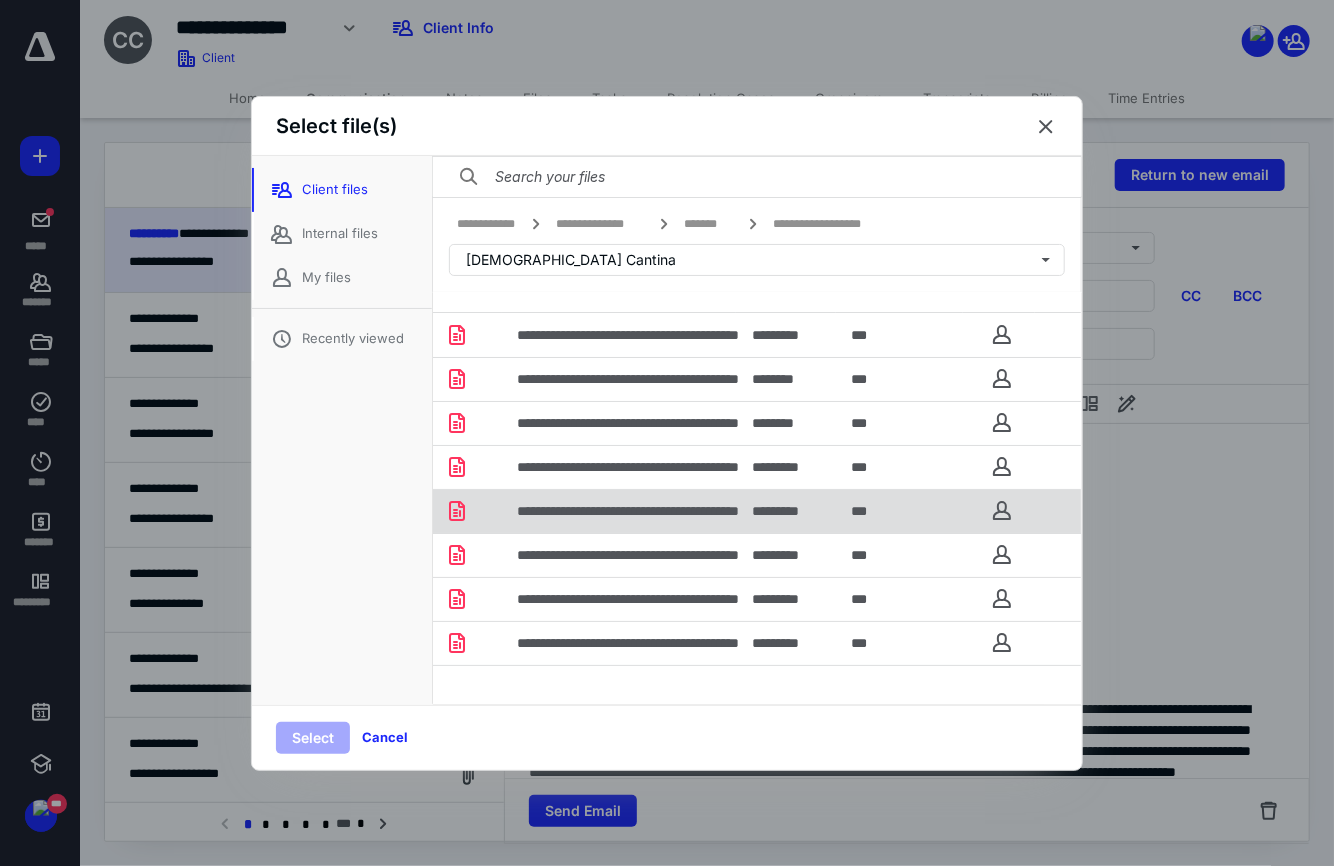 scroll, scrollTop: 56, scrollLeft: 0, axis: vertical 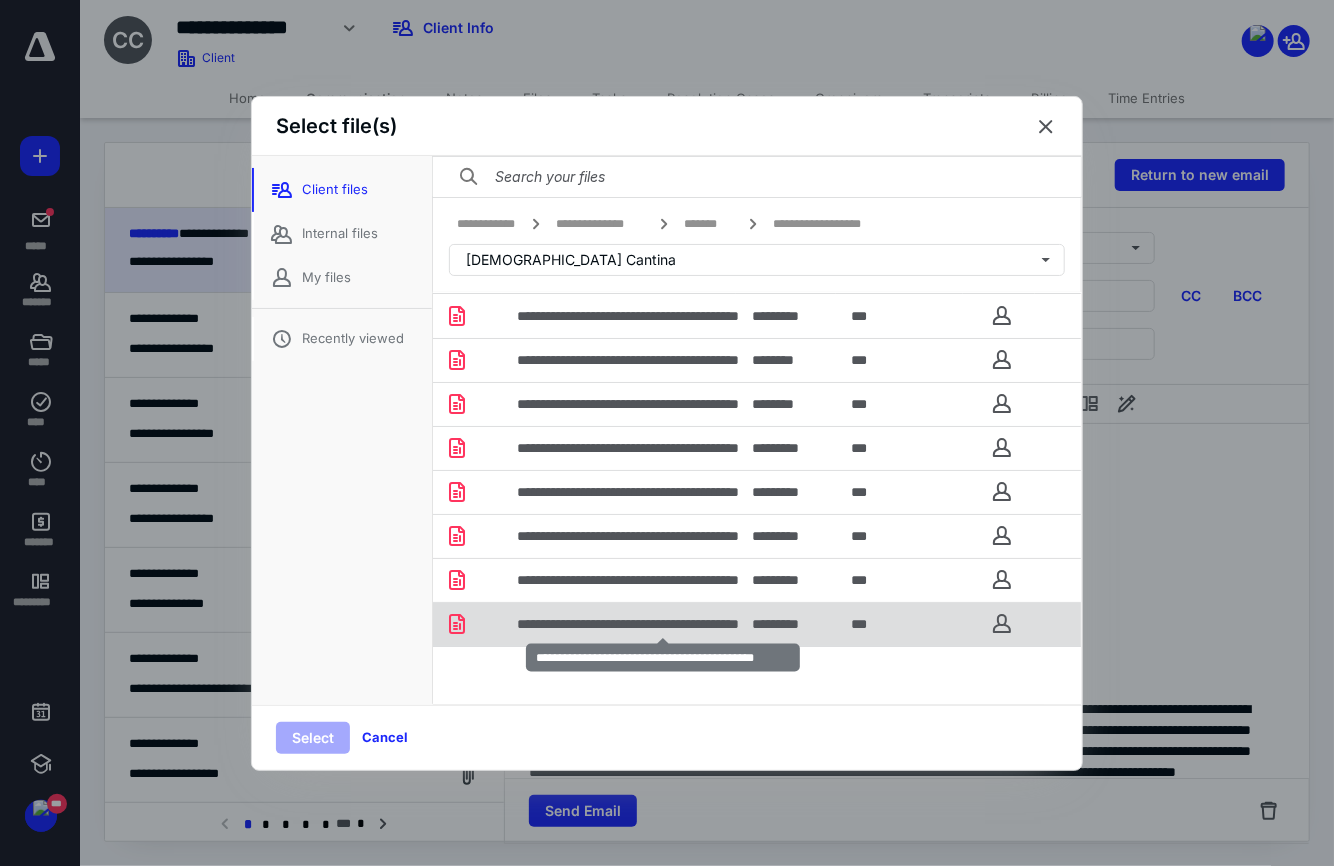 click on "**********" at bounding box center [663, 624] 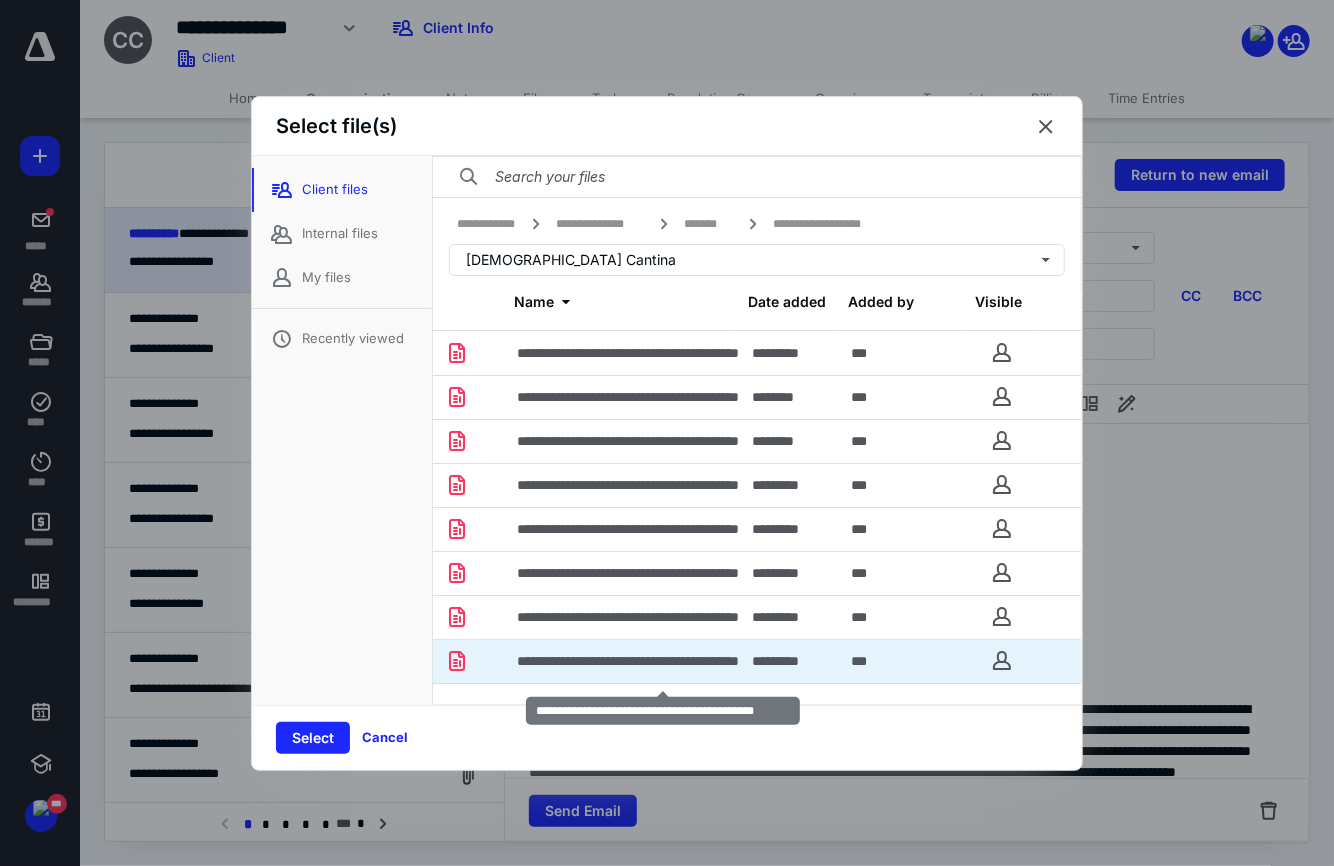 scroll, scrollTop: 0, scrollLeft: 0, axis: both 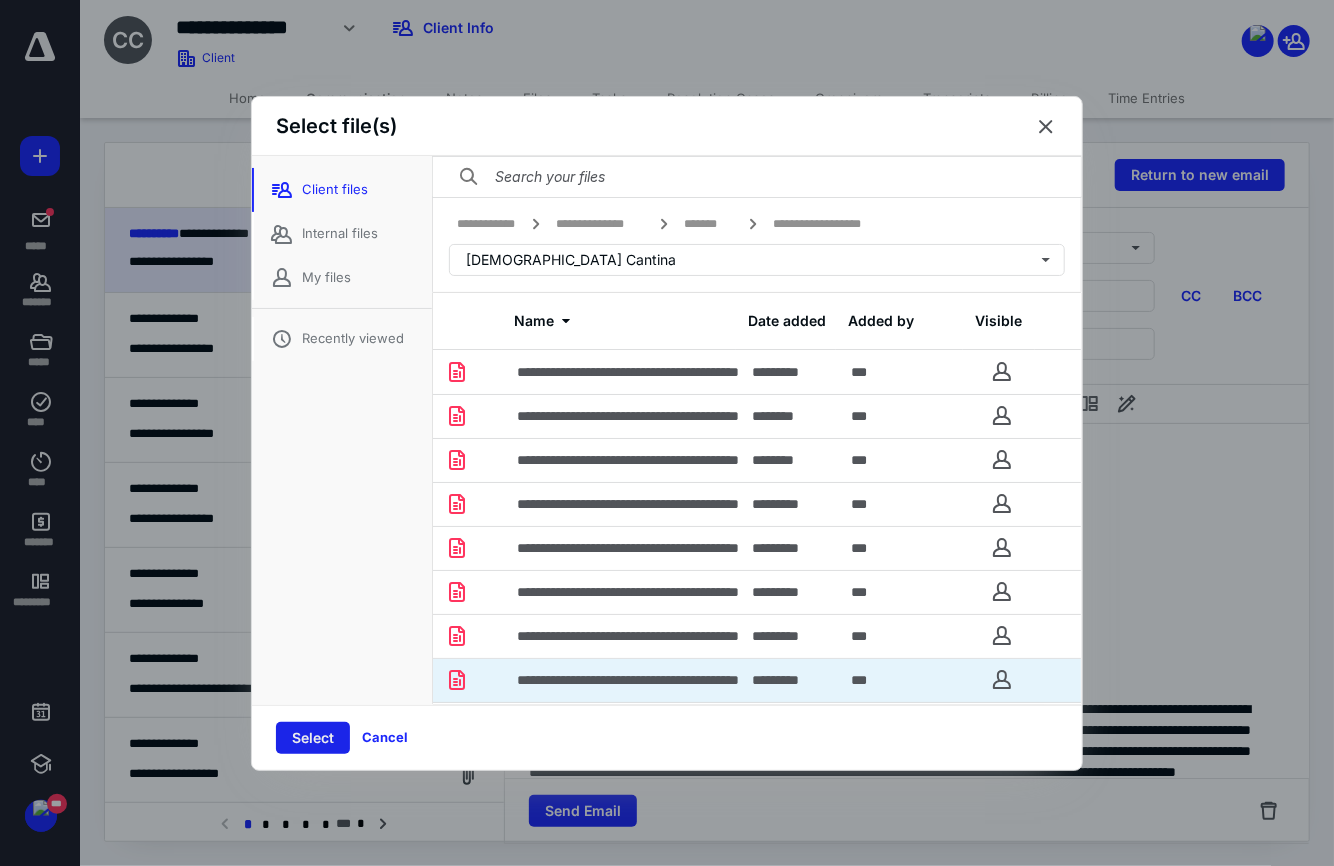 click on "Select" at bounding box center (313, 738) 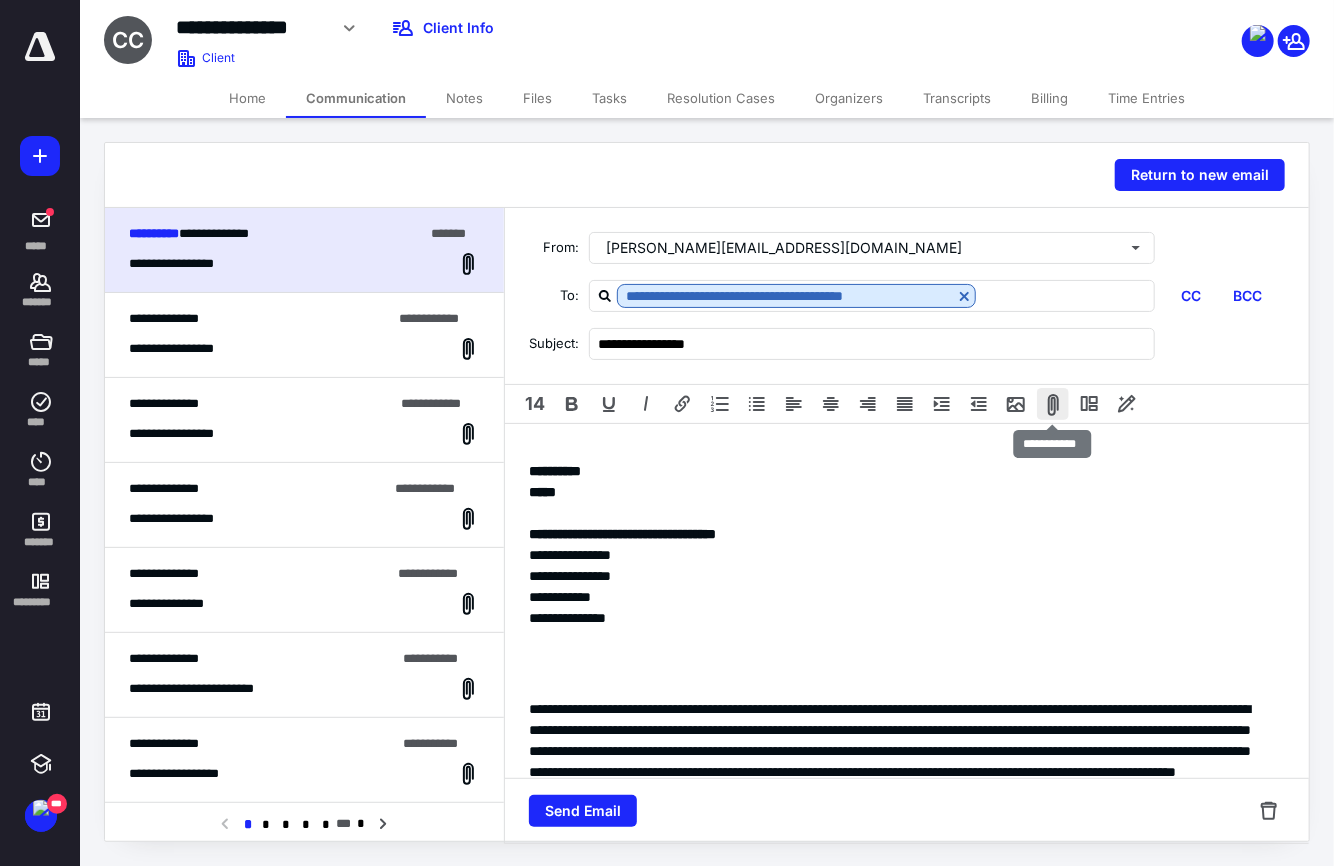 click at bounding box center (1053, 404) 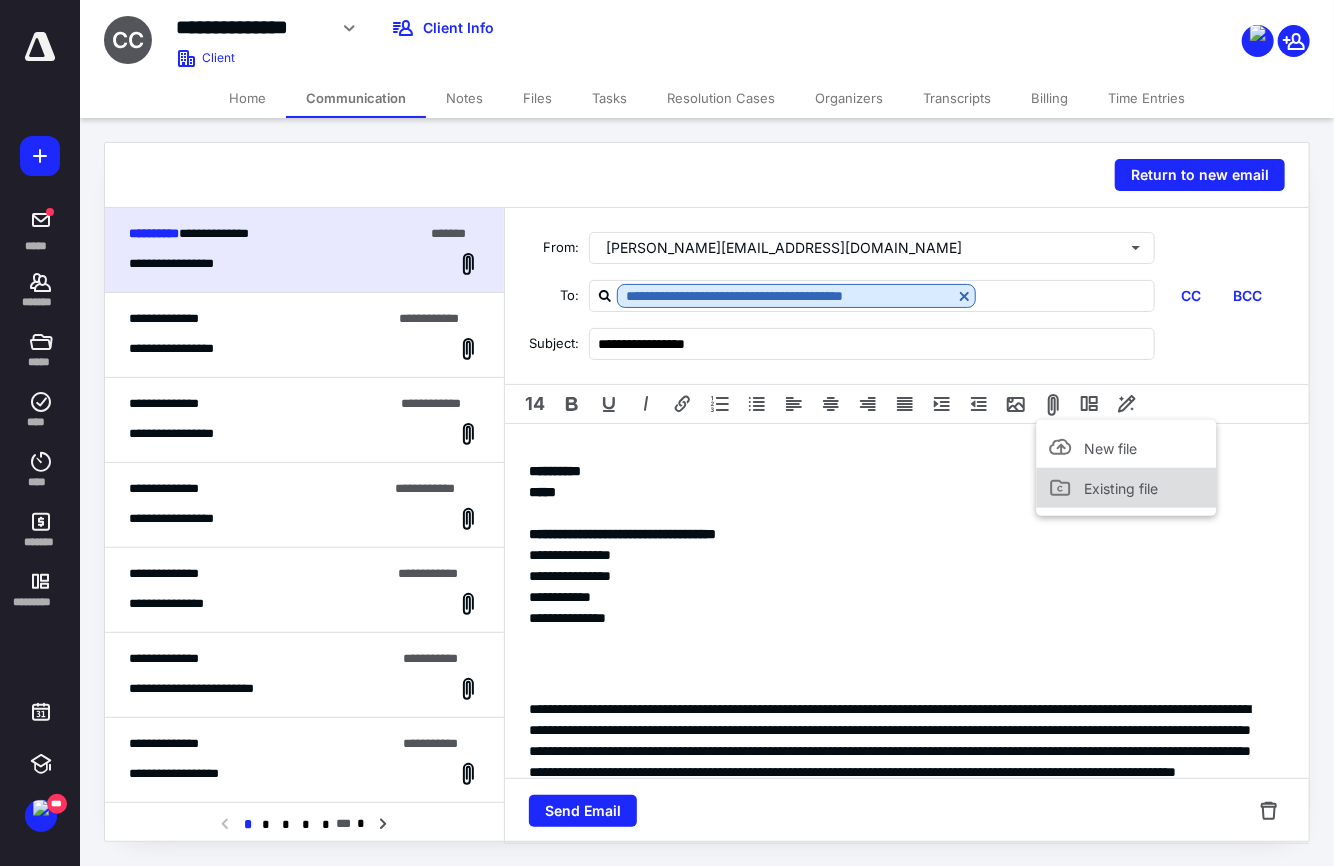 click 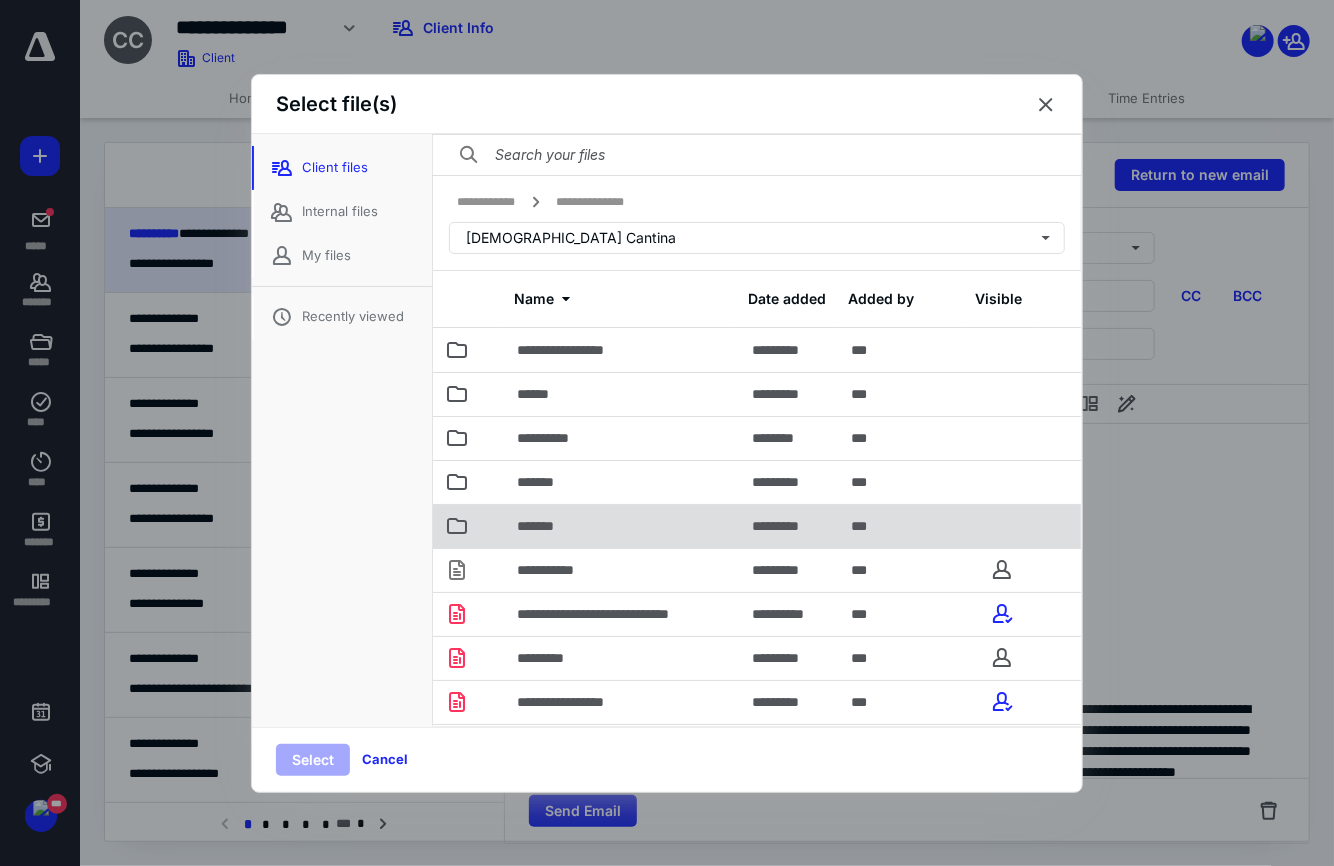 click on "*******" at bounding box center [545, 526] 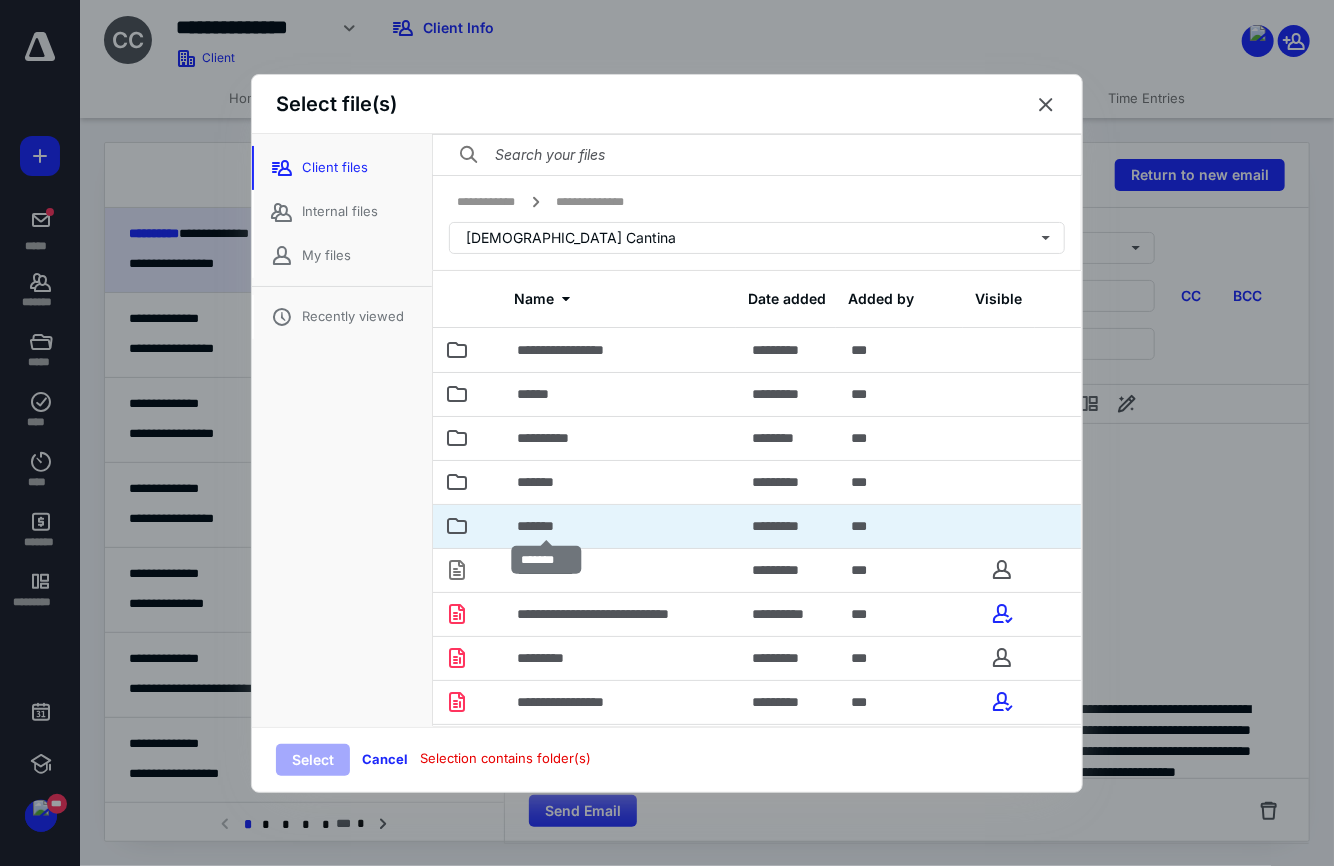 click on "*******" at bounding box center [545, 526] 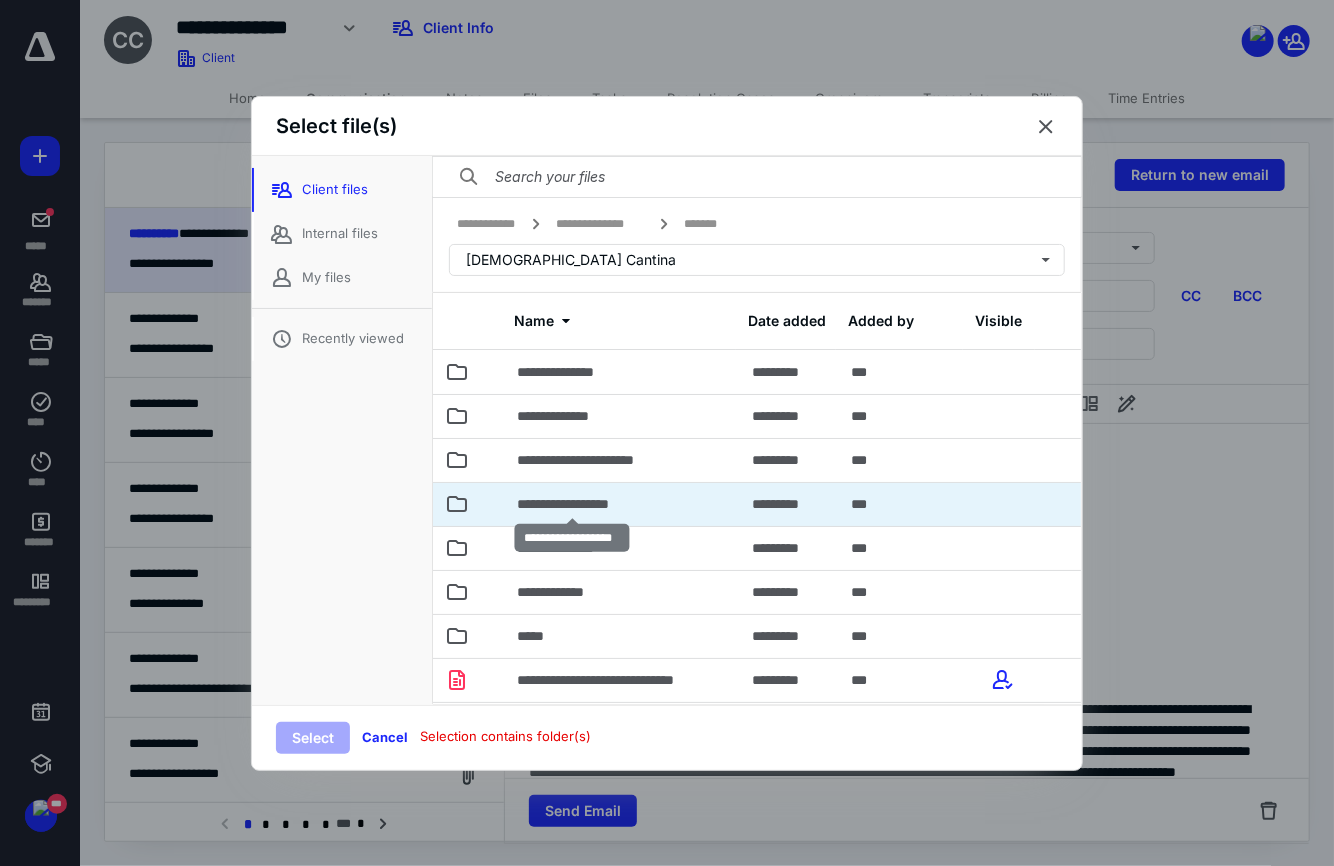 click on "**********" at bounding box center (571, 504) 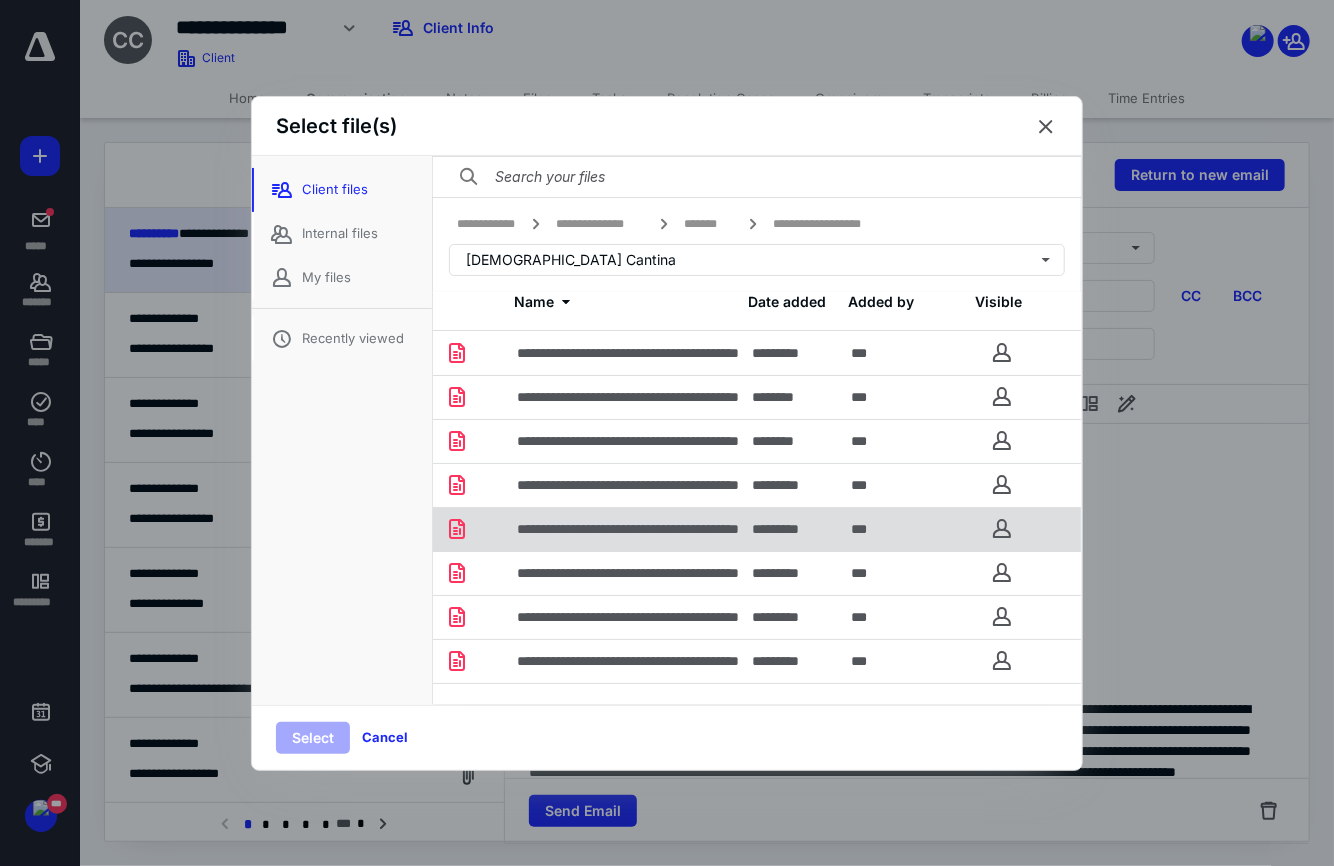 scroll, scrollTop: 0, scrollLeft: 0, axis: both 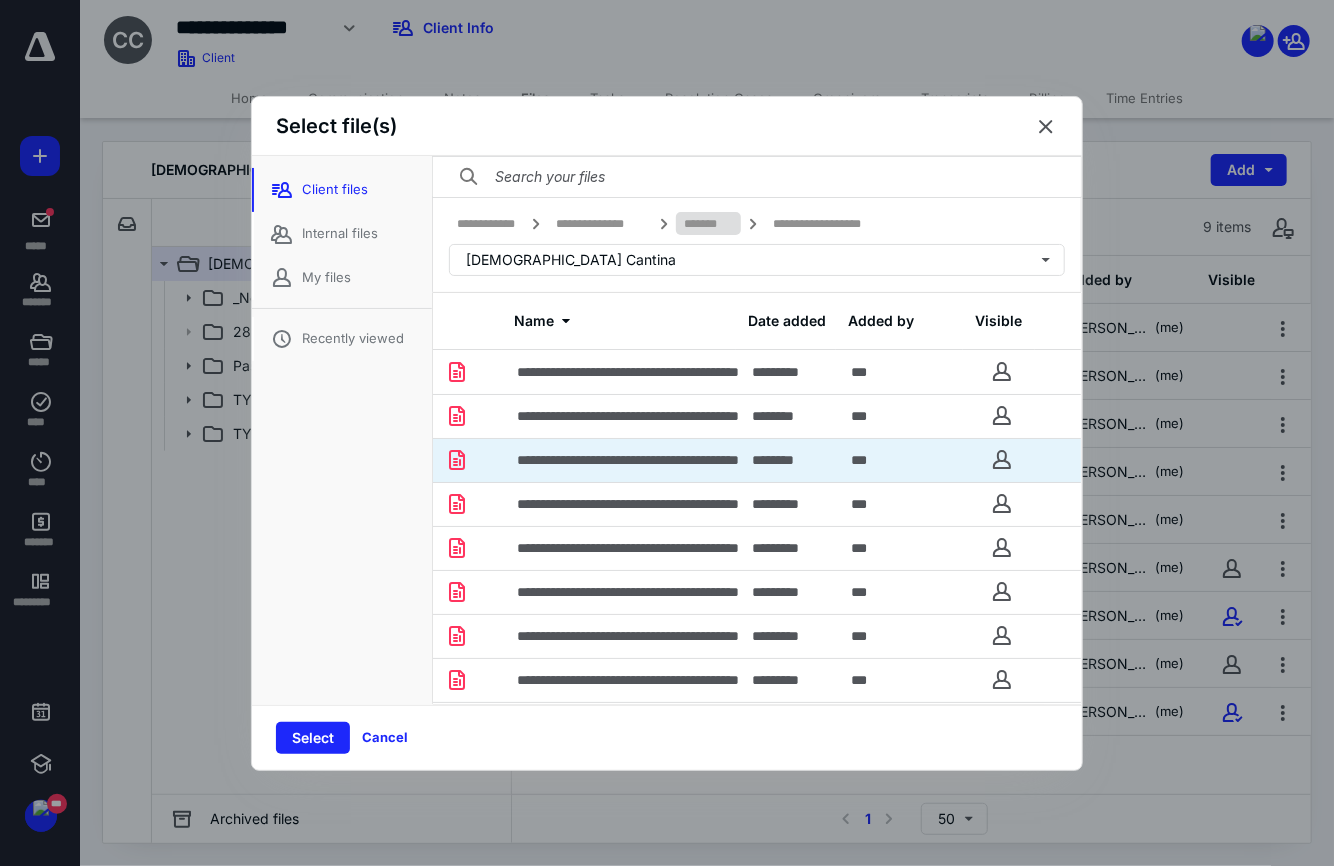 click on "**********" at bounding box center (757, 244) 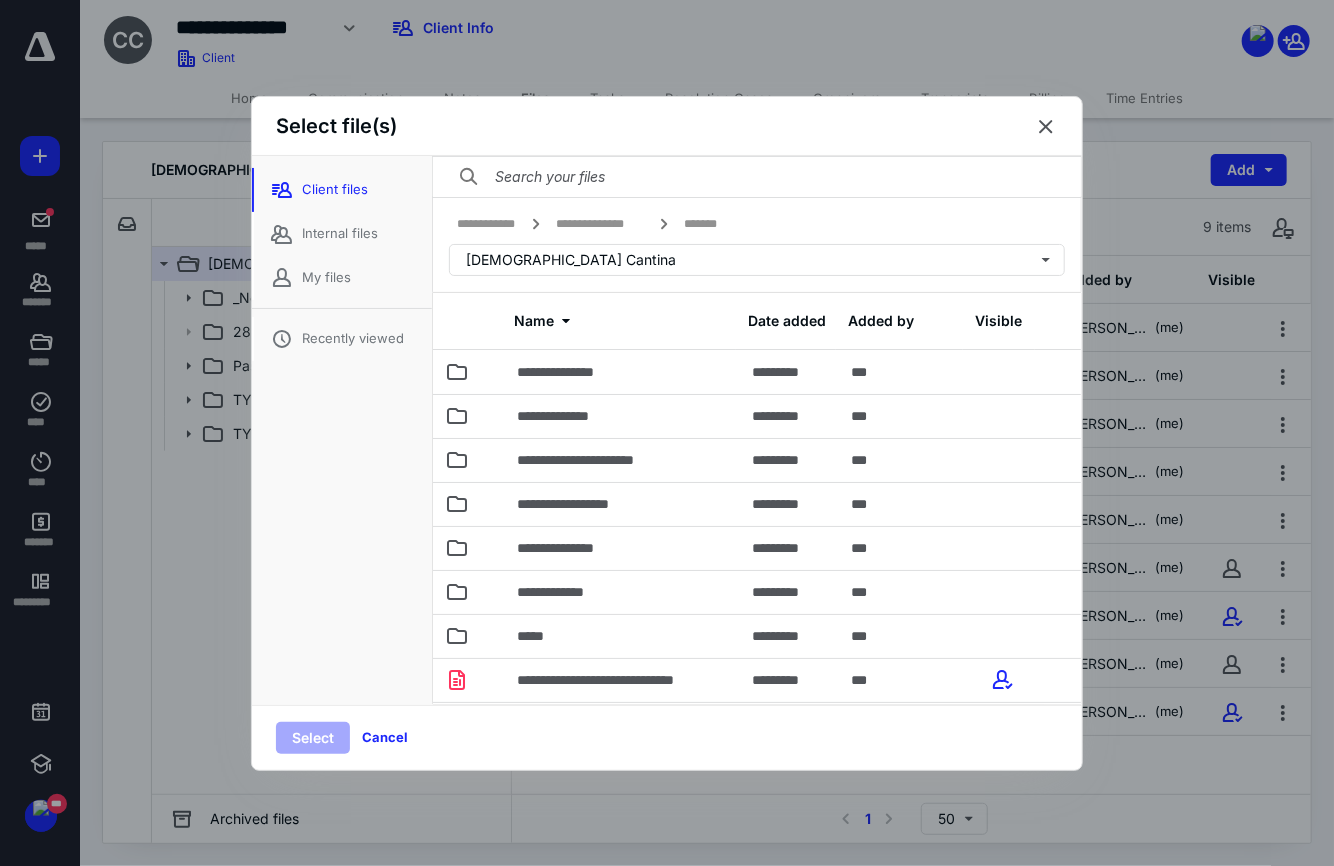 click at bounding box center [1046, 127] 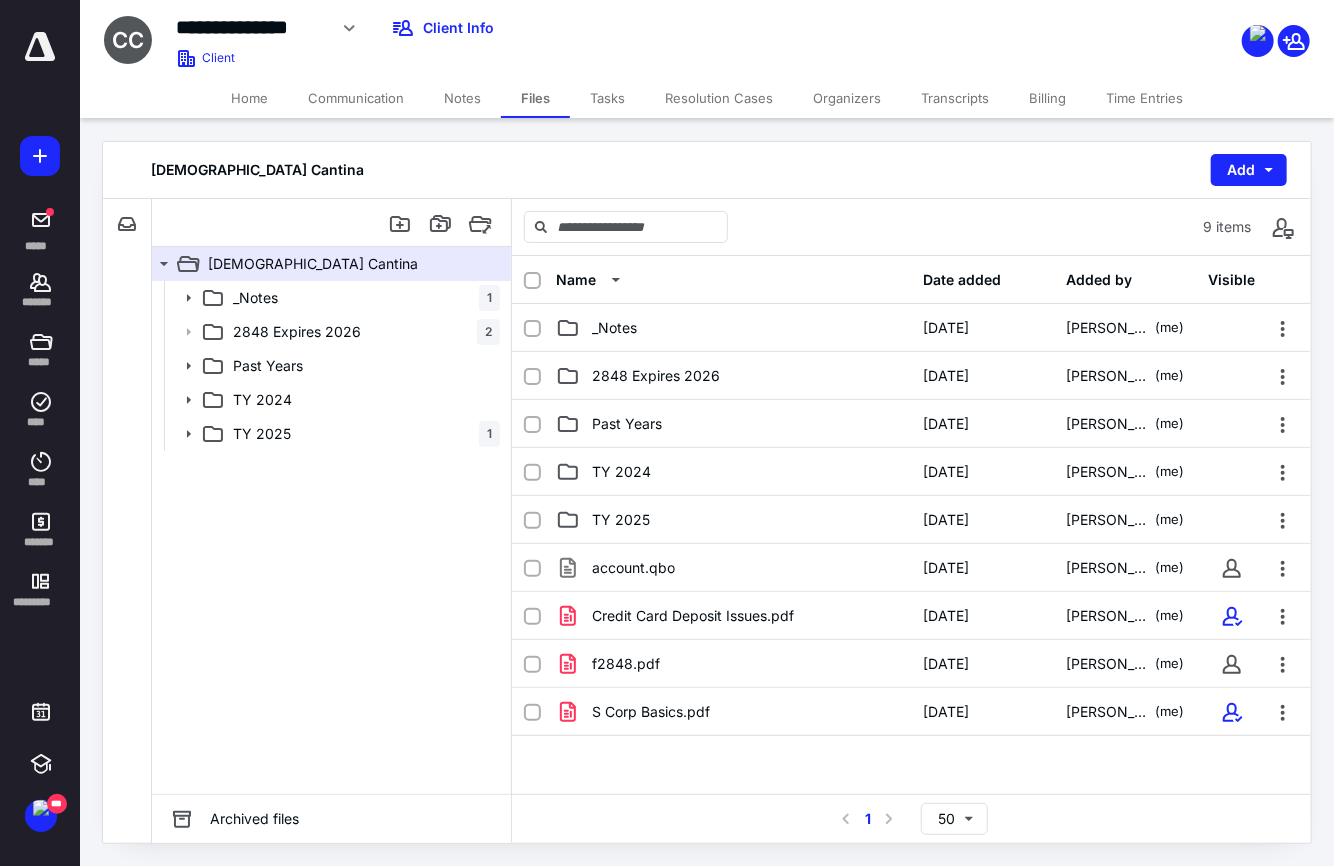 click on "Communication" at bounding box center (356, 98) 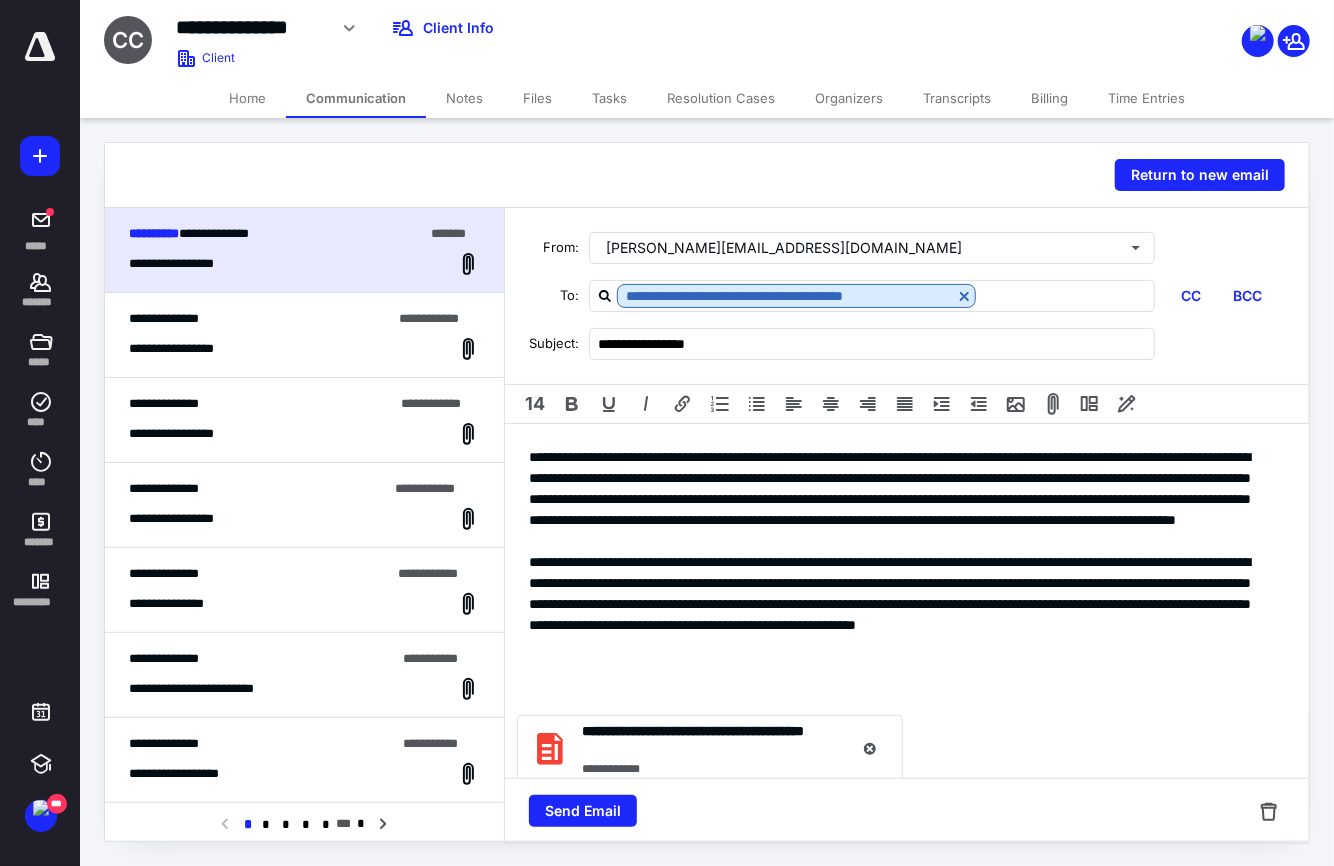 scroll, scrollTop: 268, scrollLeft: 0, axis: vertical 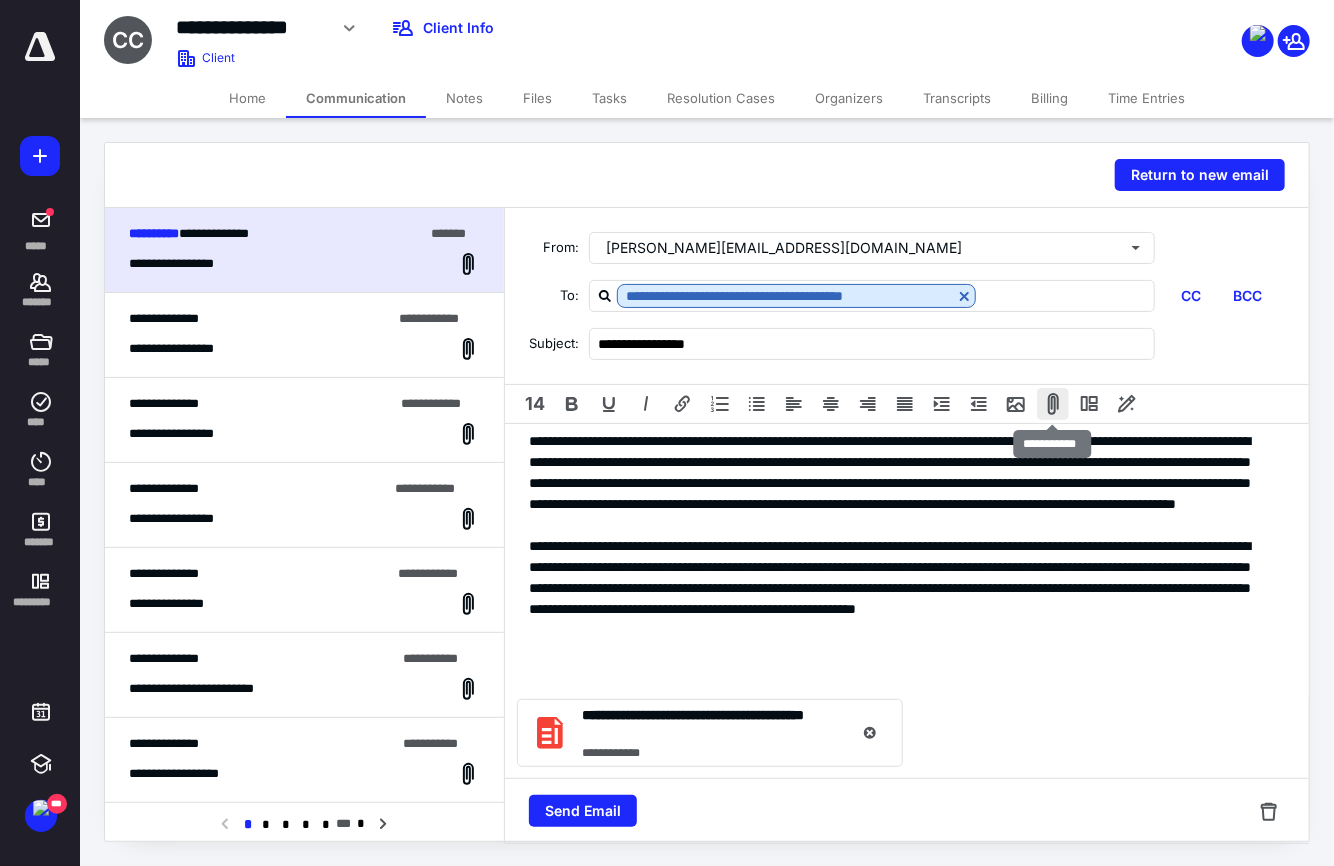 click at bounding box center (1053, 404) 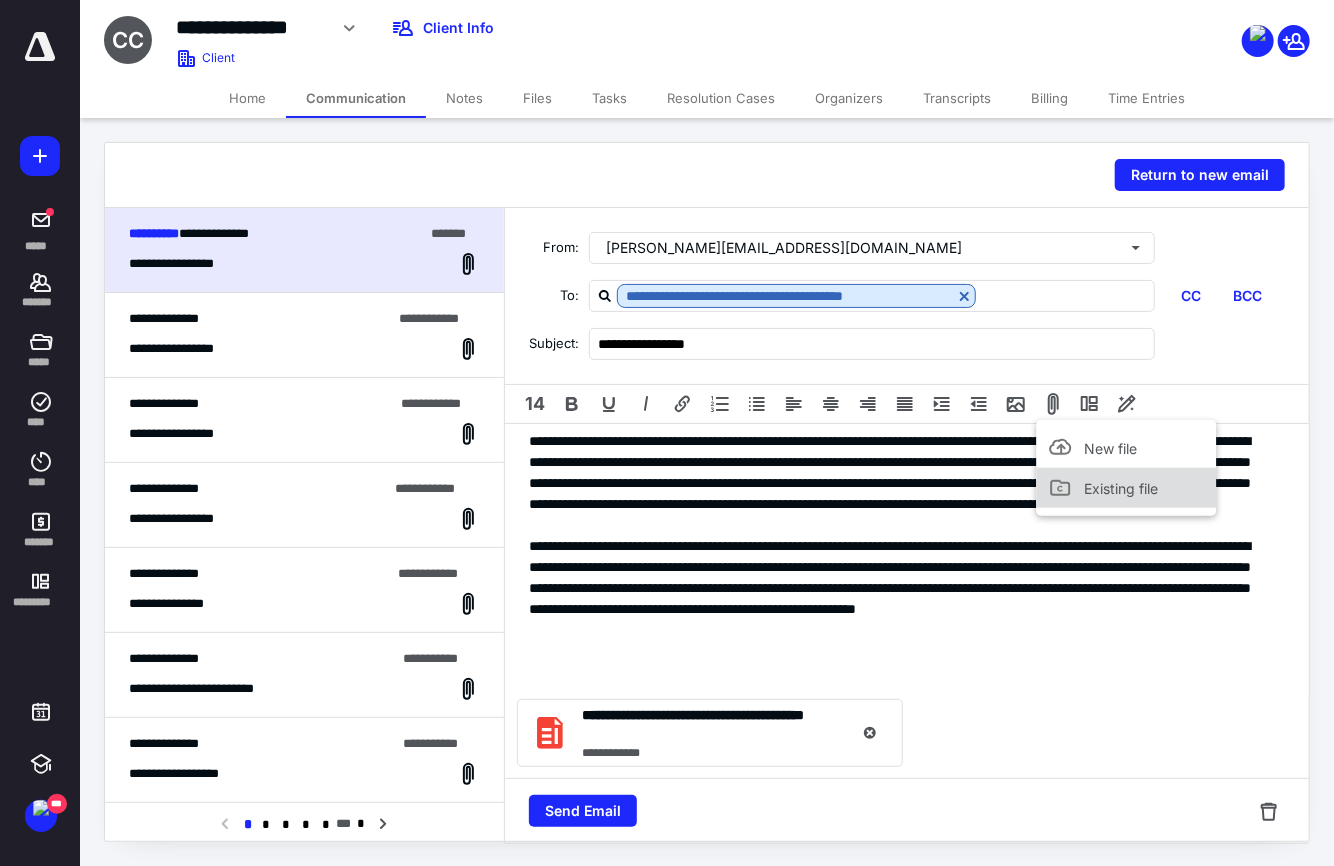 click on "Existing file" at bounding box center [1121, 487] 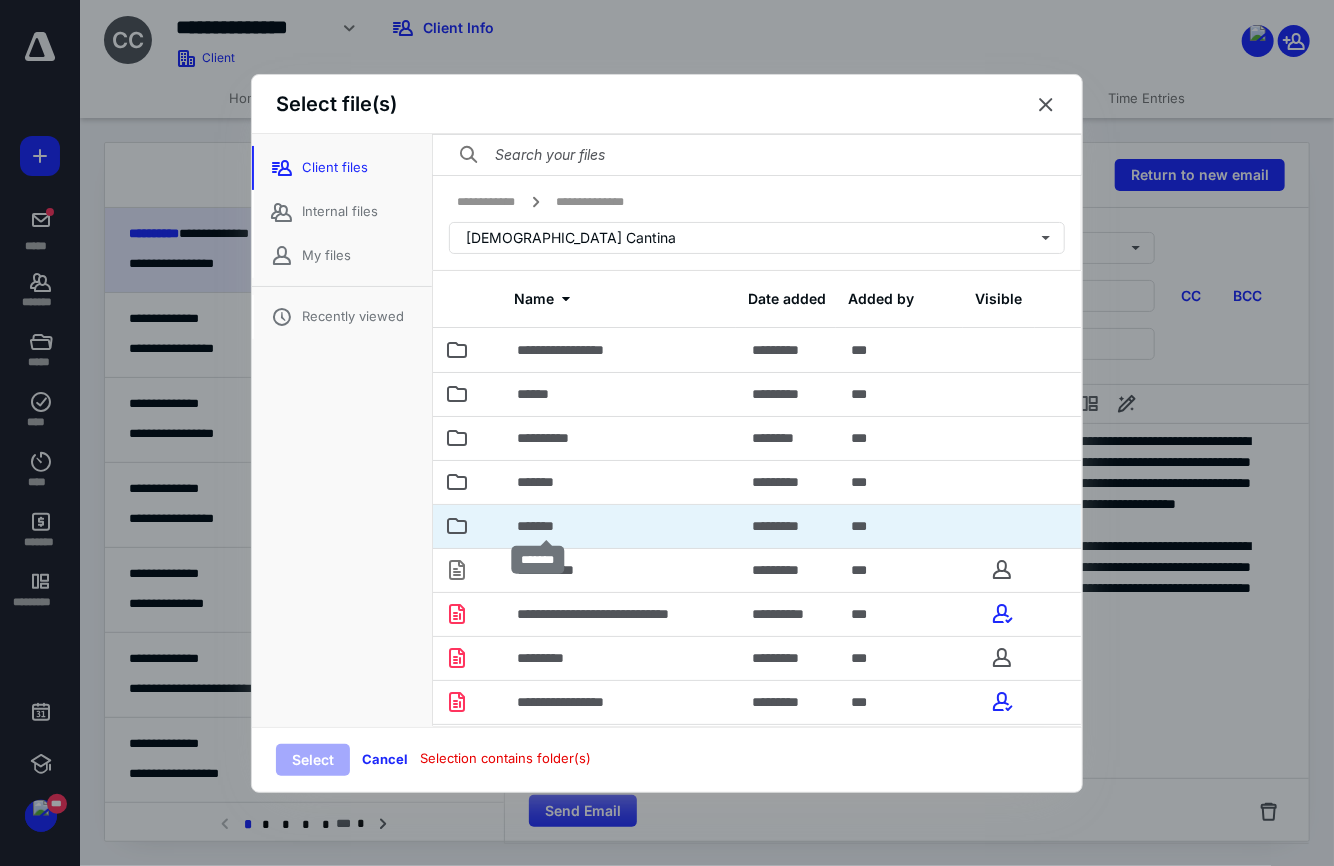 click on "*******" at bounding box center (545, 526) 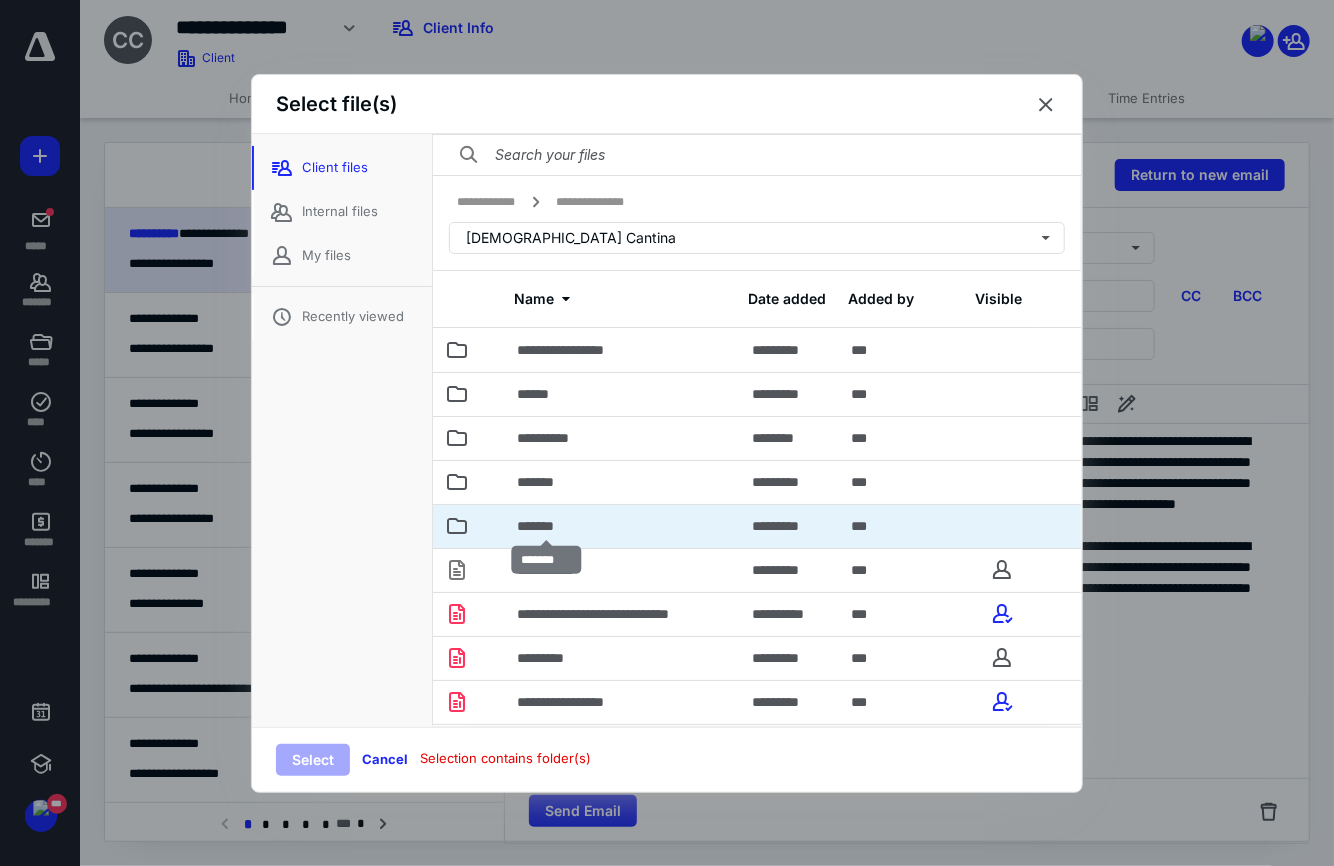 click on "*******" at bounding box center (545, 526) 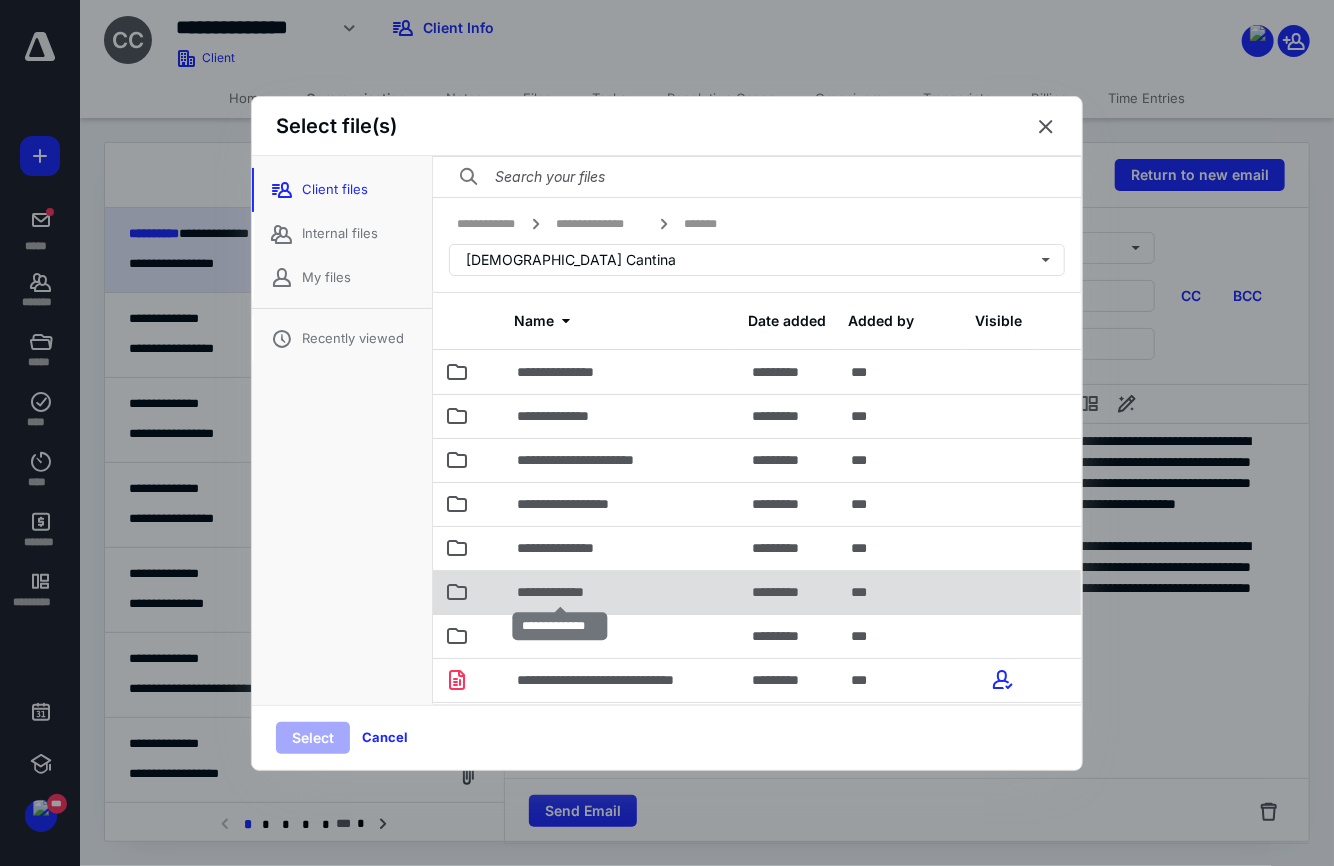 click on "**********" at bounding box center [560, 592] 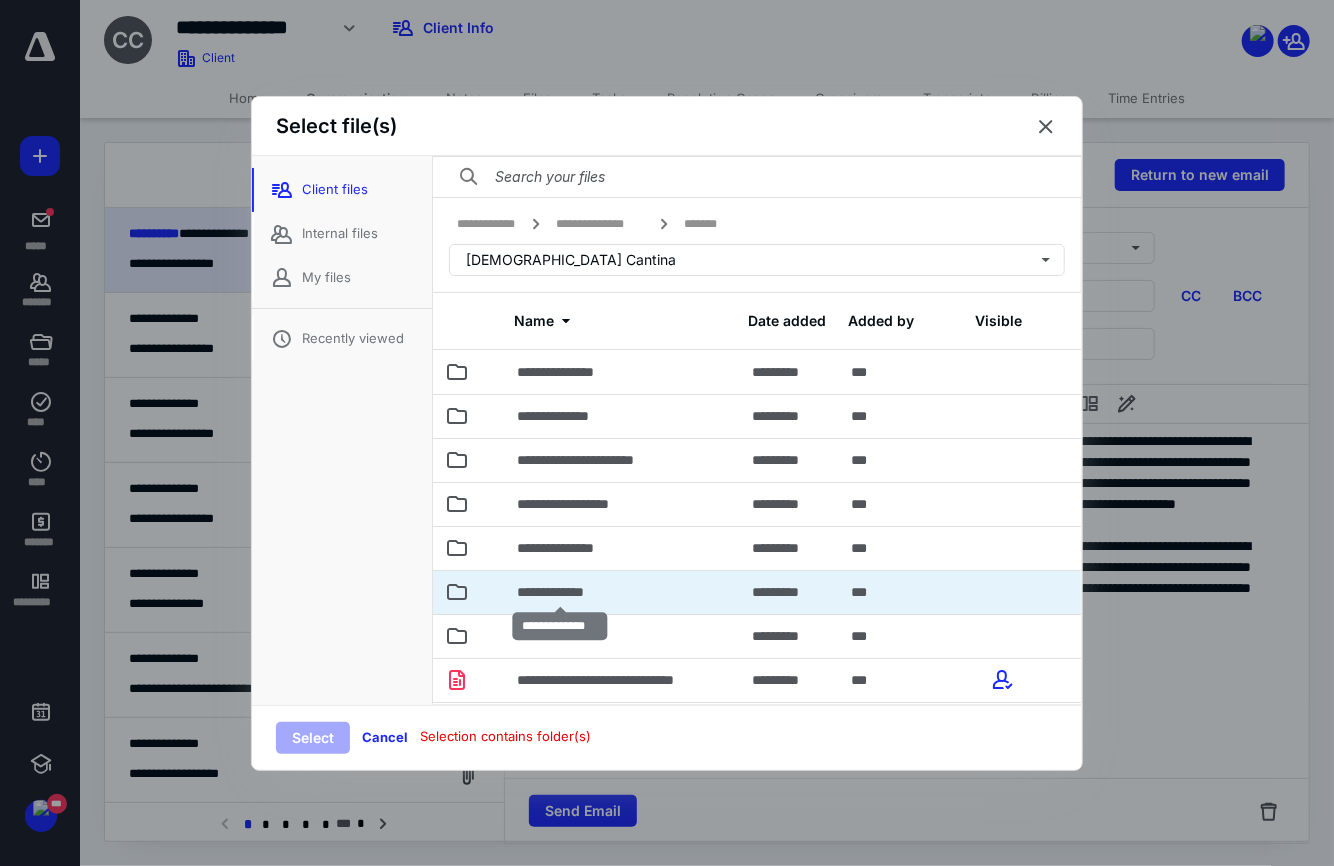 click on "**********" at bounding box center [560, 592] 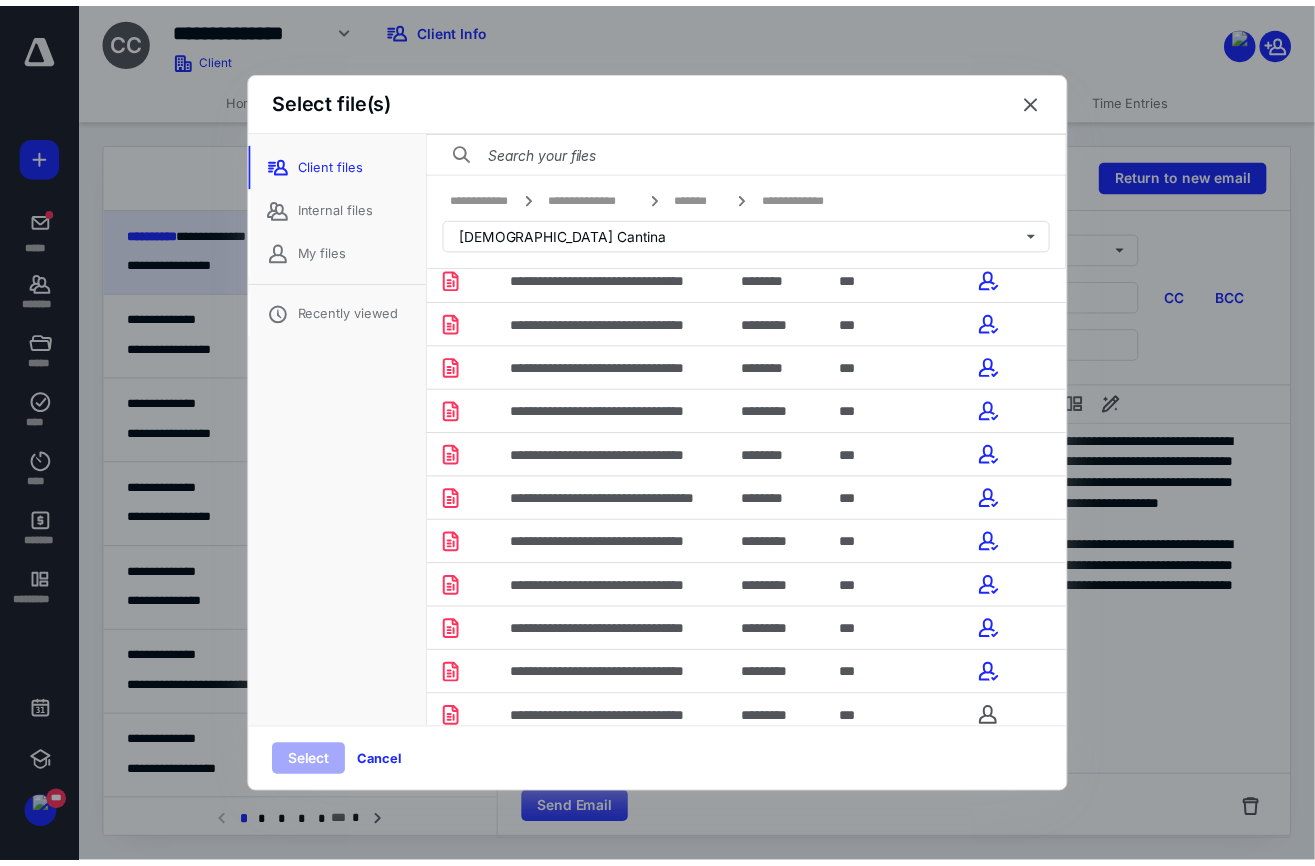 scroll, scrollTop: 256, scrollLeft: 0, axis: vertical 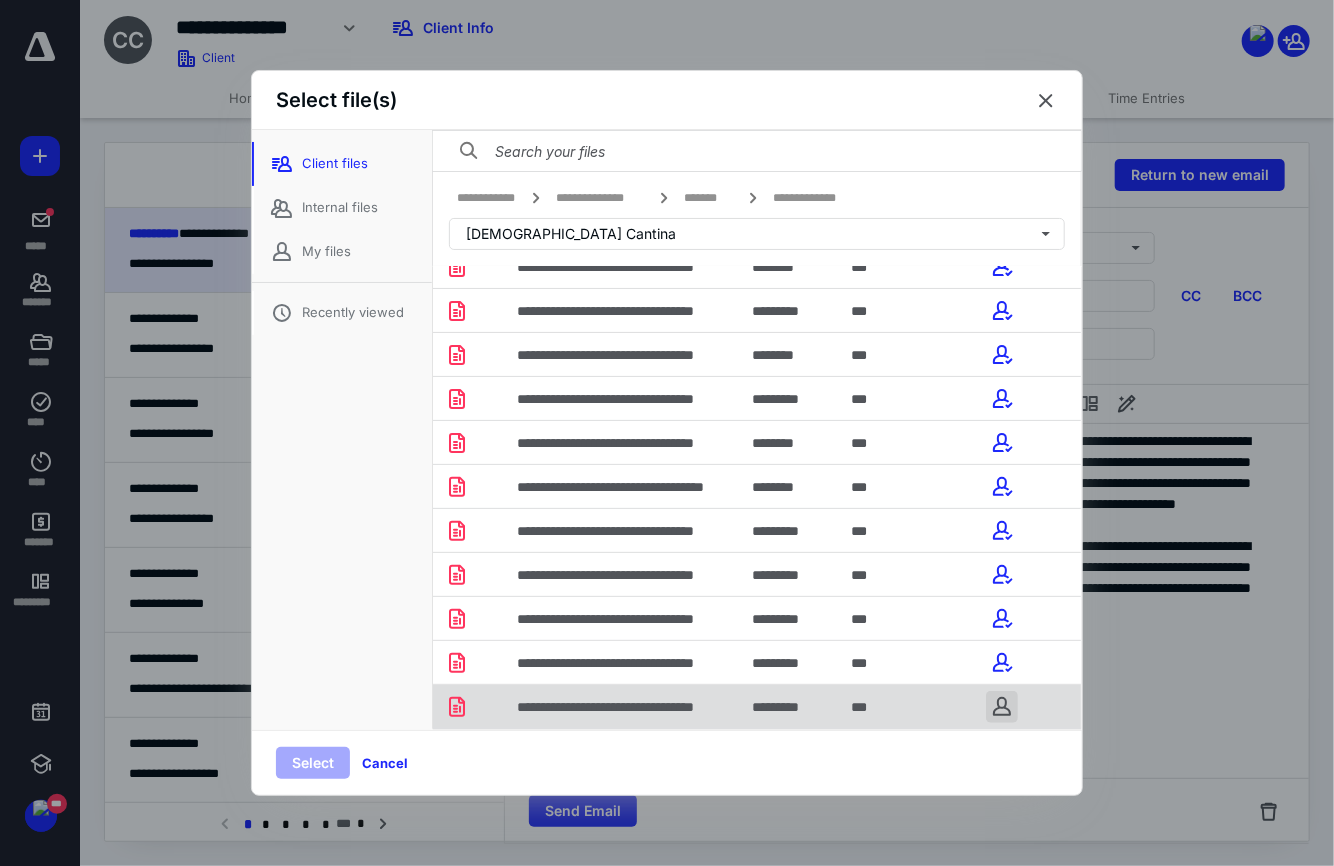 click on "**********" at bounding box center [667, 433] 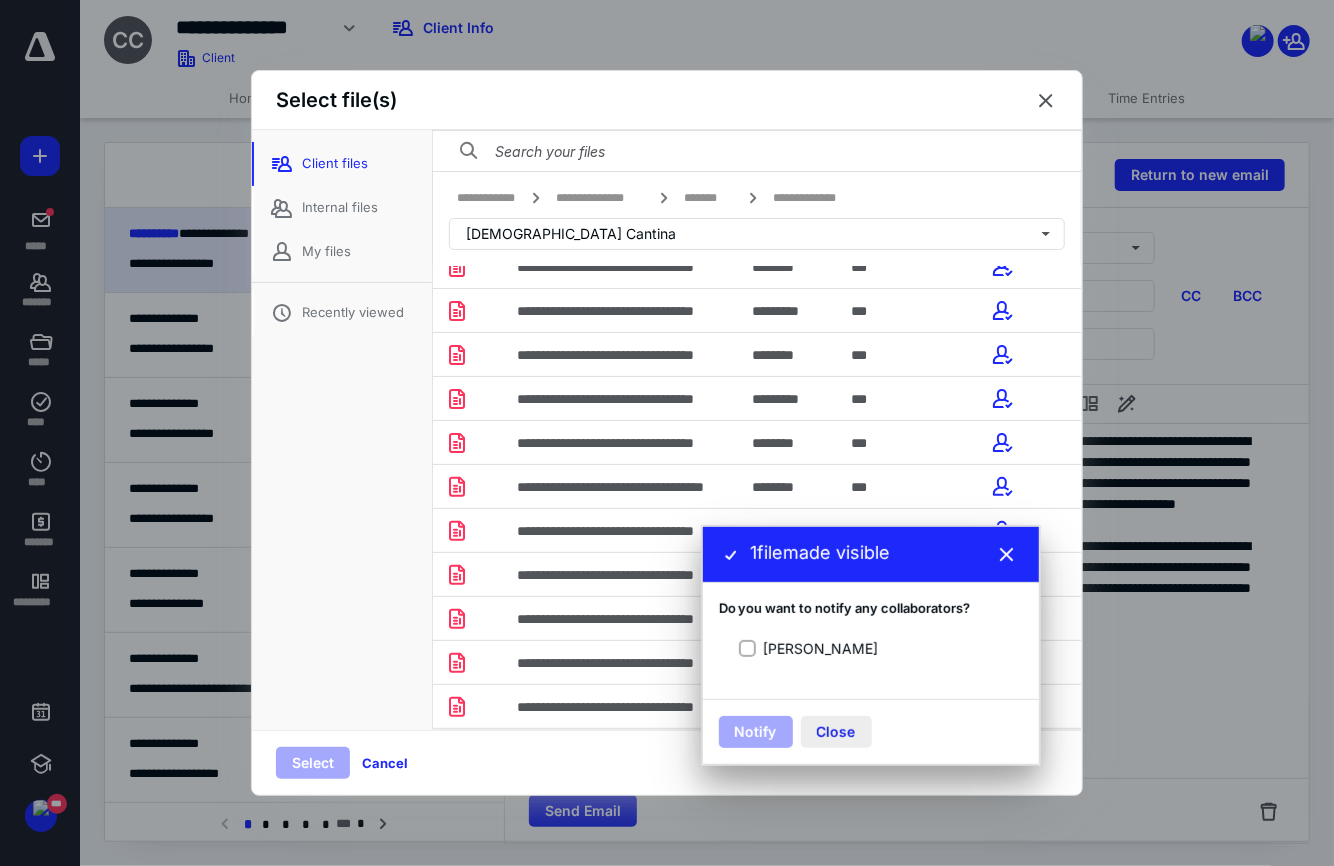 click on "Close" at bounding box center [836, 732] 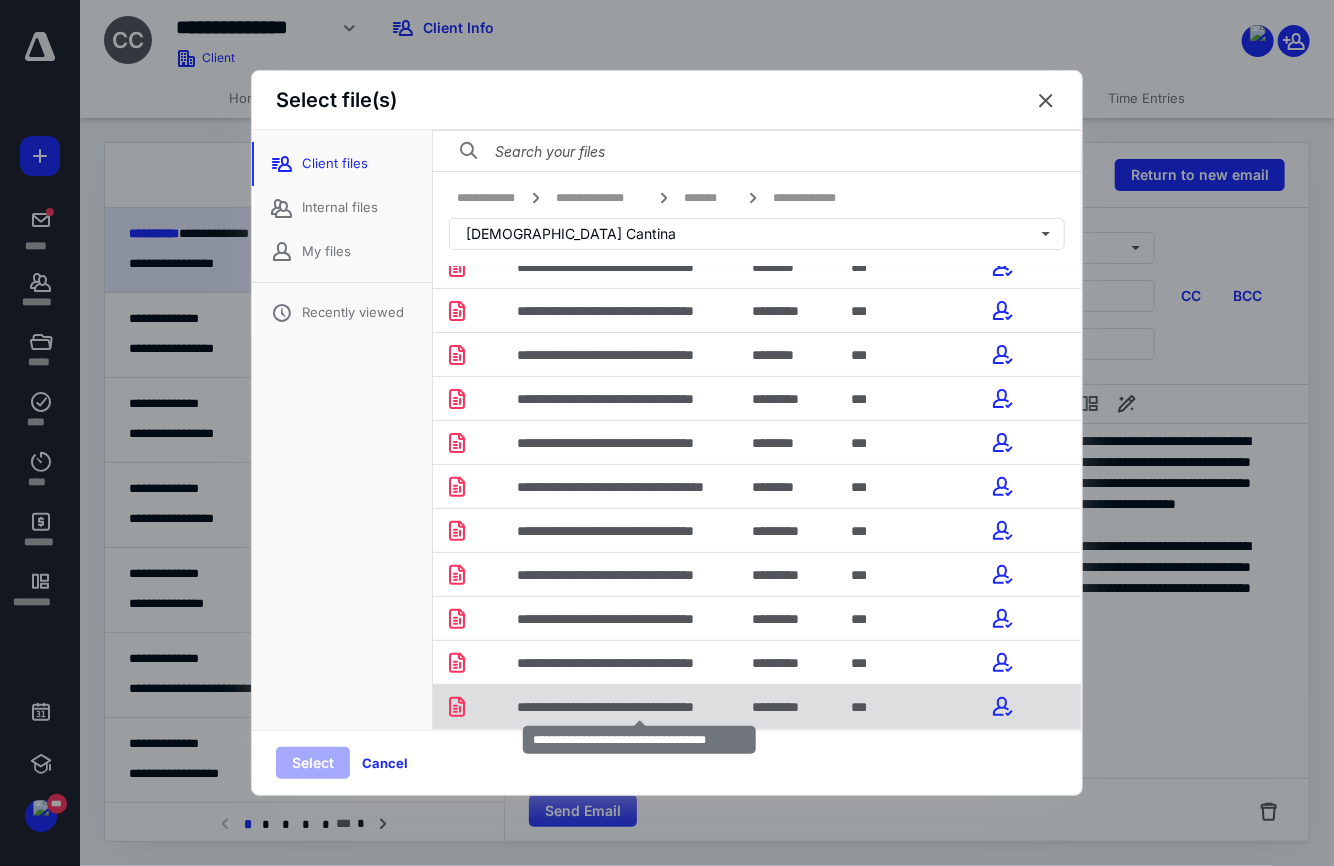 click on "**********" at bounding box center (639, 707) 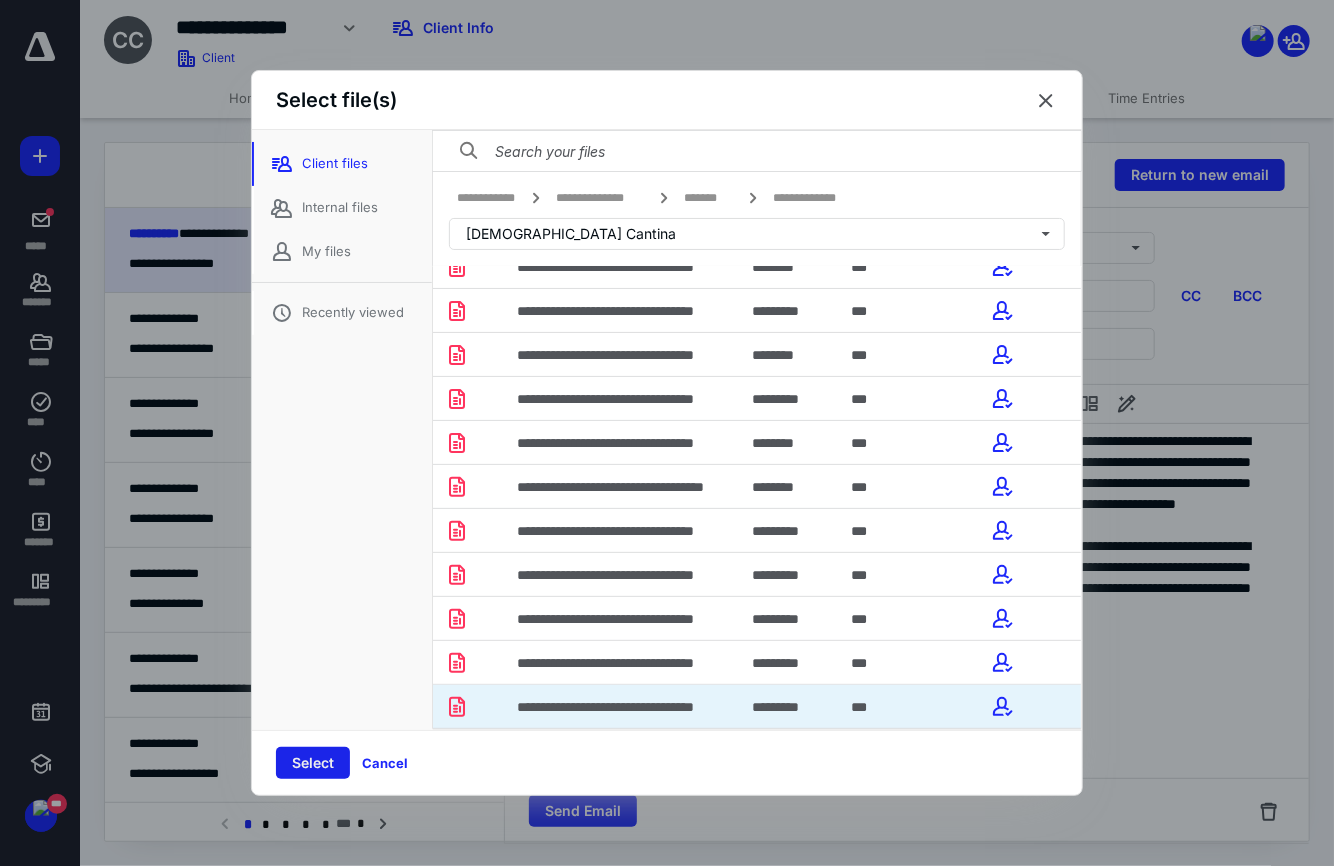 click on "Select" at bounding box center (313, 763) 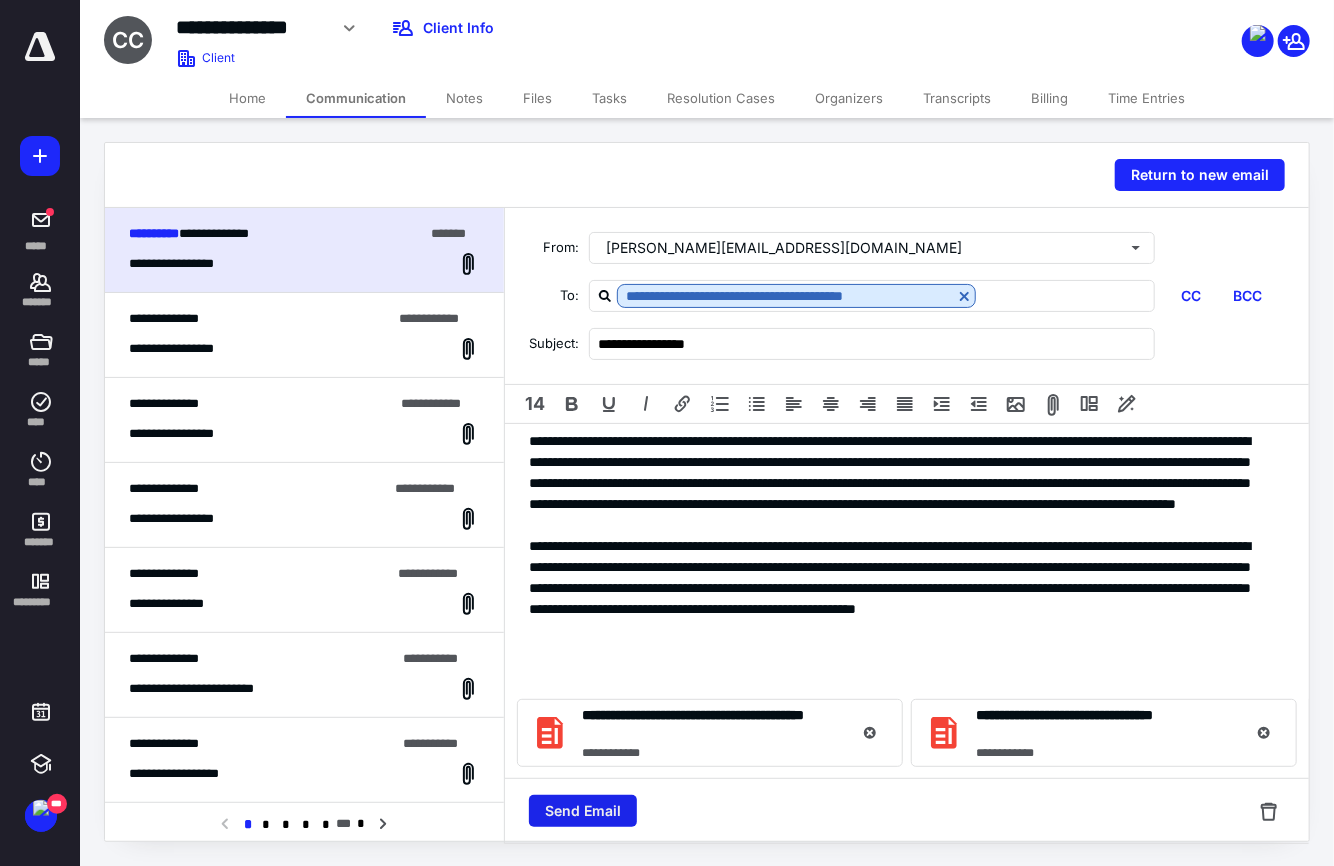click on "Send Email" at bounding box center (583, 811) 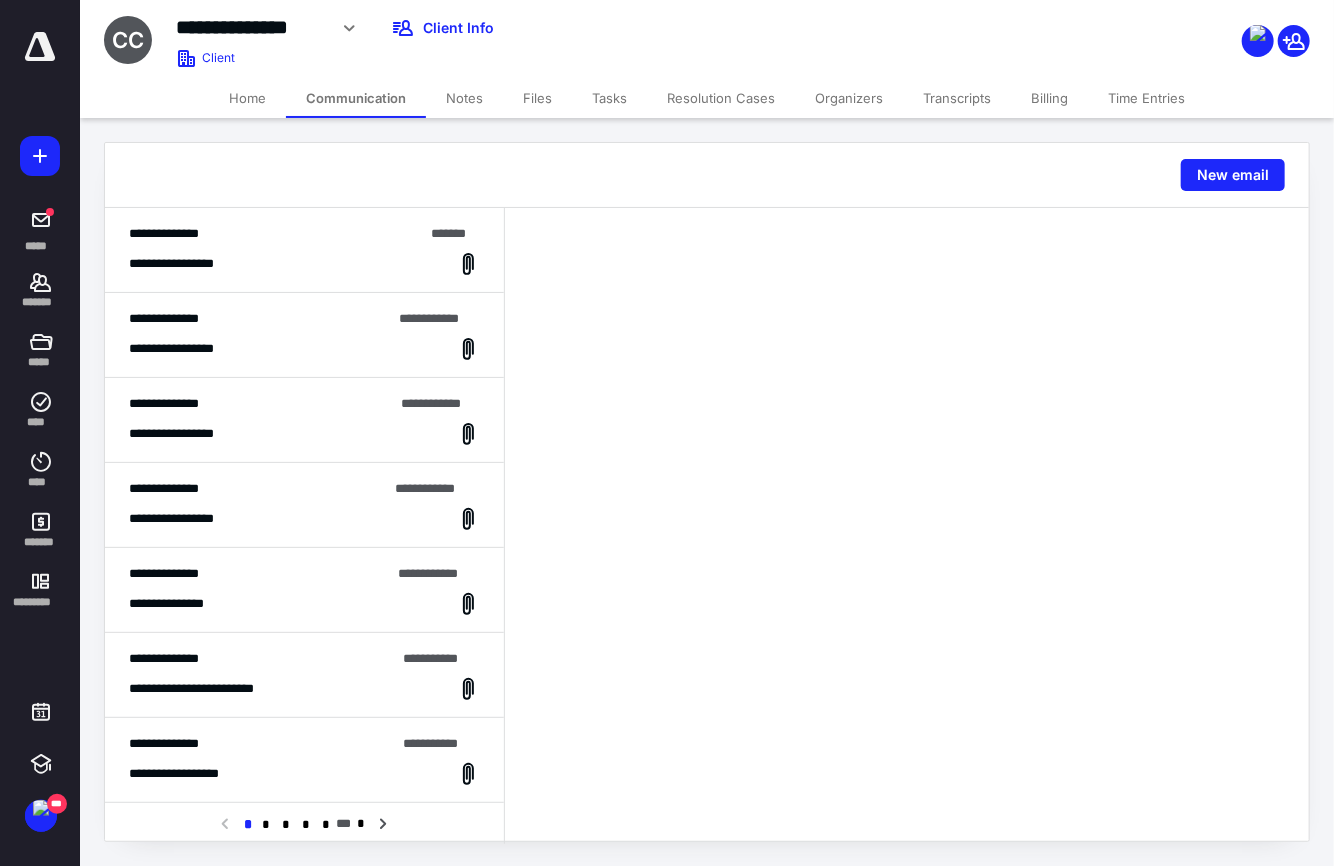 click on "Tasks" at bounding box center (609, 98) 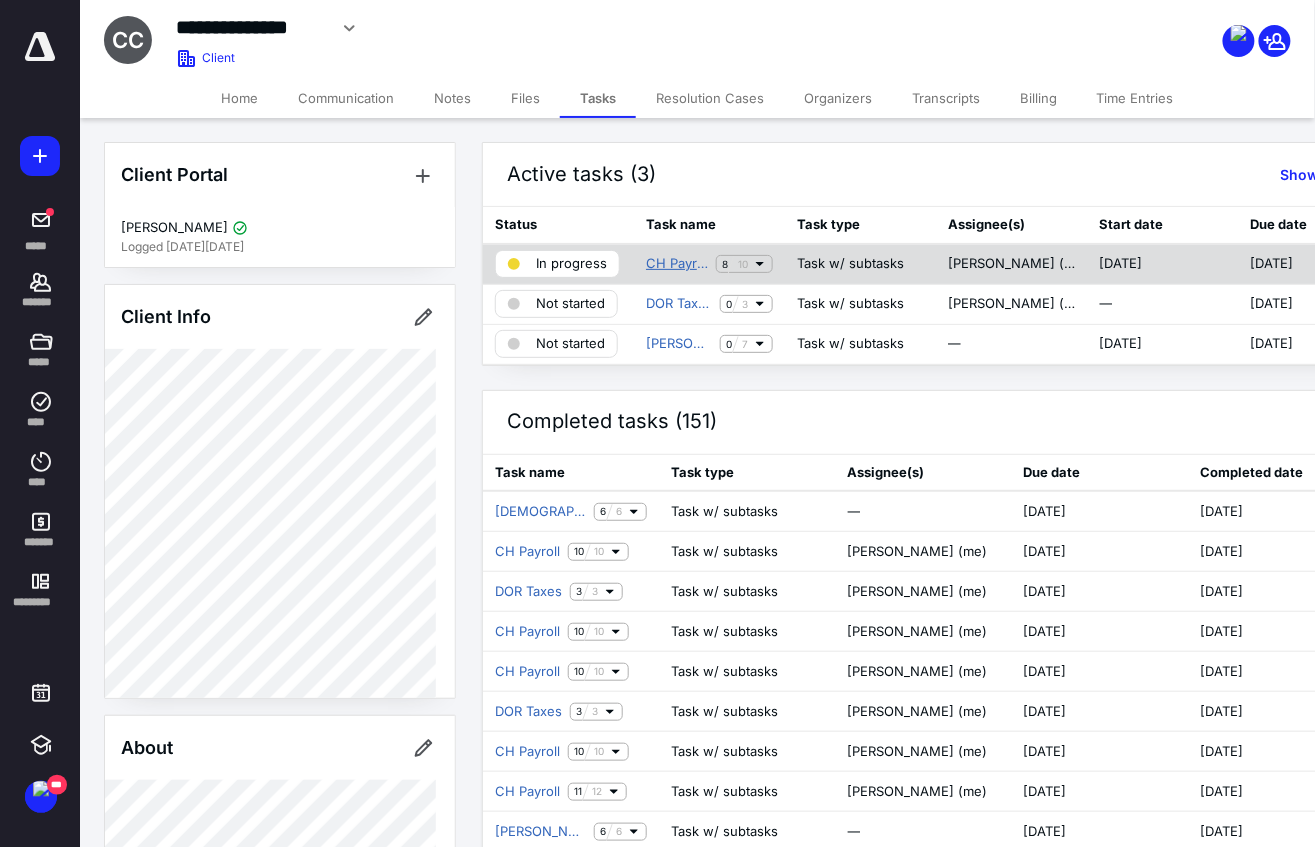 click on "CH Payroll" at bounding box center [677, 264] 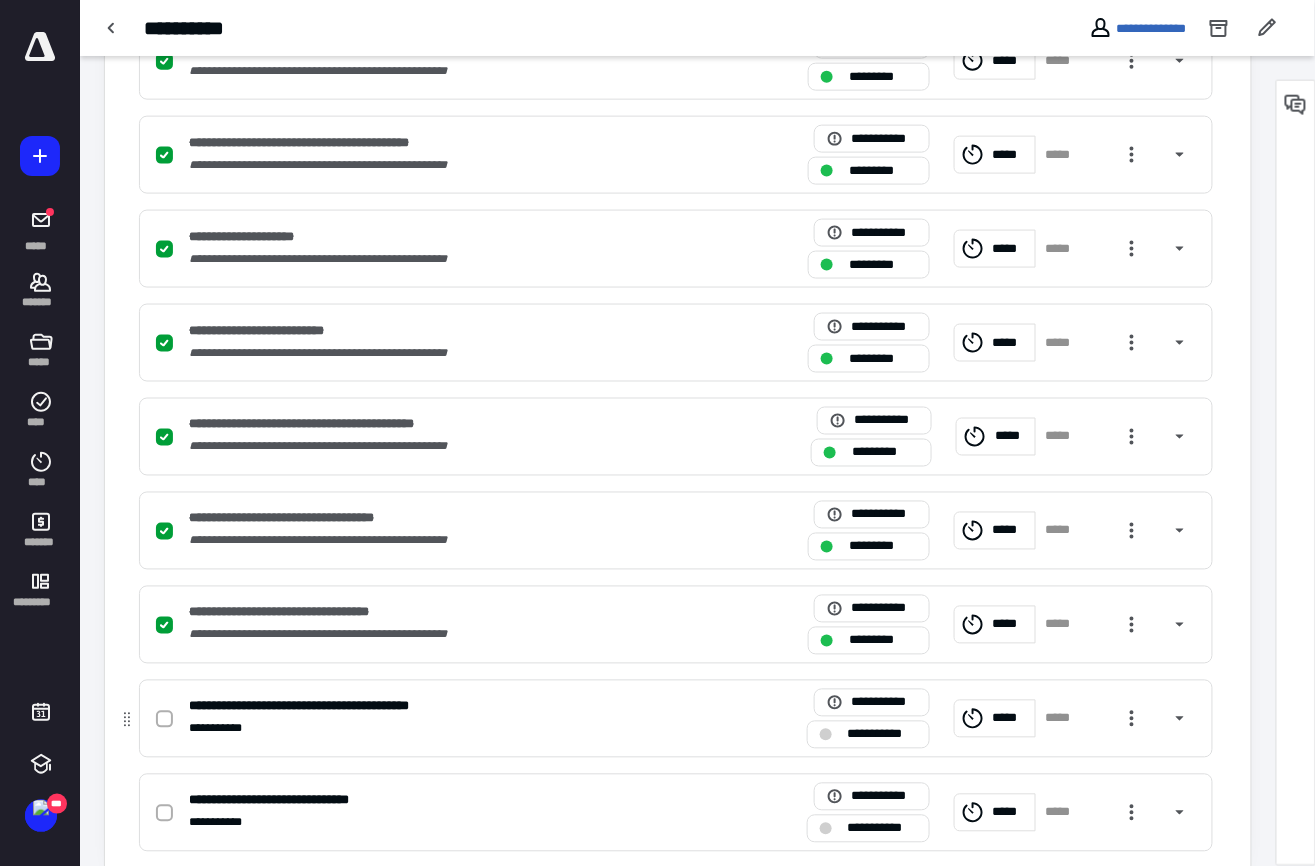 scroll, scrollTop: 684, scrollLeft: 0, axis: vertical 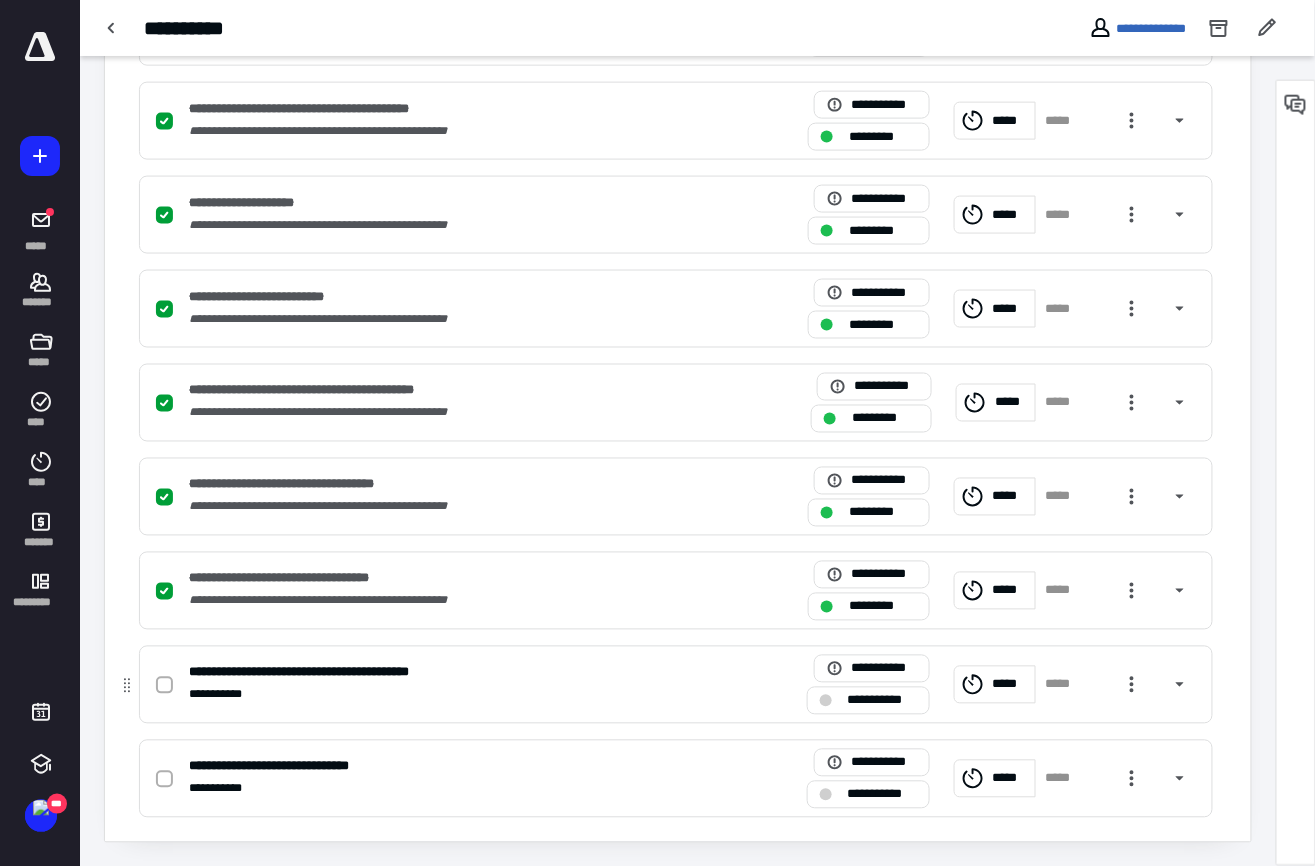 click 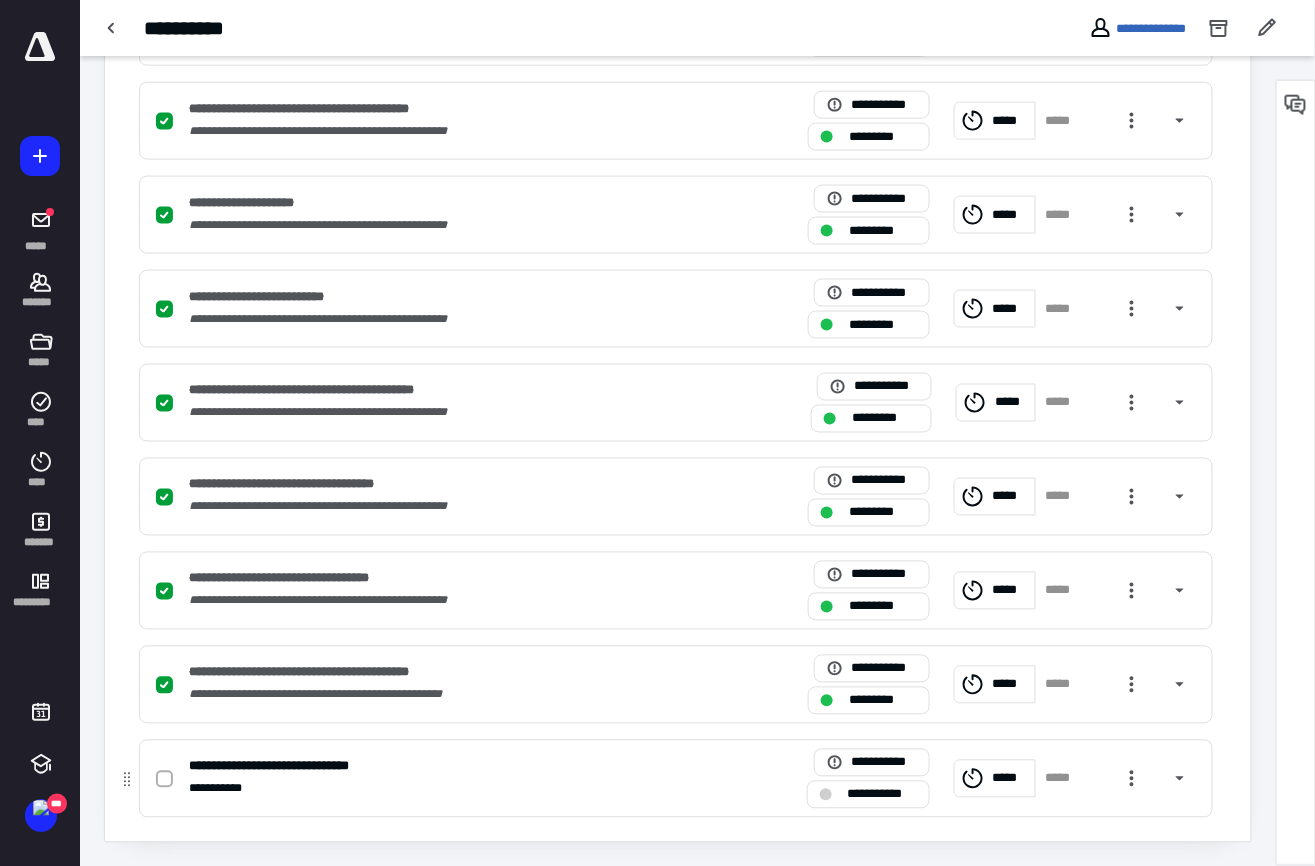 click 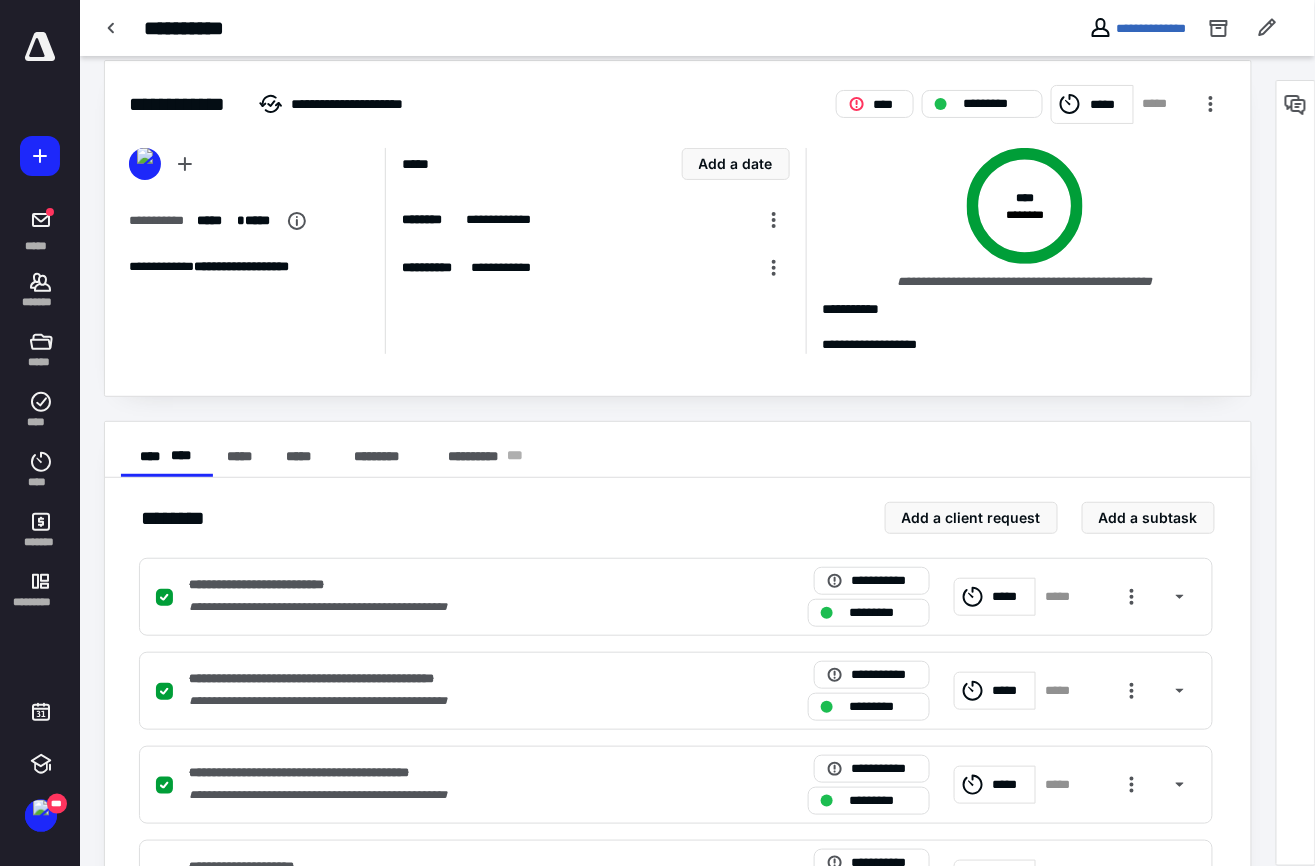 scroll, scrollTop: 0, scrollLeft: 0, axis: both 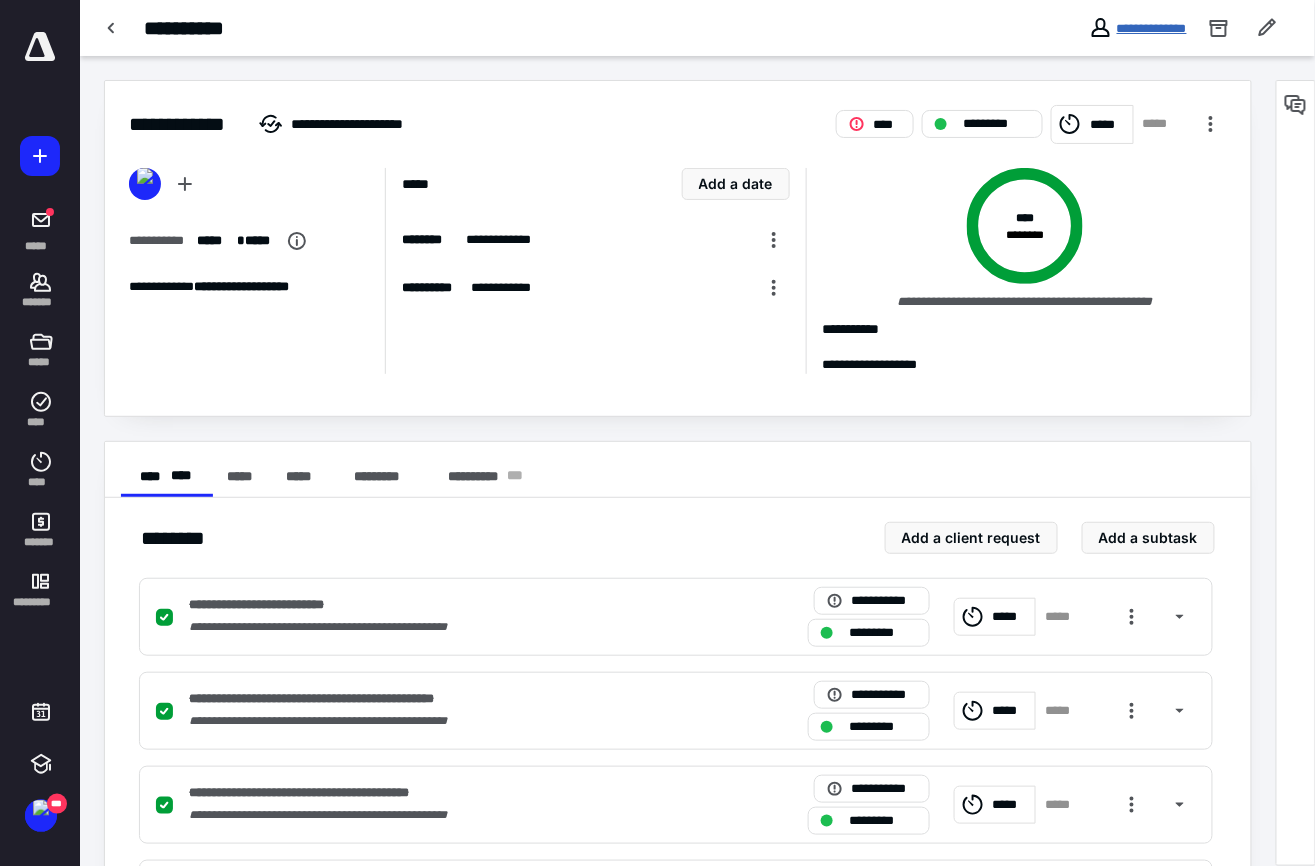 click on "**********" at bounding box center [1152, 28] 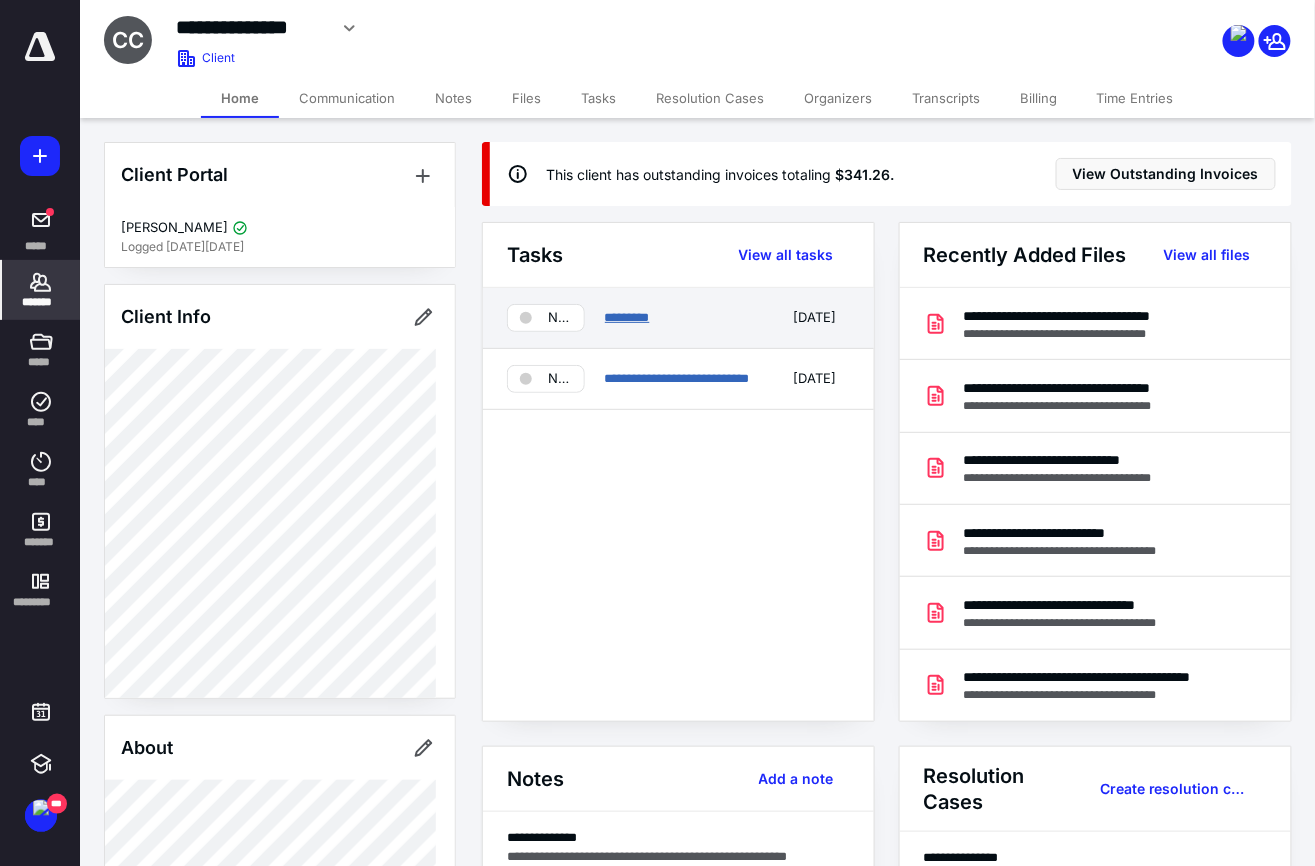 click on "*********" at bounding box center [627, 317] 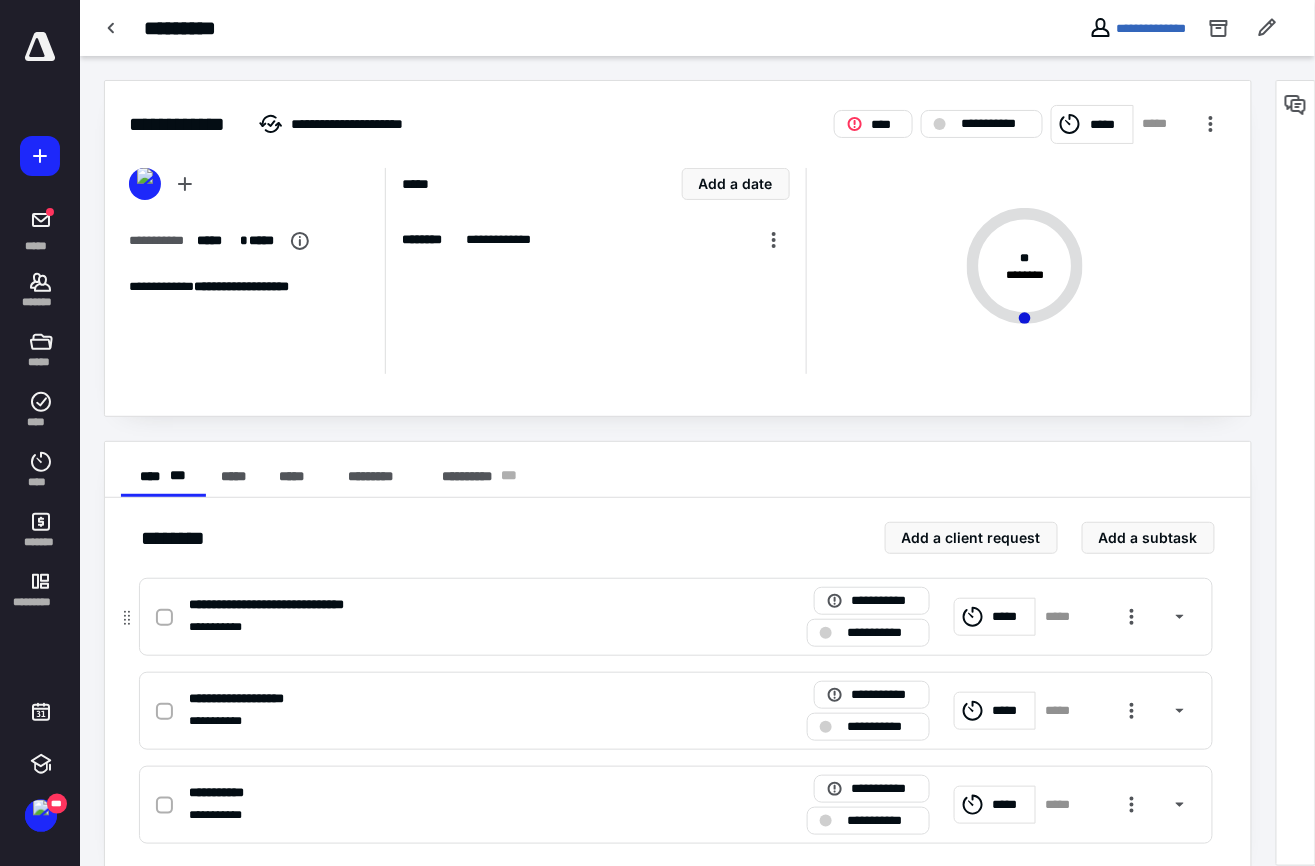 click 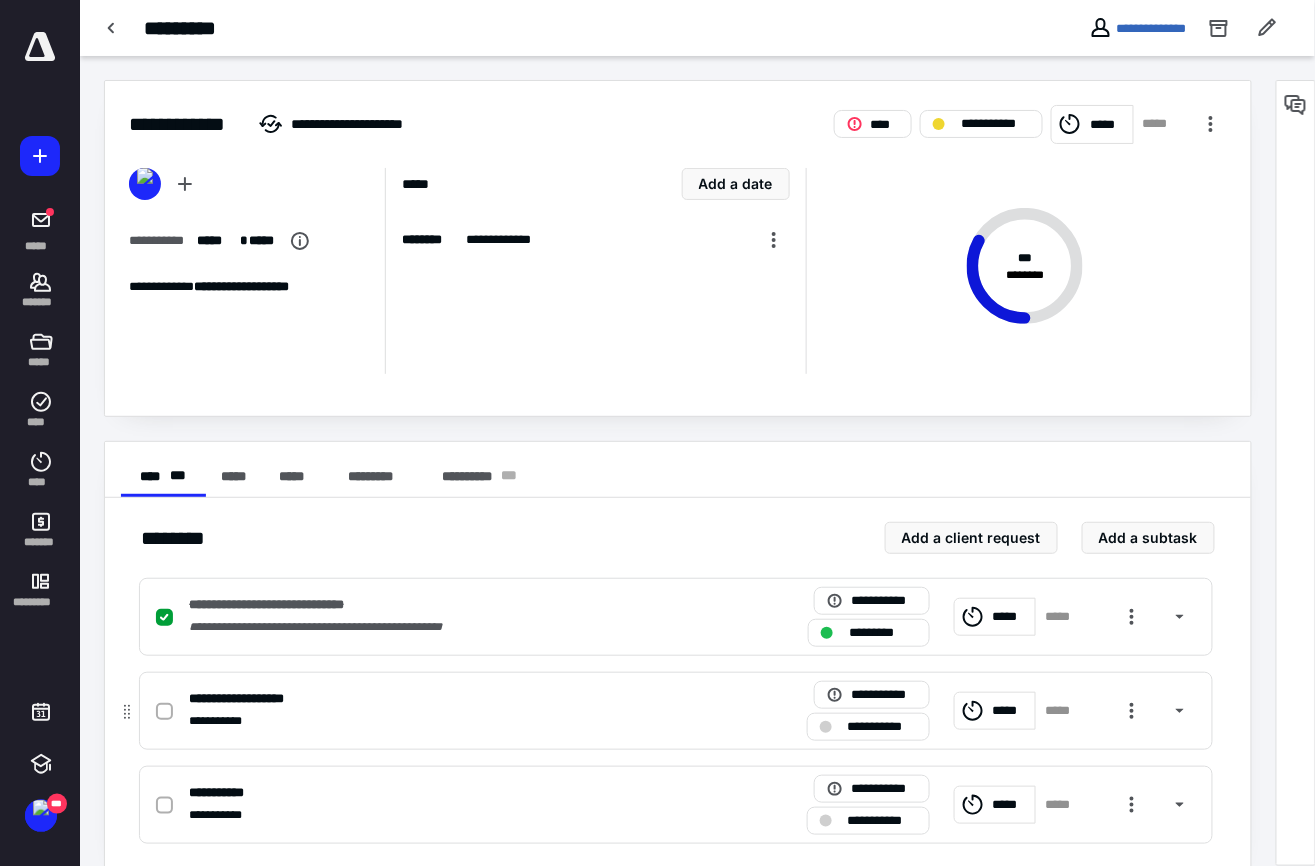 click at bounding box center (164, 712) 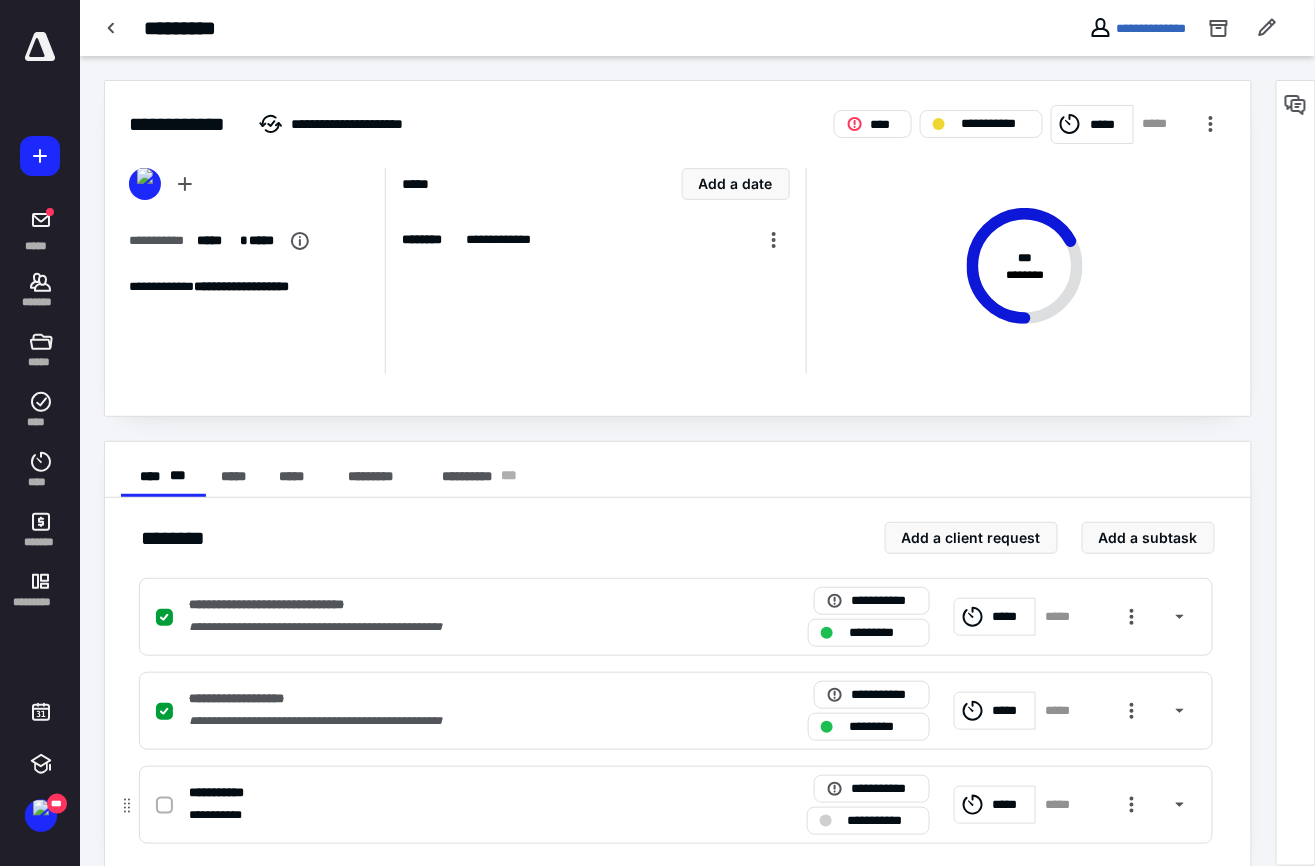 click at bounding box center [168, 805] 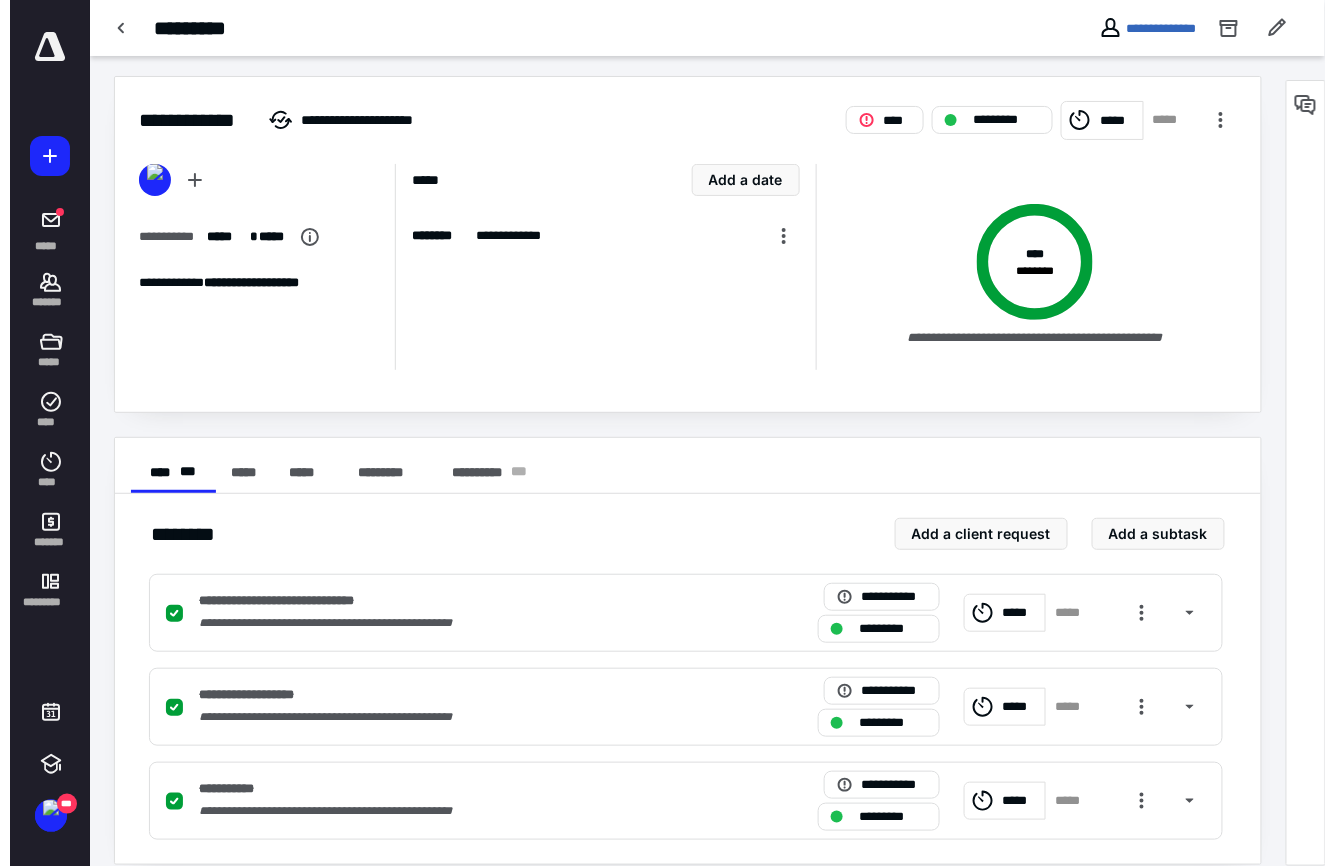 scroll, scrollTop: 0, scrollLeft: 0, axis: both 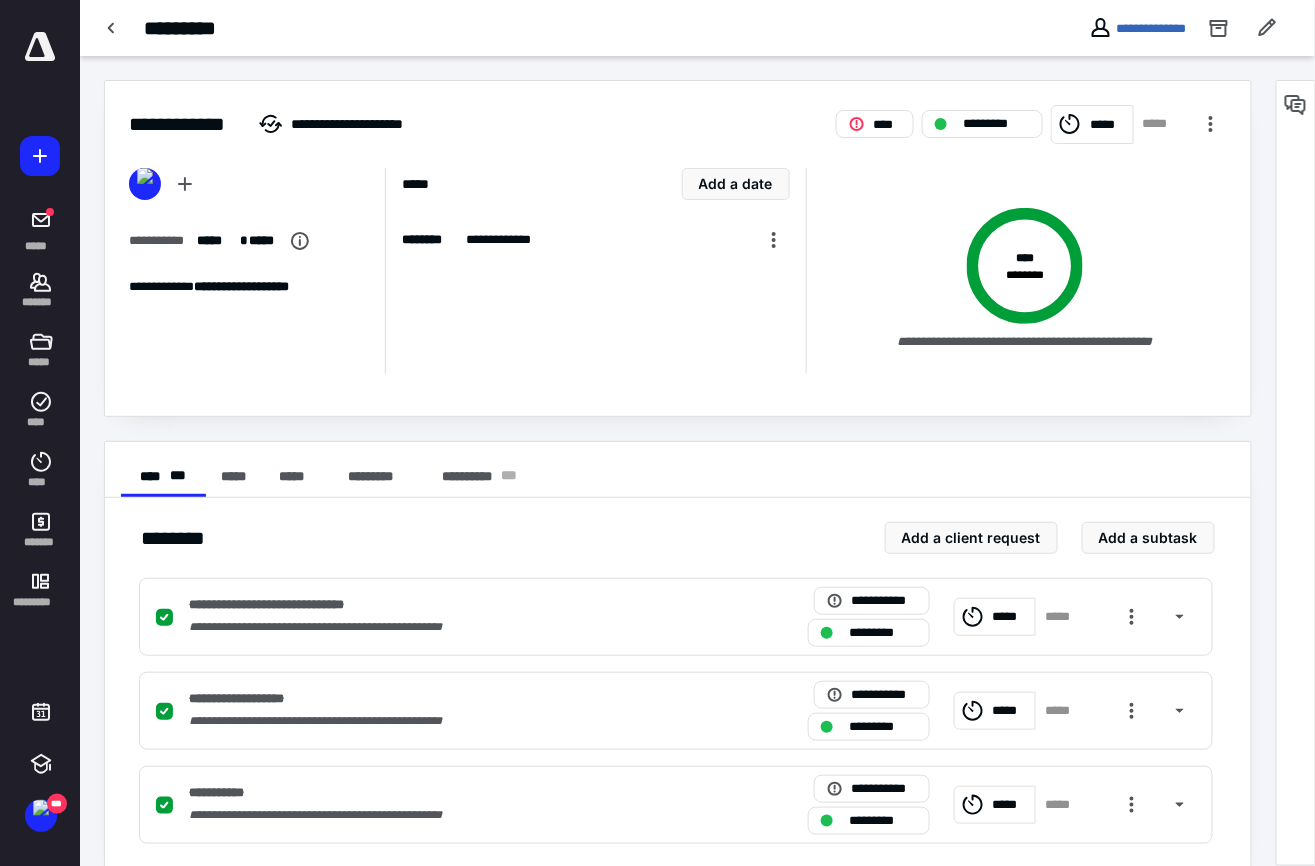 click on "*****" at bounding box center (1108, 124) 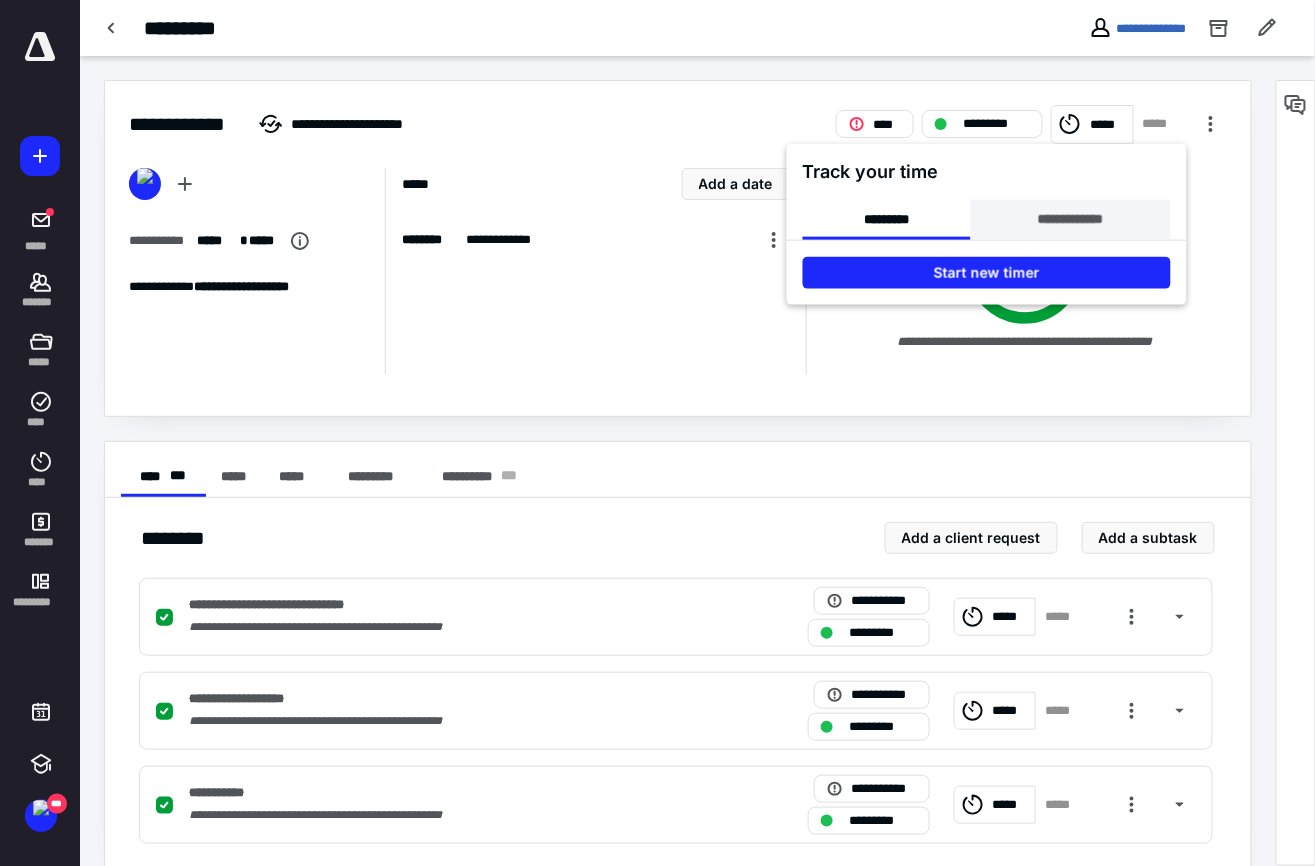 click on "**********" at bounding box center [1070, 220] 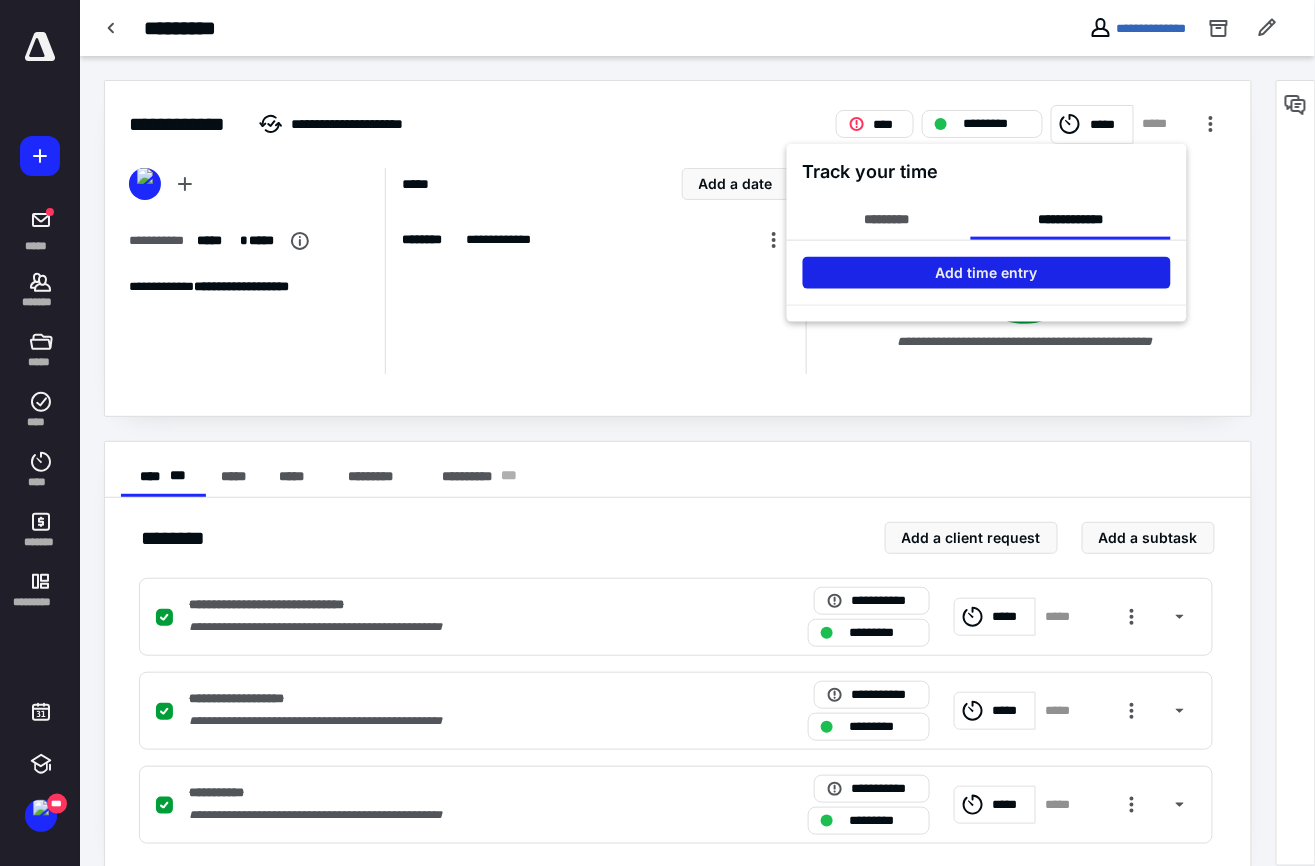 click on "Add time entry" at bounding box center (986, 273) 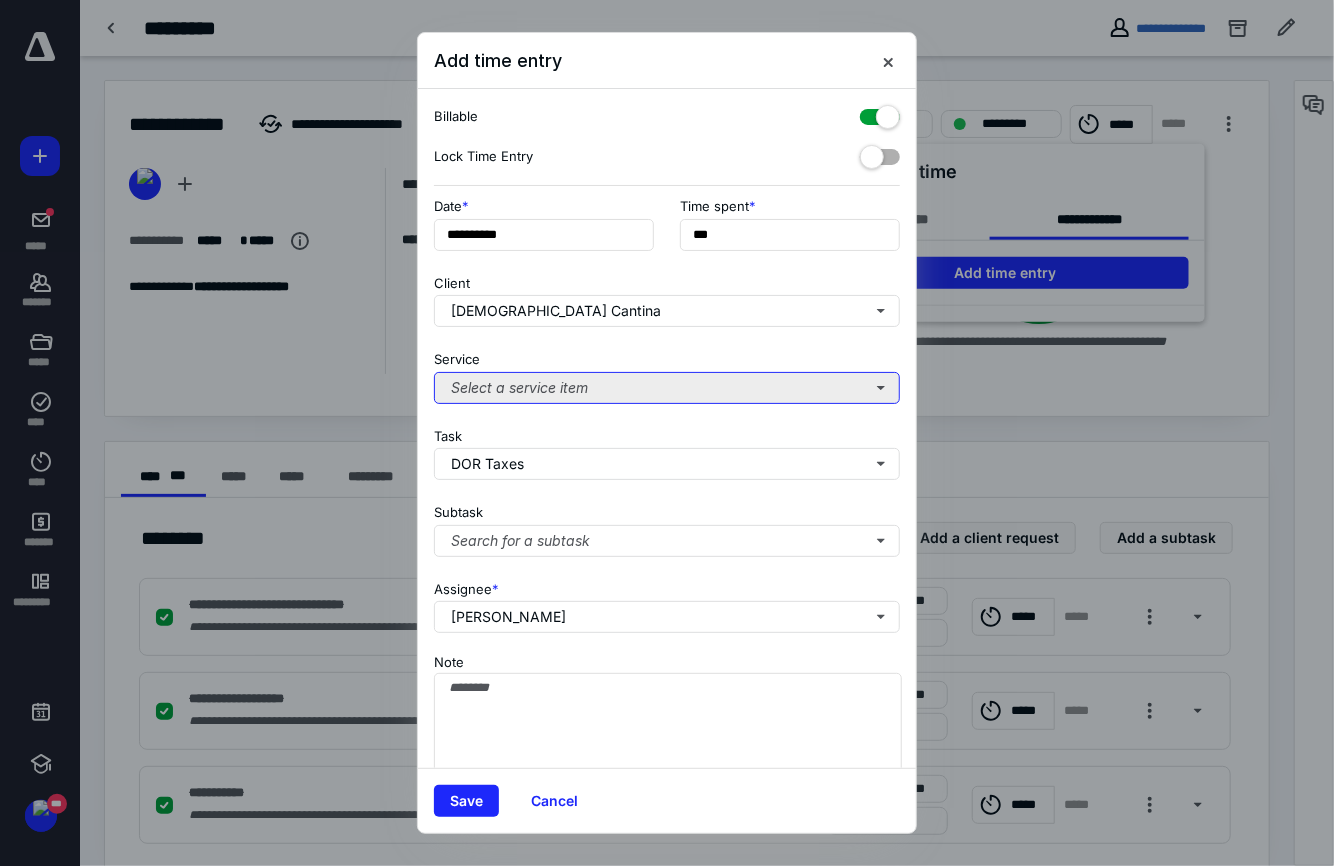 click on "Select a service item" at bounding box center [667, 388] 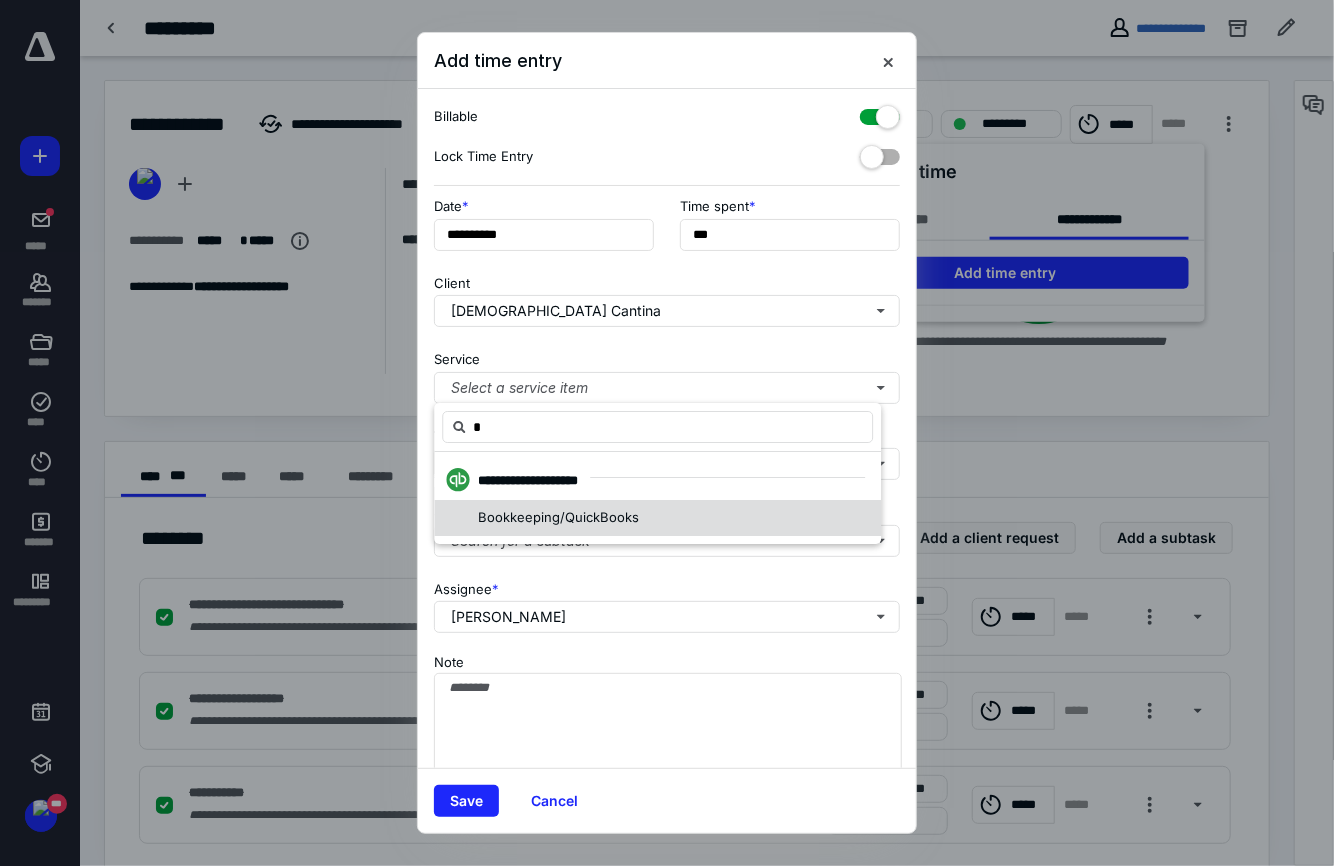 click on "Bookkeeping/QuickBooks" at bounding box center (558, 517) 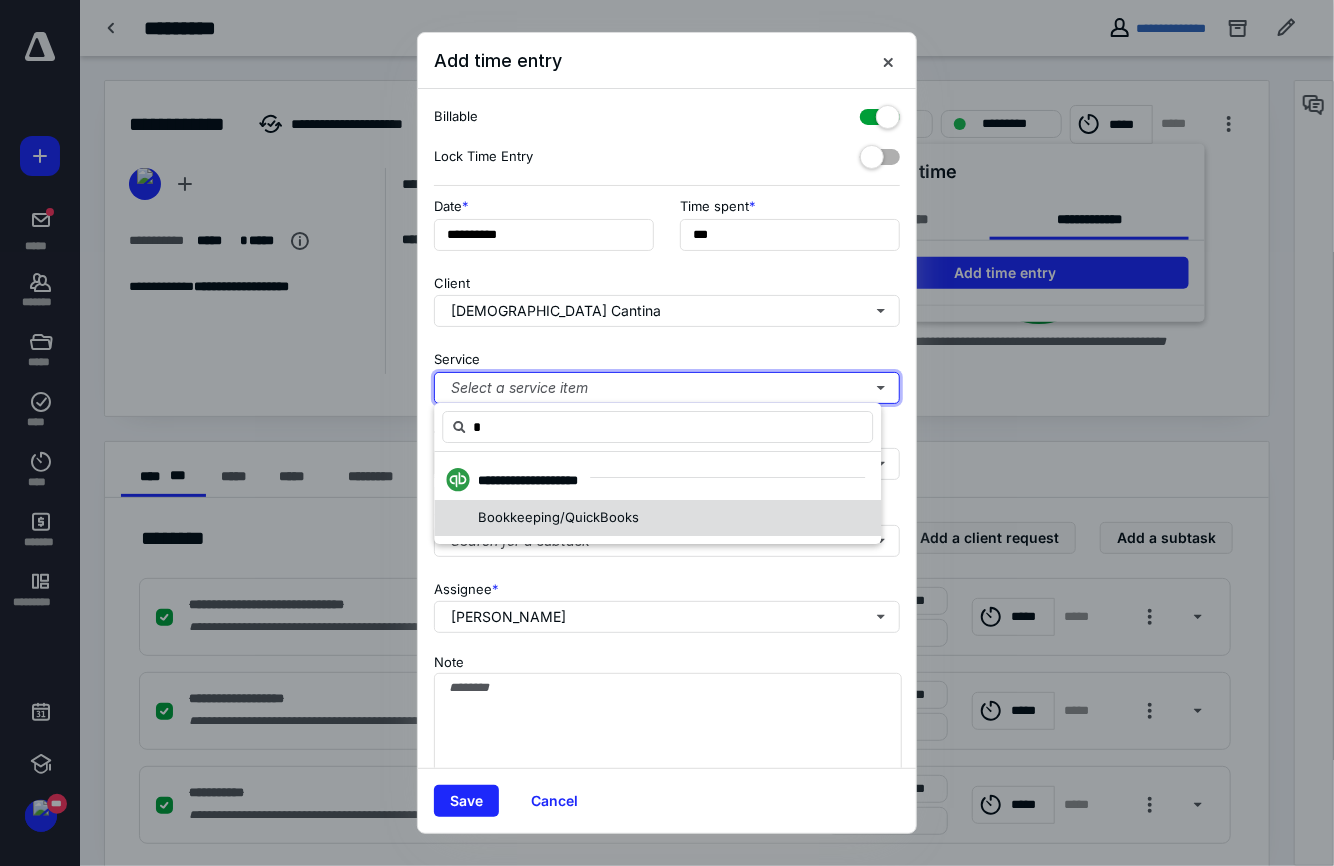 type 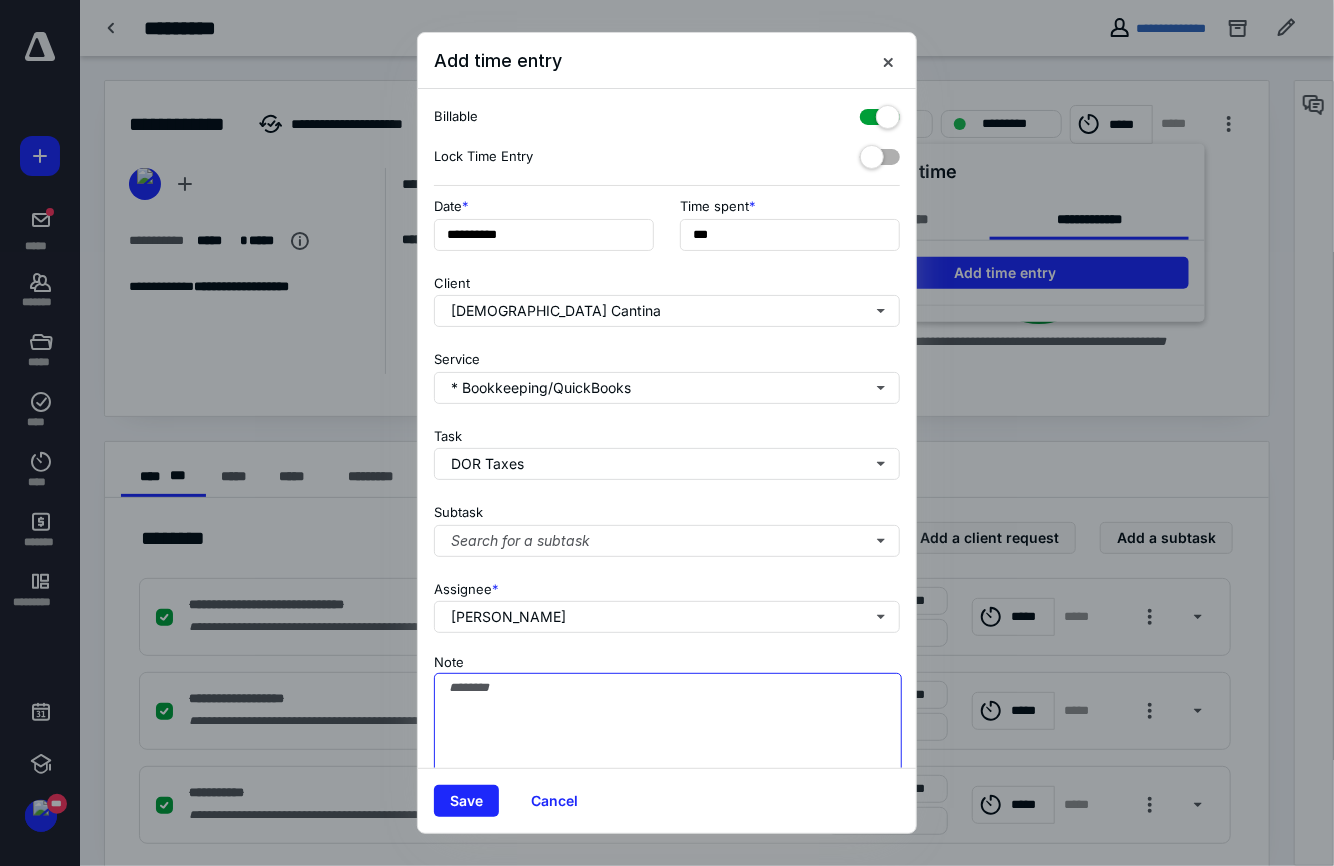 click on "Note" at bounding box center (668, 723) 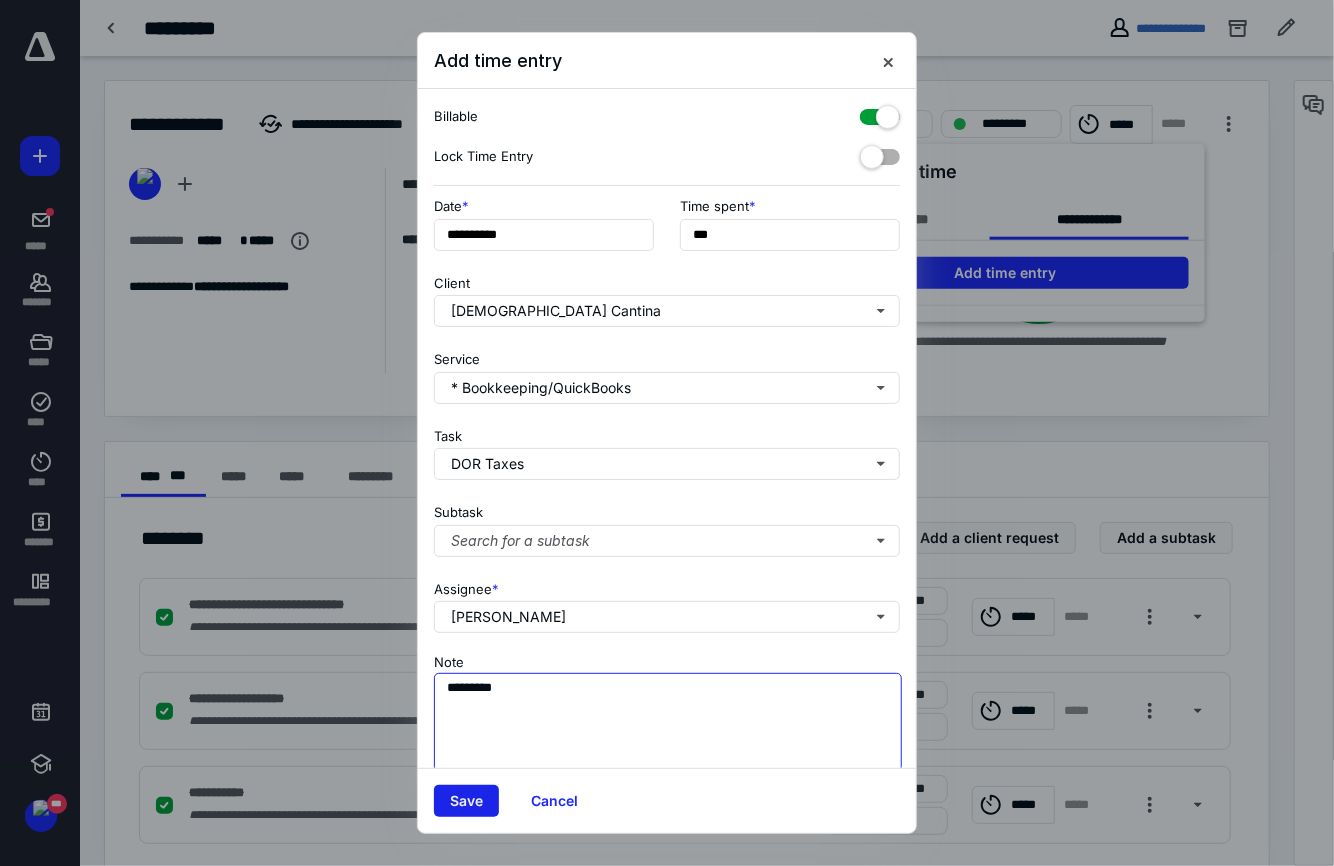 type on "*********" 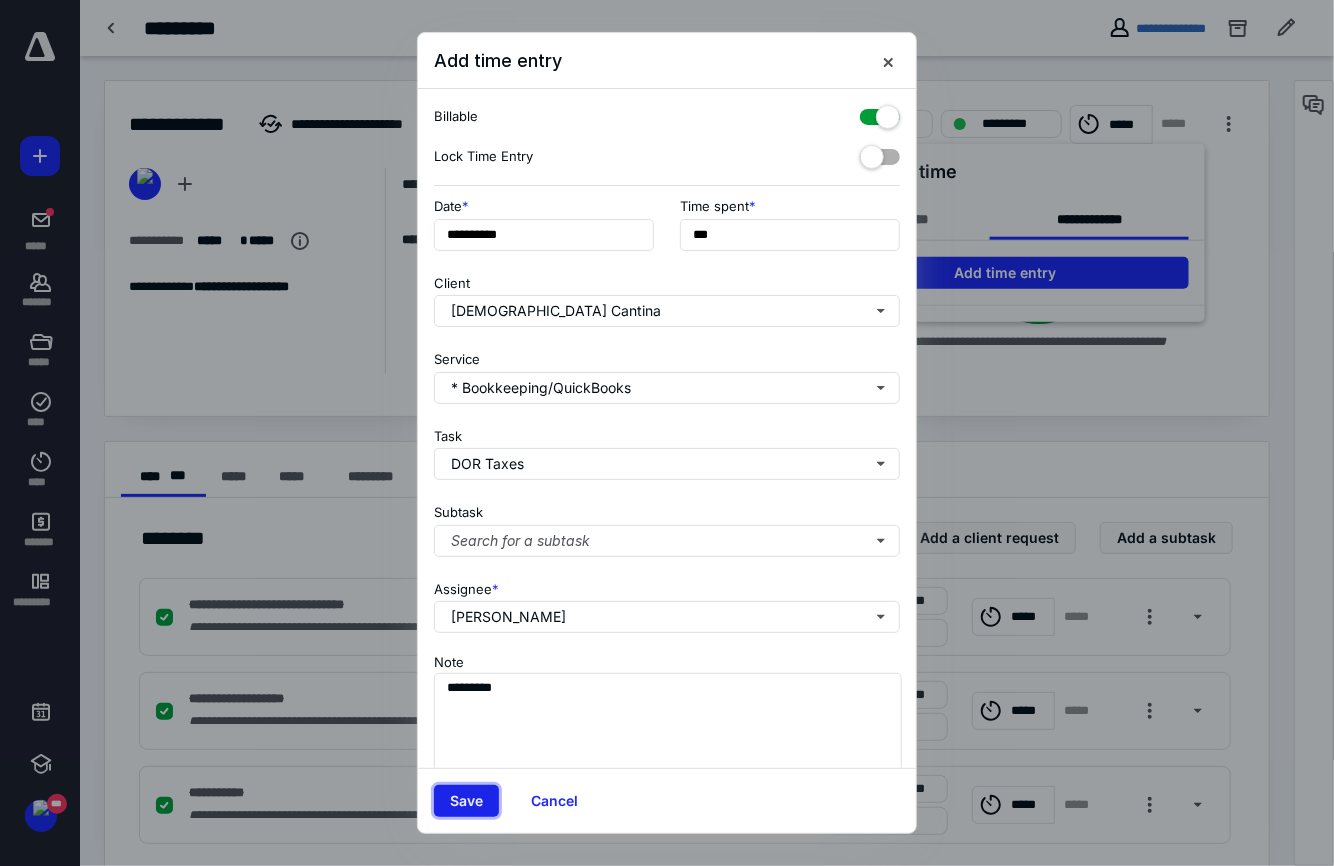 click on "Save" at bounding box center (466, 801) 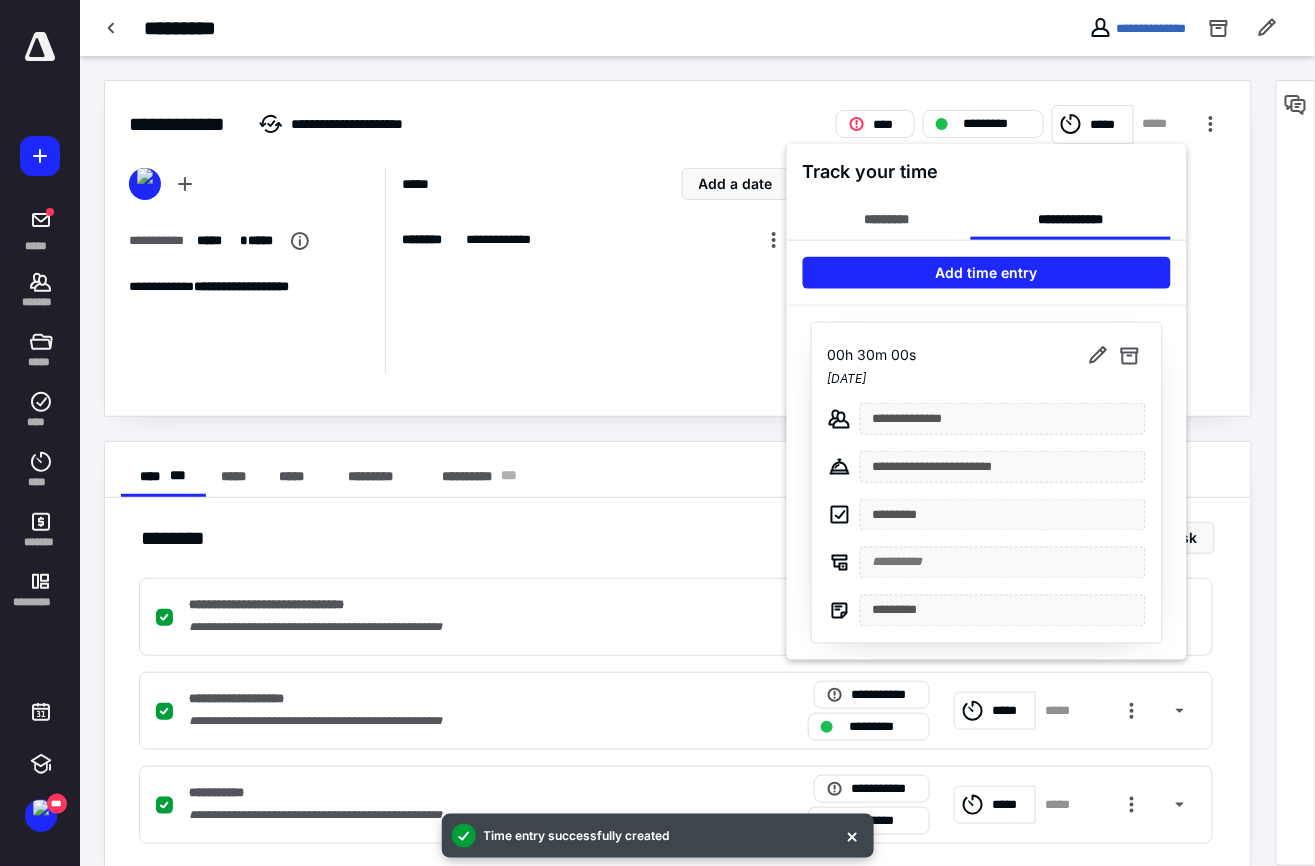 click at bounding box center [657, 433] 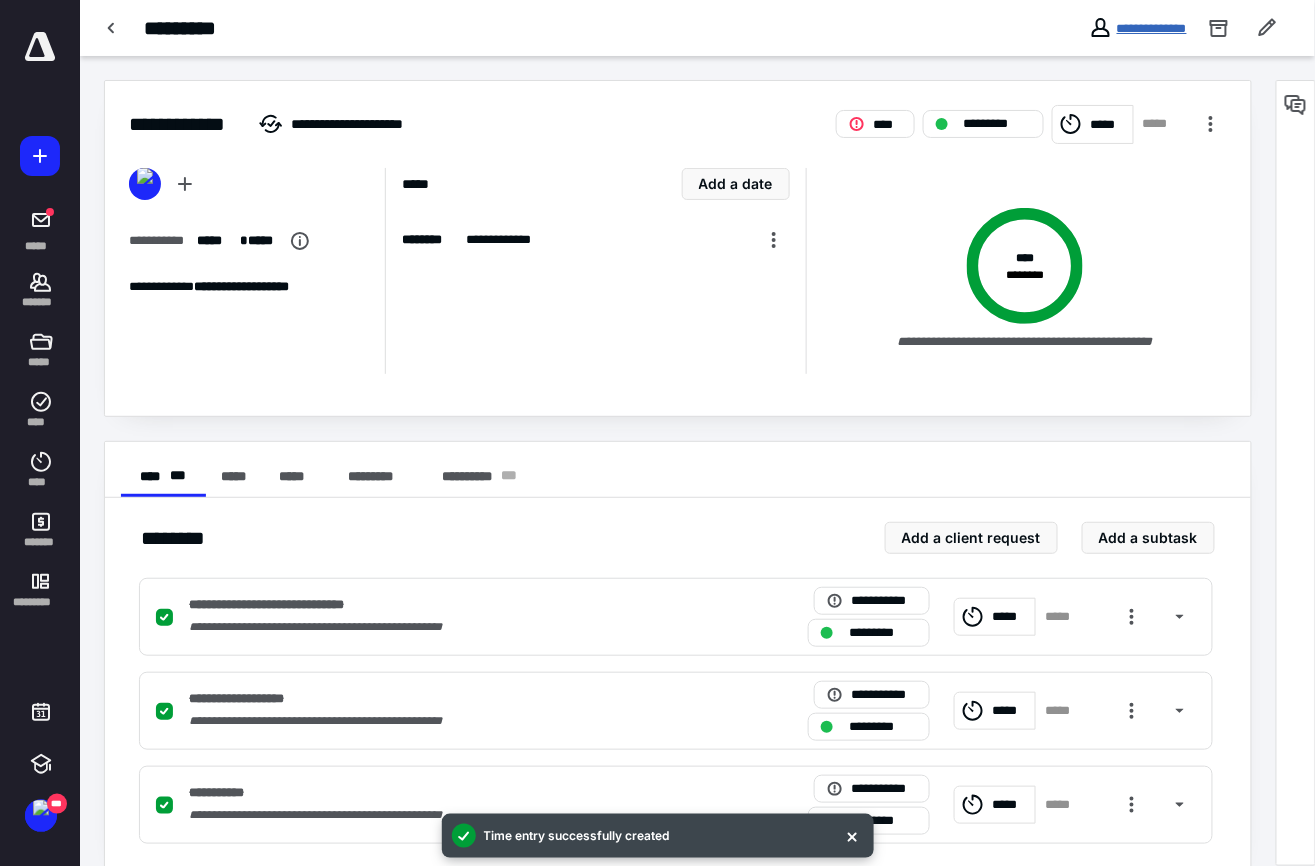 click on "**********" at bounding box center [1152, 28] 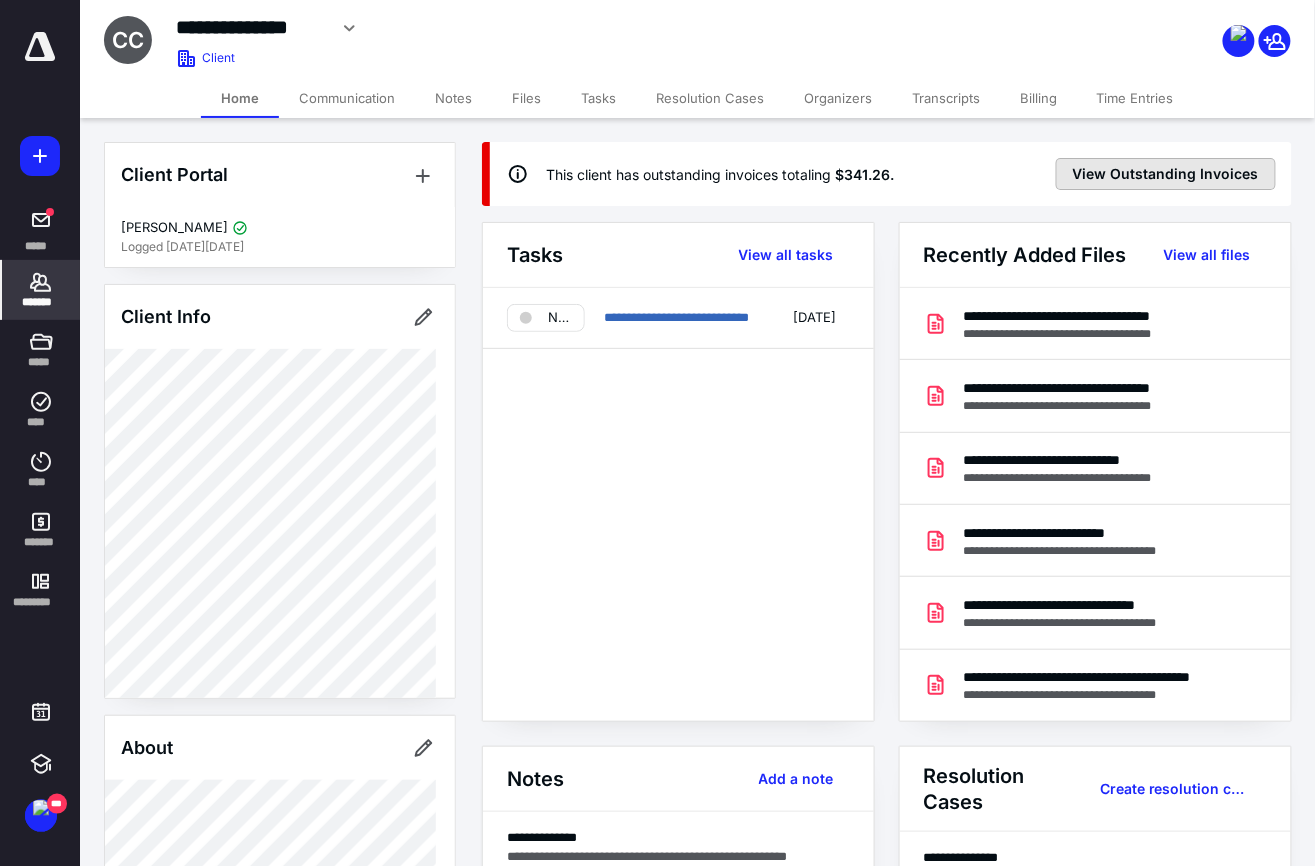 click on "View Outstanding Invoices" at bounding box center (1166, 174) 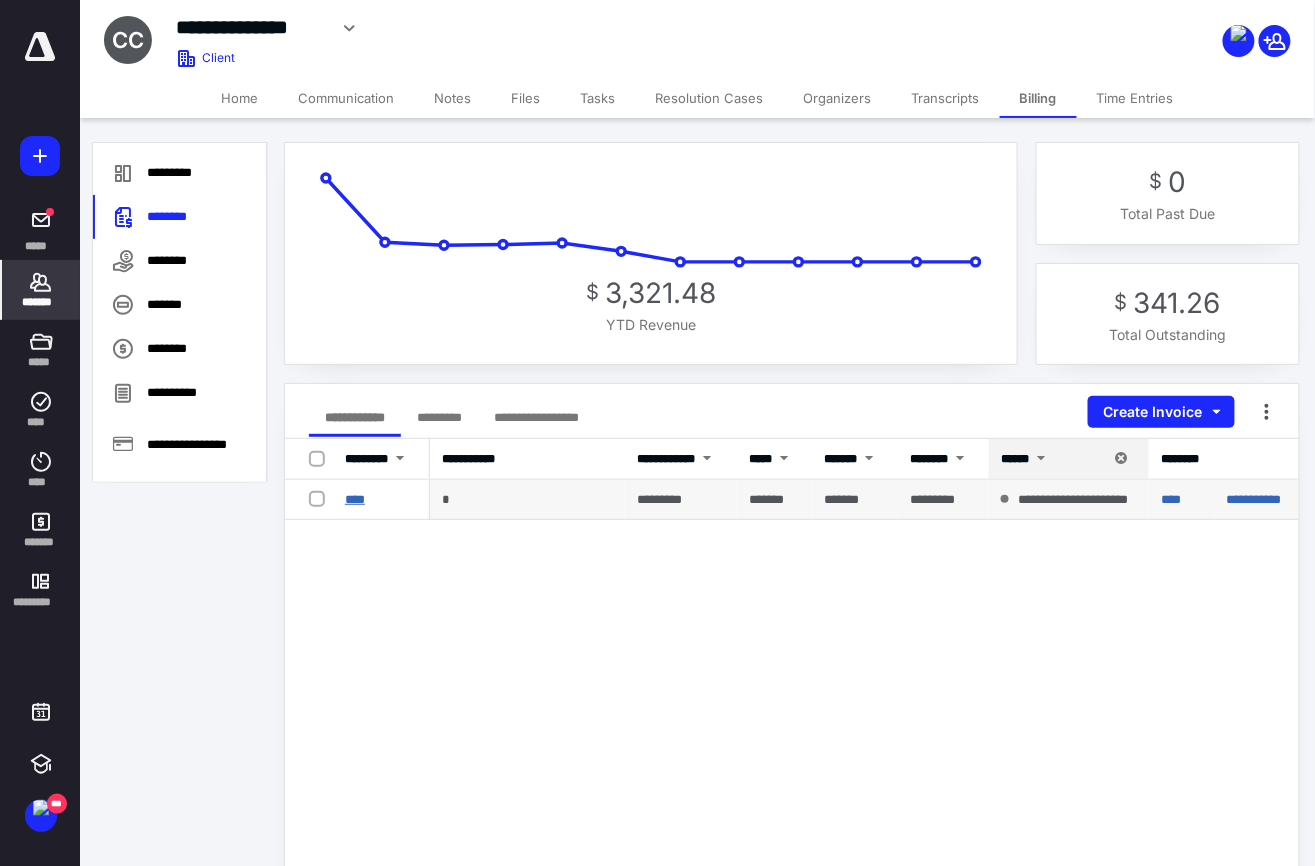 click on "****" at bounding box center (355, 499) 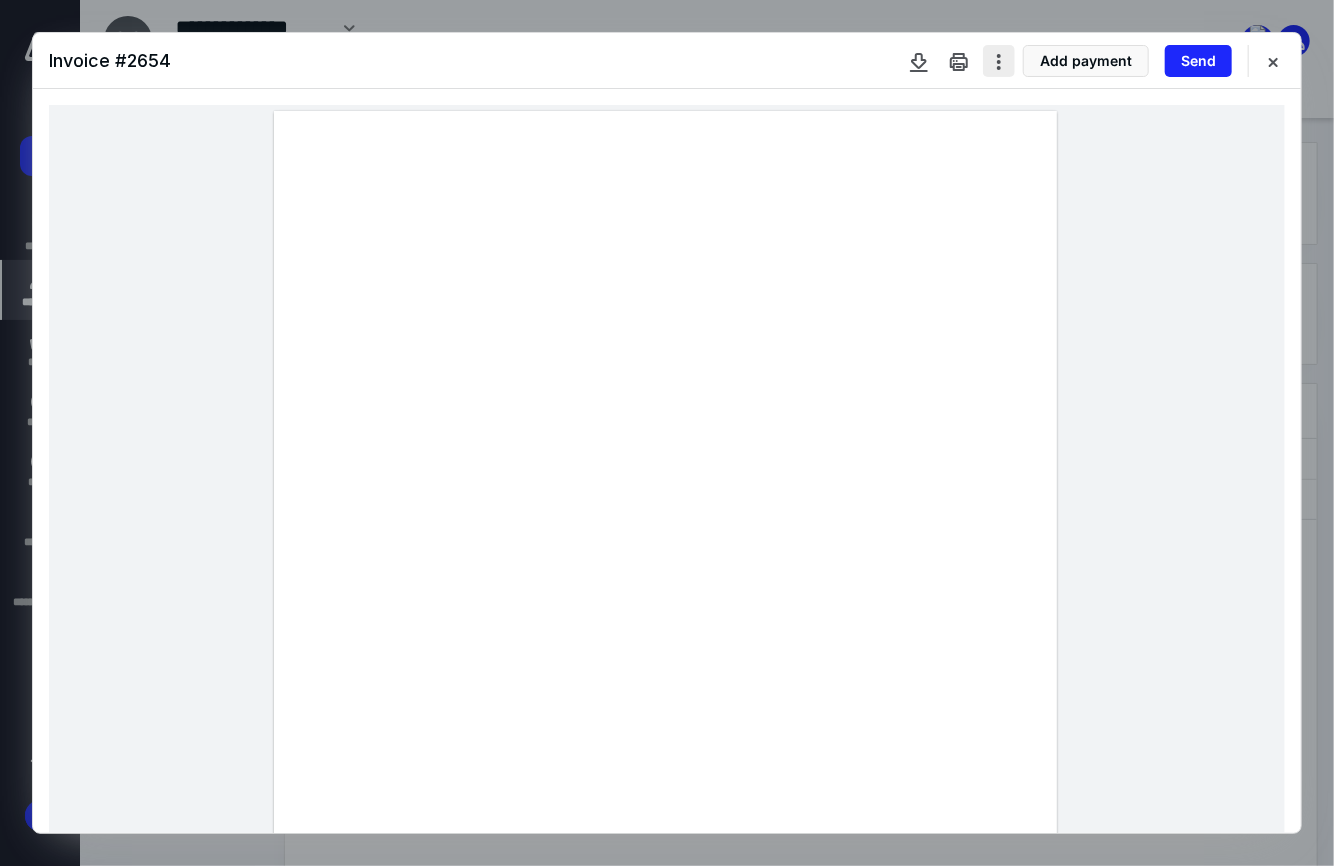 click at bounding box center (999, 61) 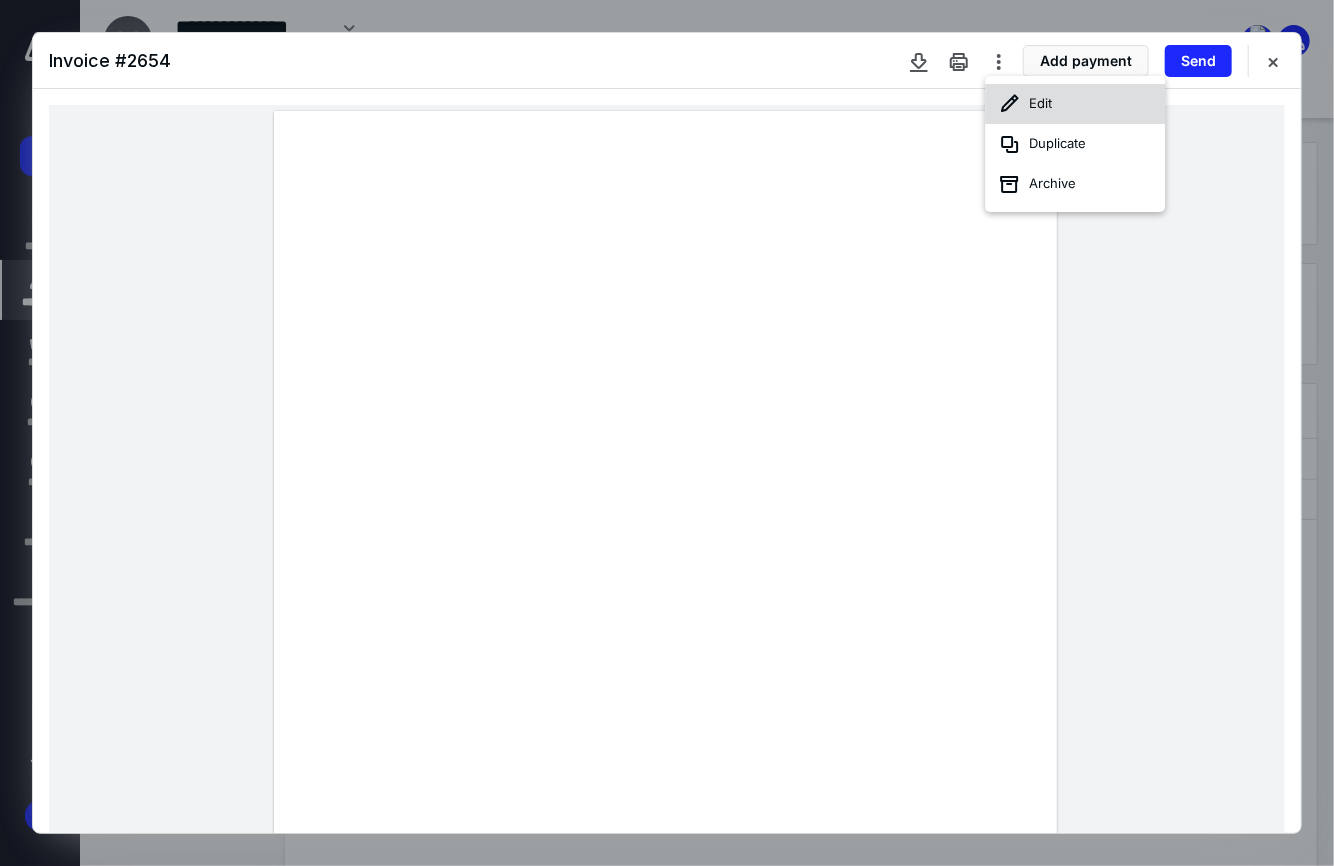click on "Edit" at bounding box center [1075, 104] 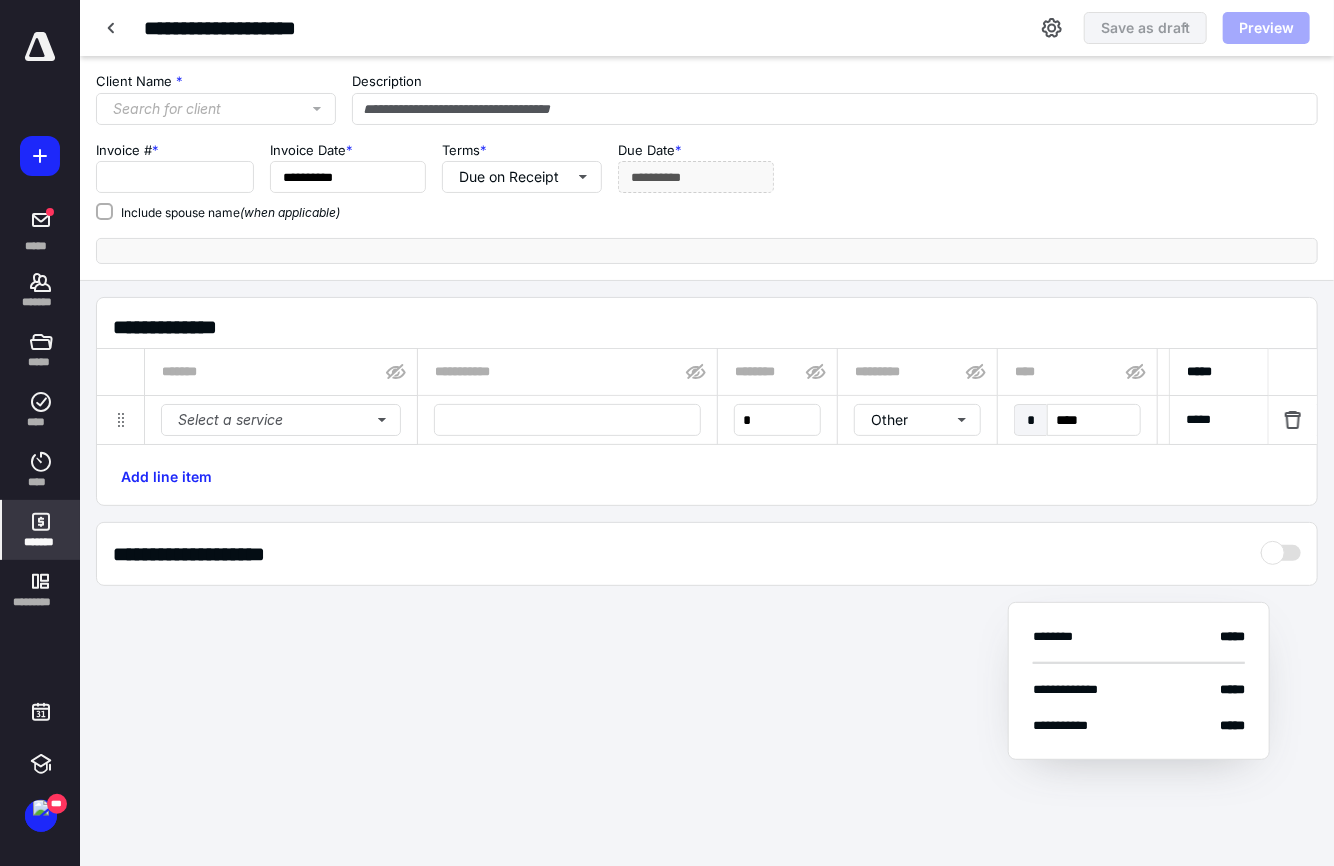 type on "****" 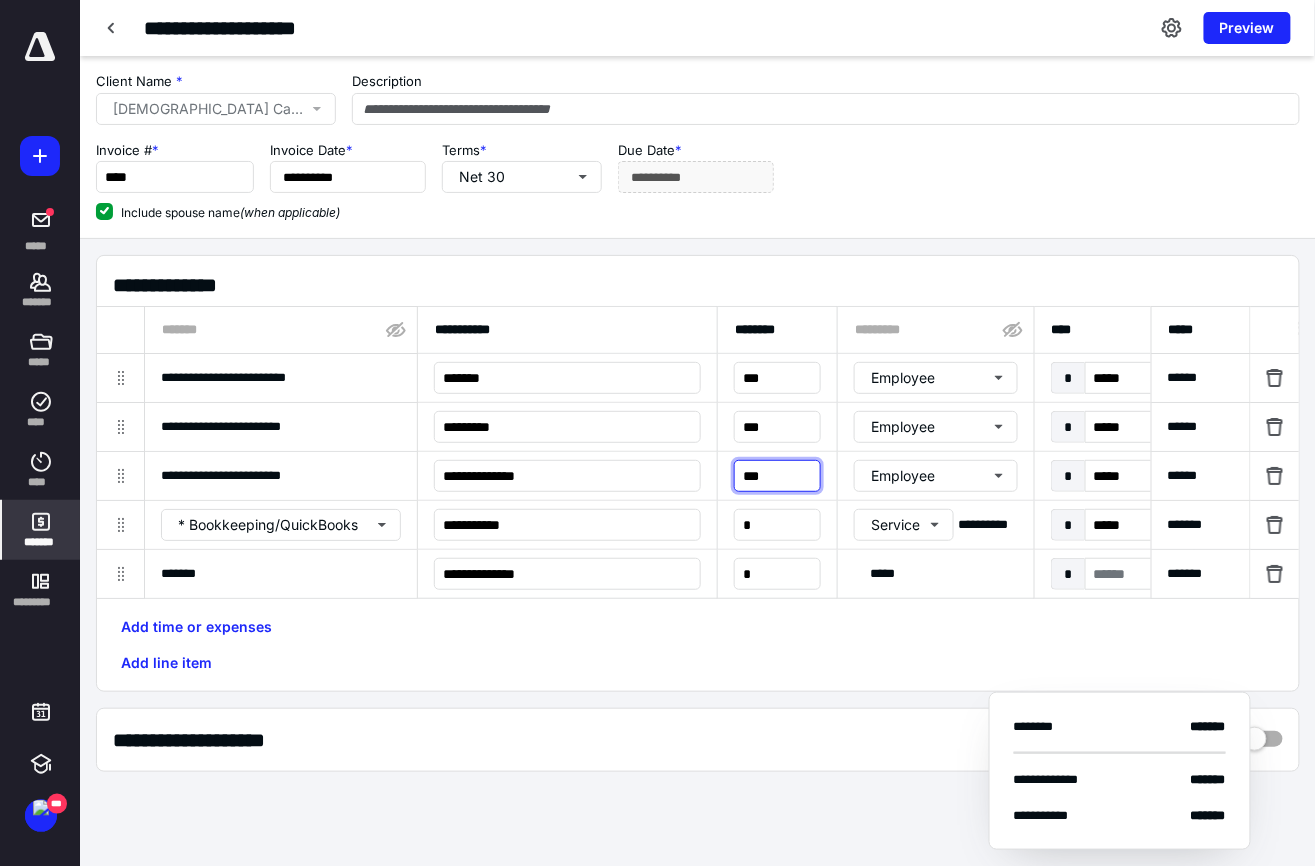 click on "***" at bounding box center [777, 476] 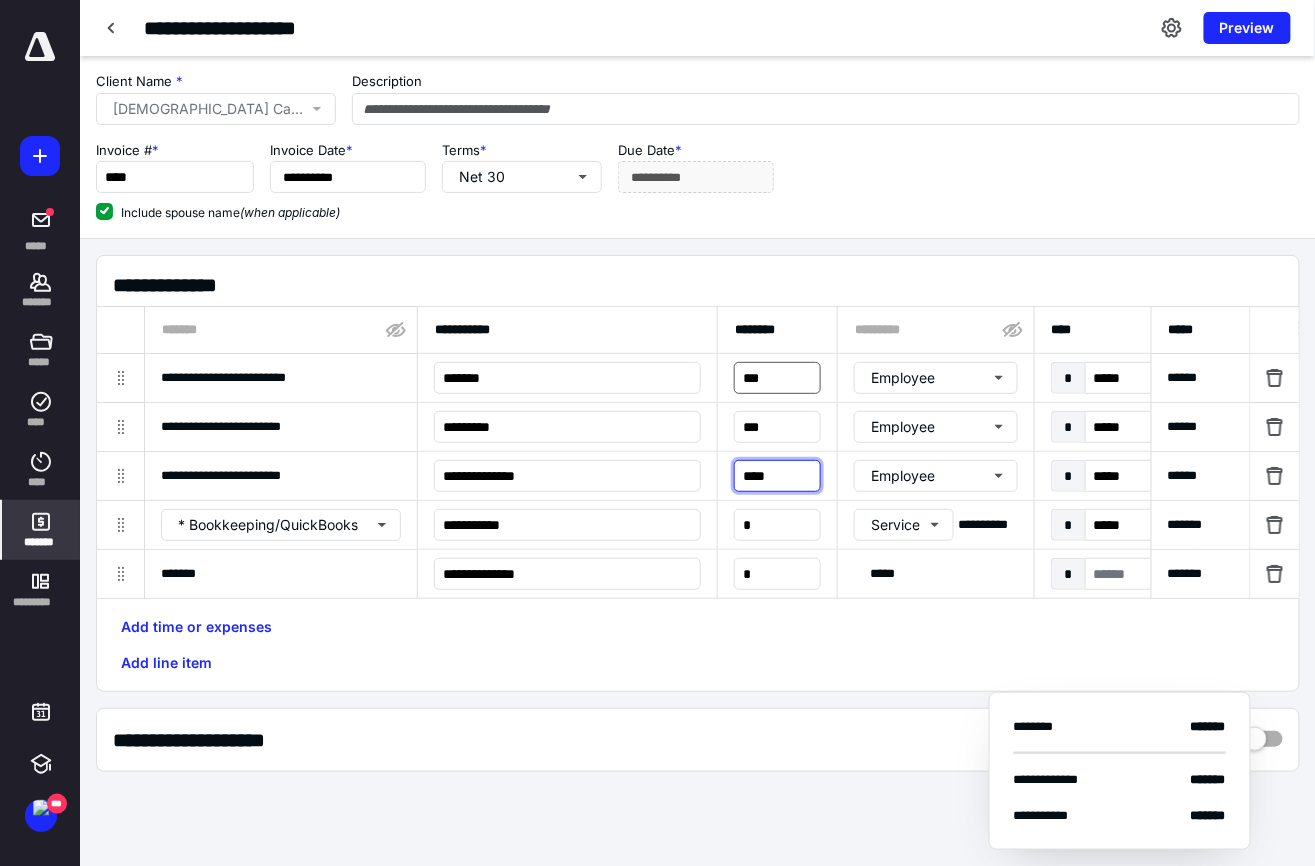 type on "****" 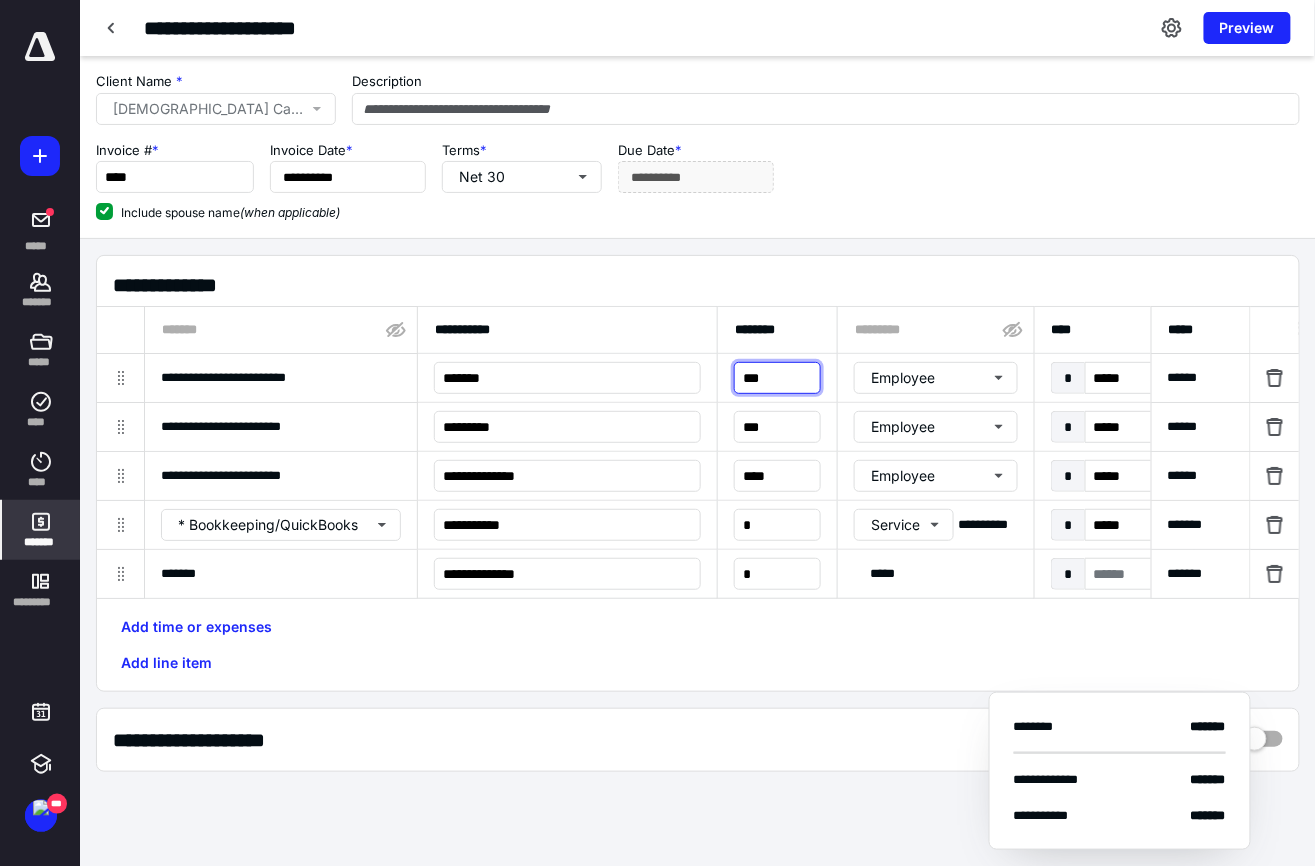 click on "***" at bounding box center (777, 378) 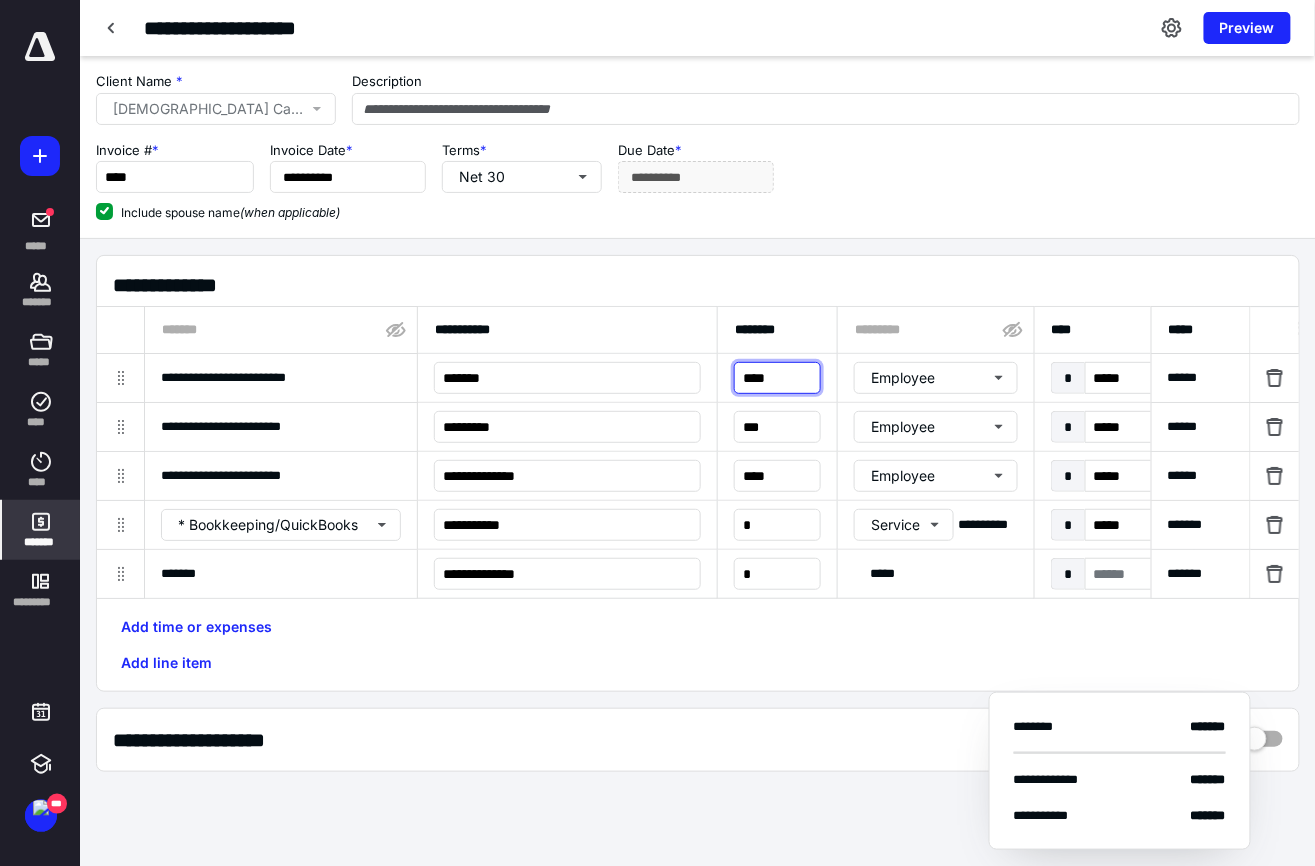 type on "****" 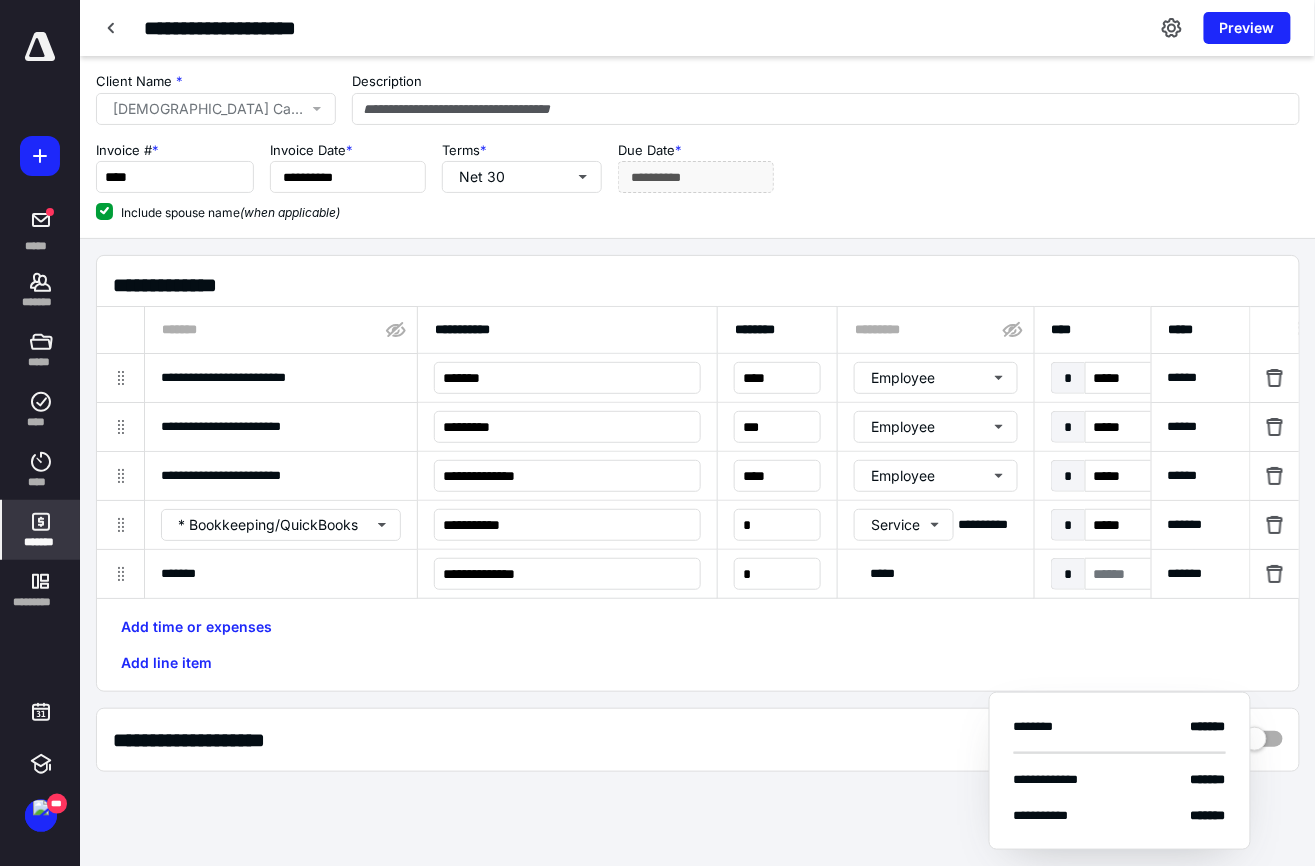 click on "Add time or expenses Add line item" at bounding box center [698, 645] 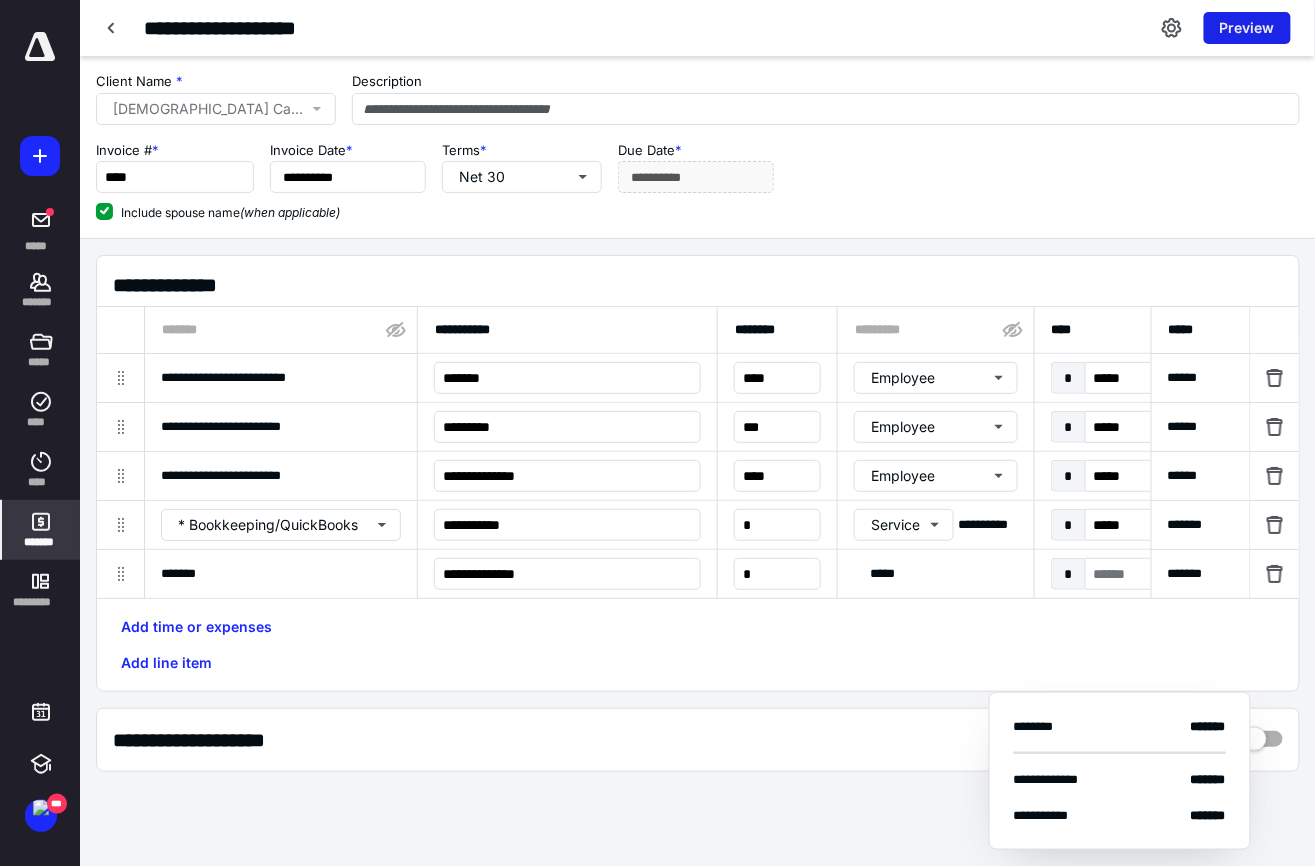 click on "Preview" at bounding box center [1247, 28] 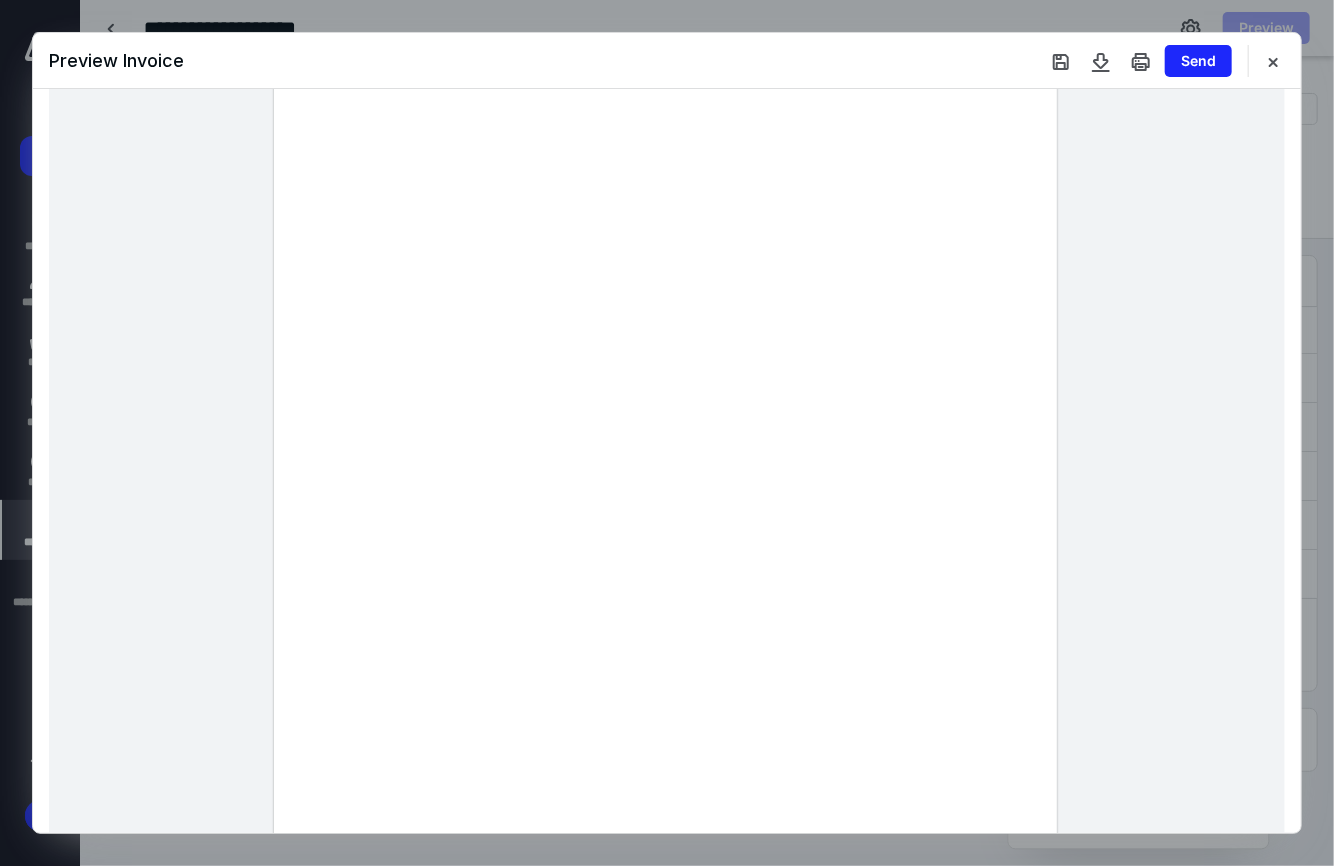 scroll, scrollTop: 359, scrollLeft: 0, axis: vertical 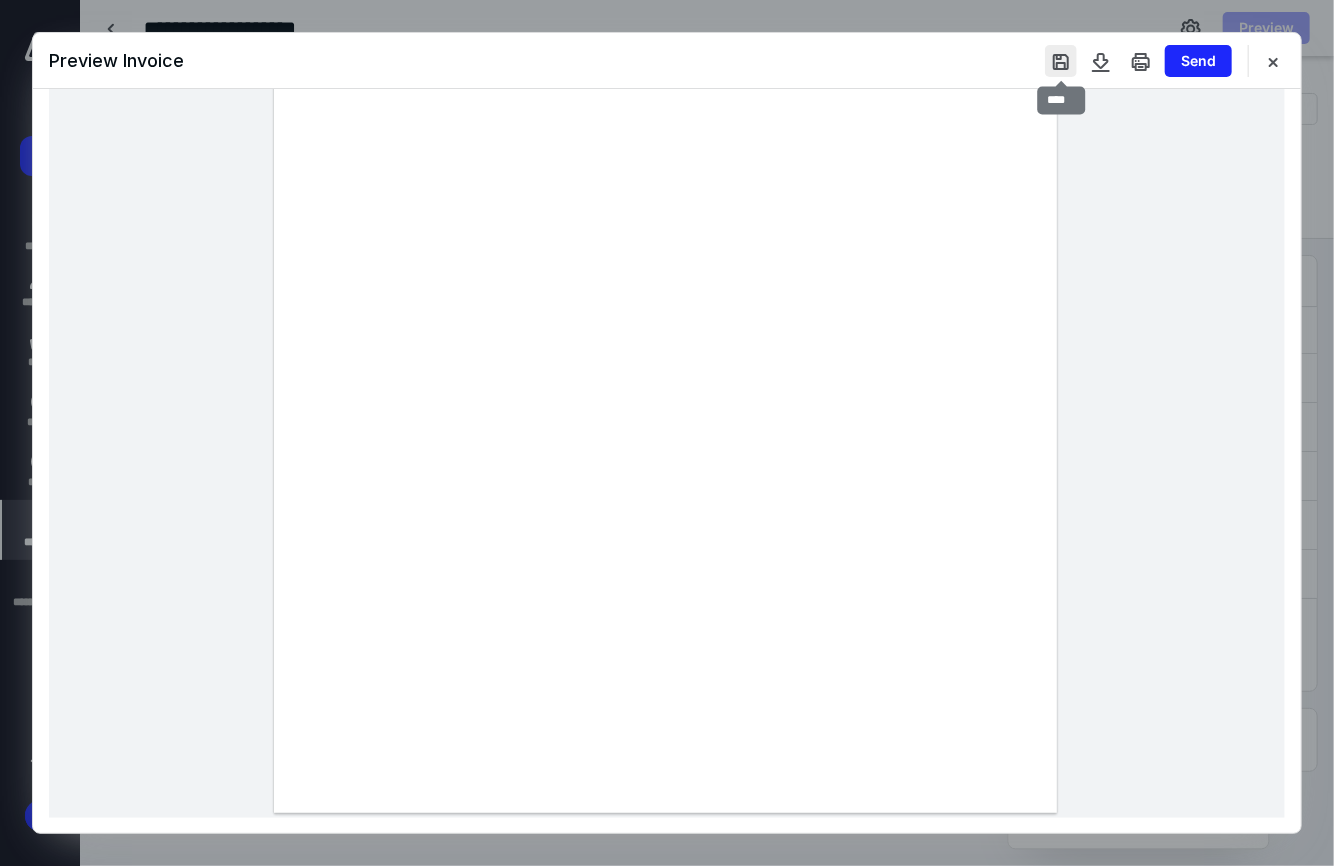 click at bounding box center [1061, 61] 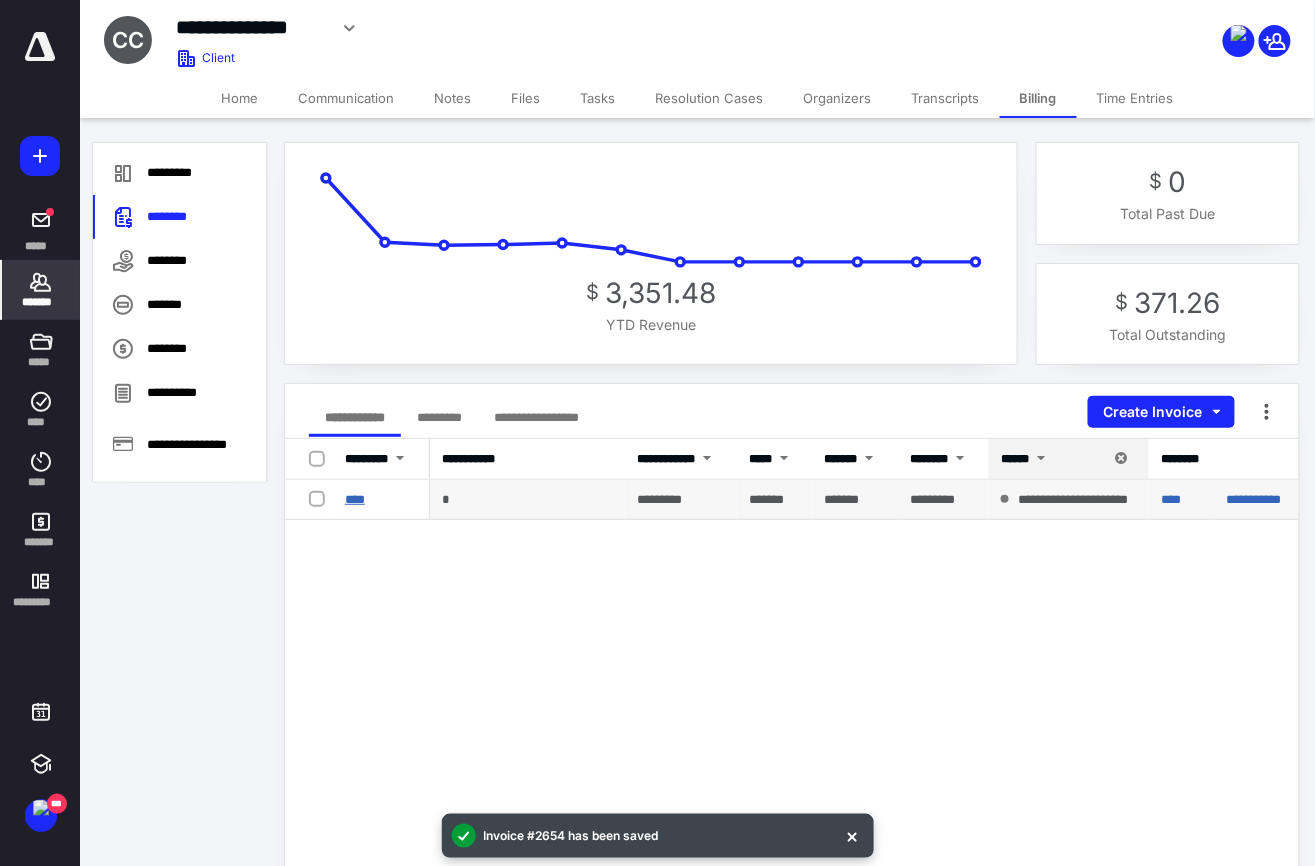 click on "****" at bounding box center [355, 499] 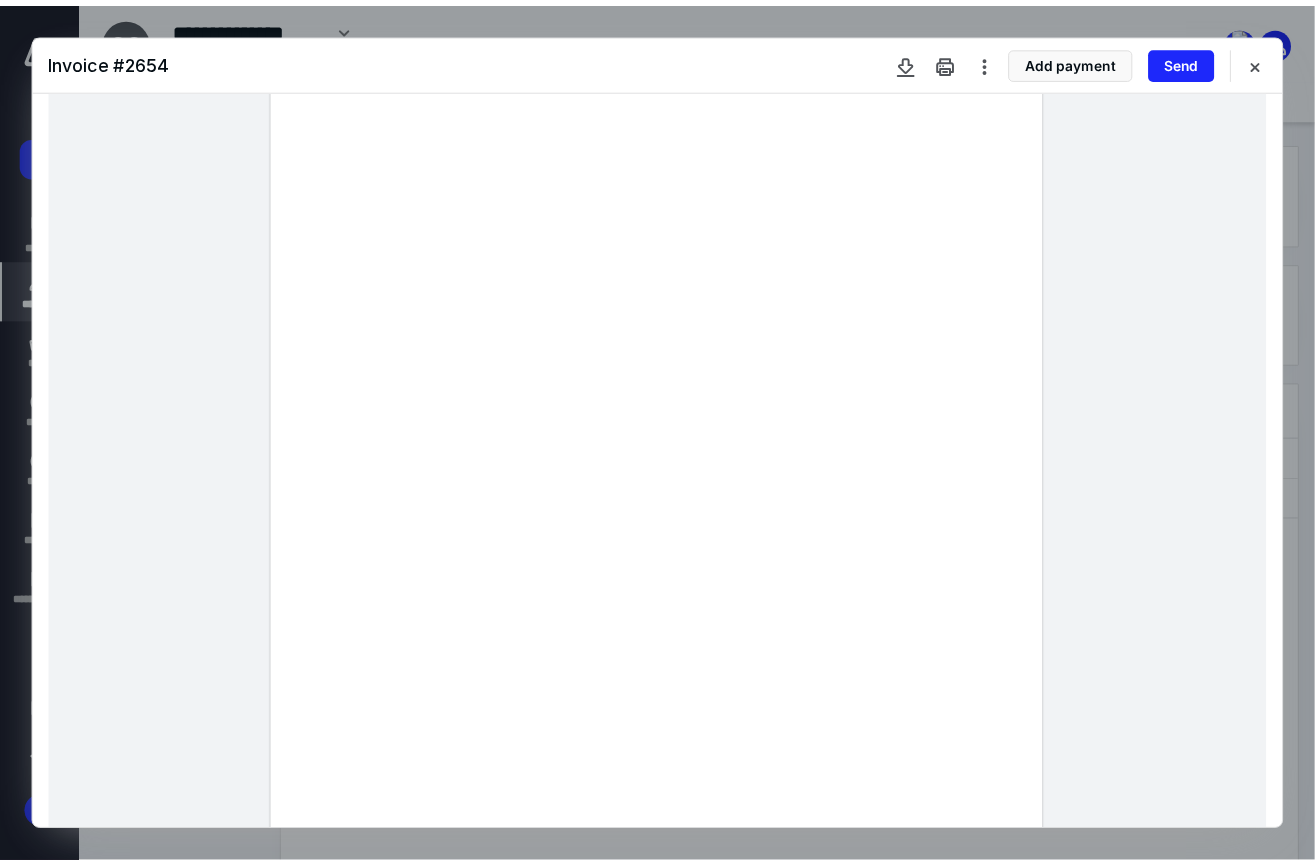scroll, scrollTop: 0, scrollLeft: 0, axis: both 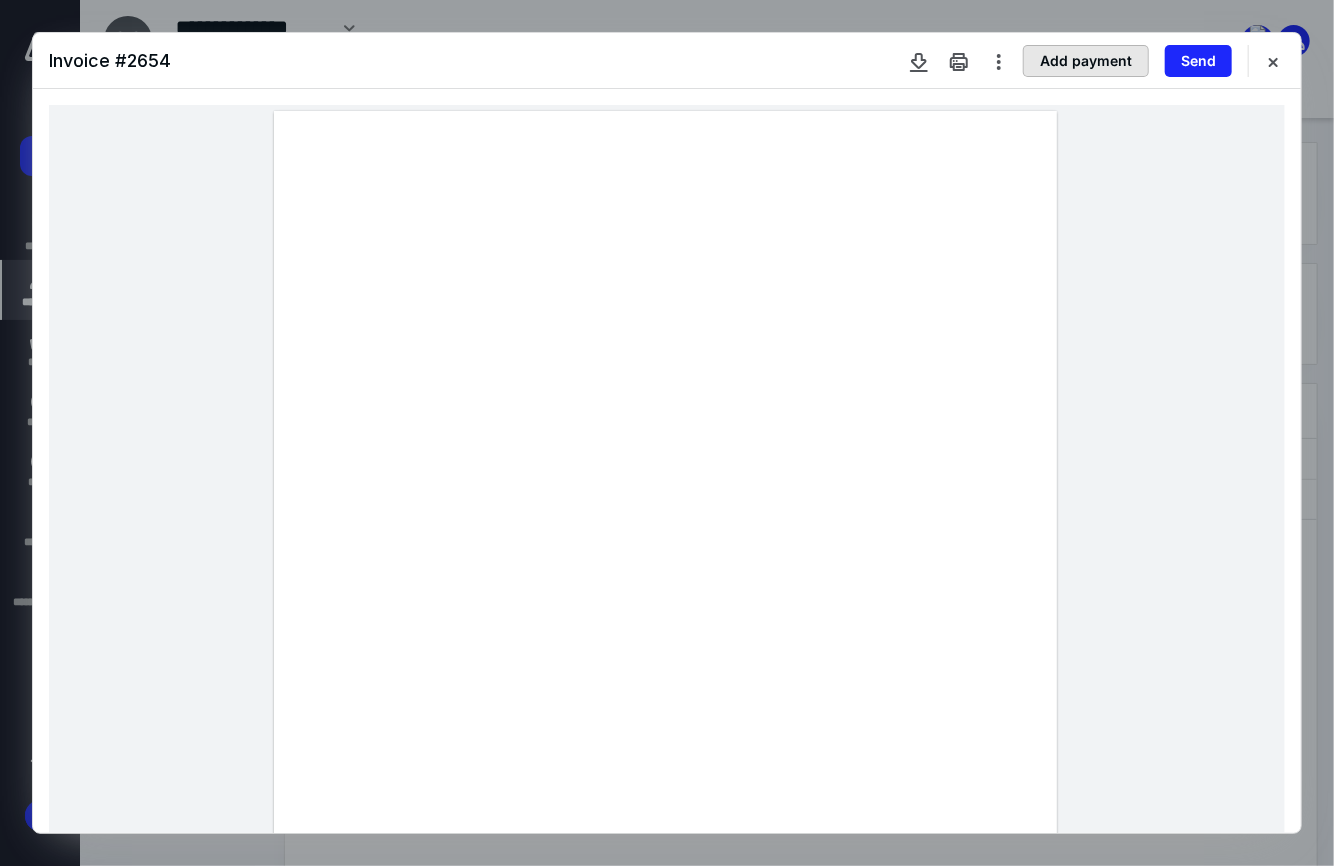 click on "Add payment" at bounding box center (1086, 61) 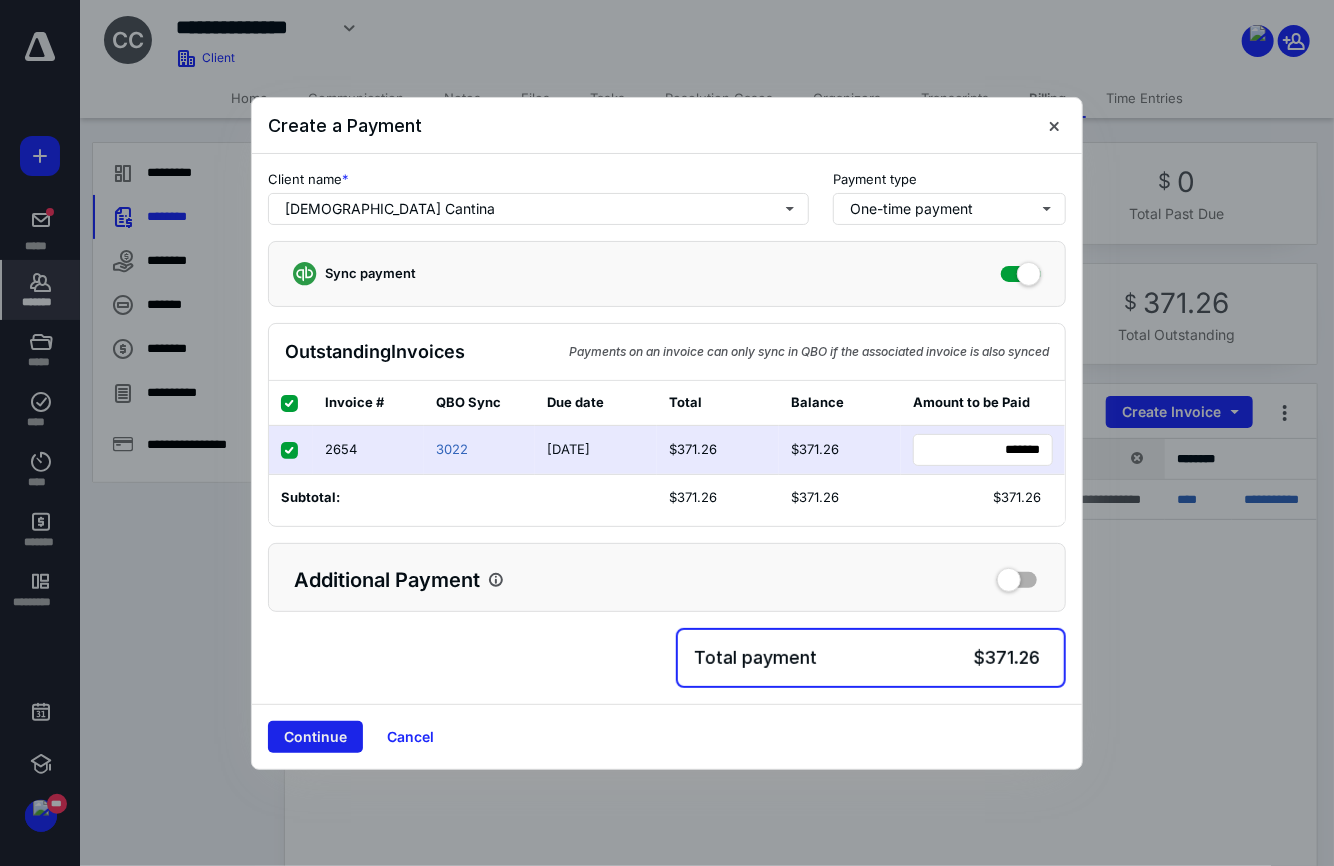 click on "Continue" at bounding box center [315, 737] 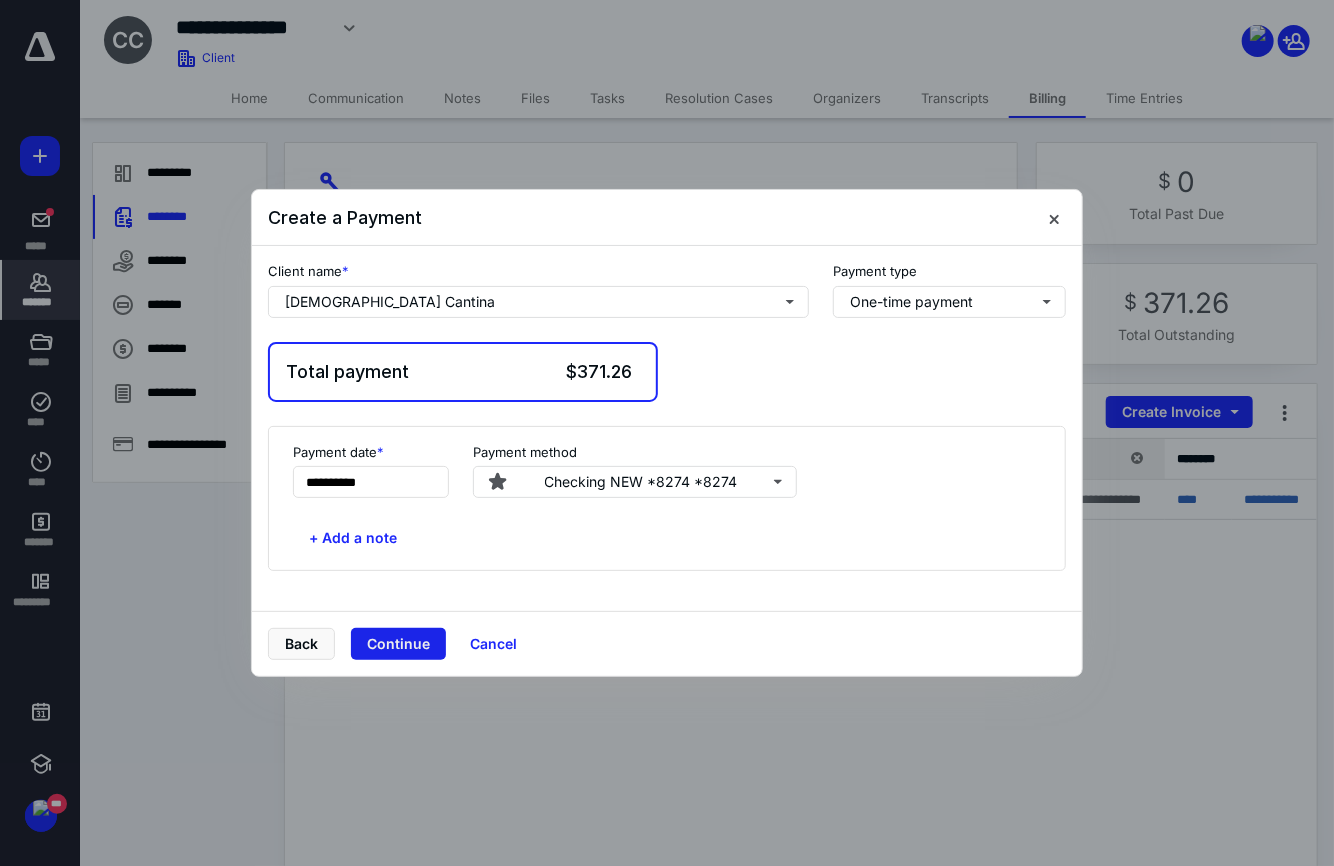 click on "Continue" at bounding box center (398, 644) 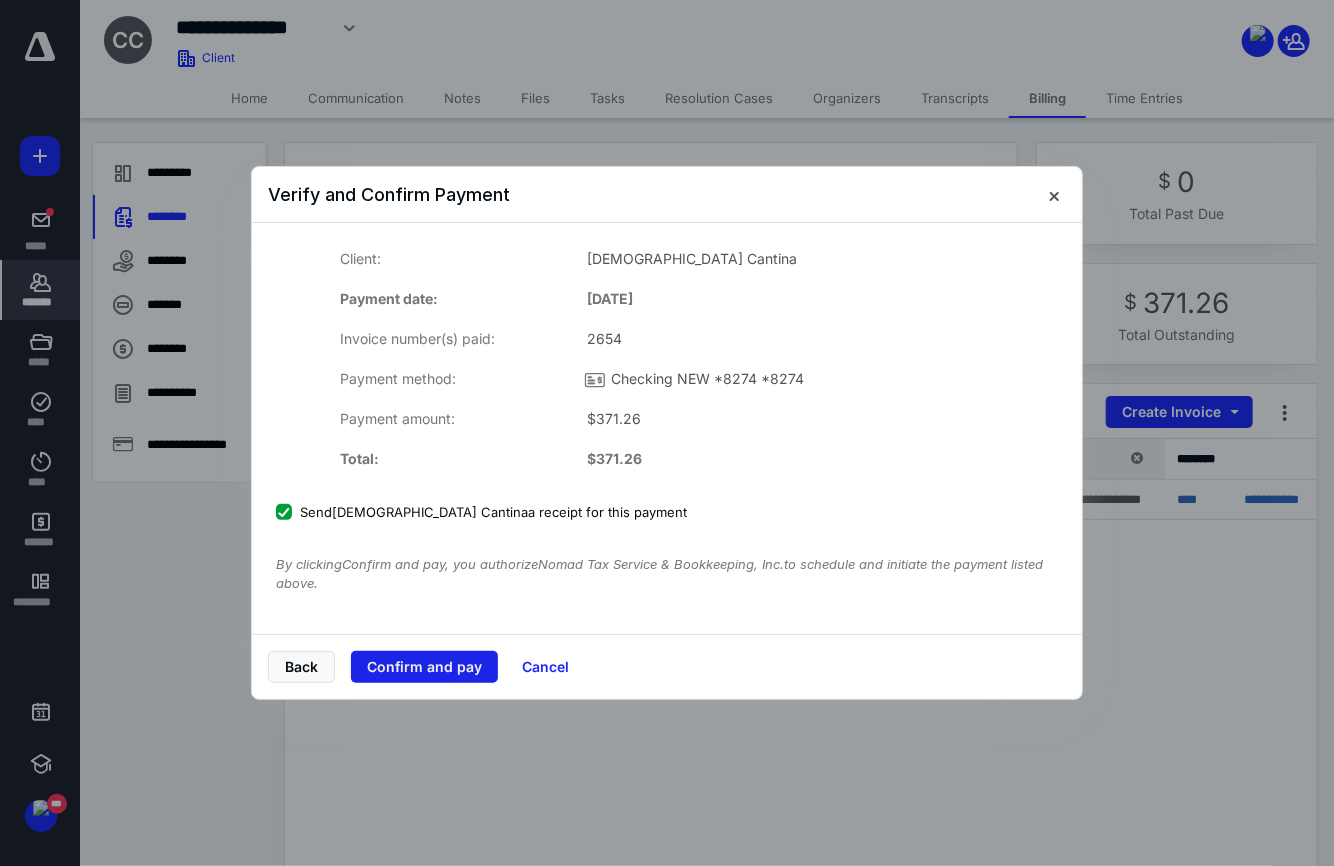 click on "Confirm and pay" at bounding box center [424, 667] 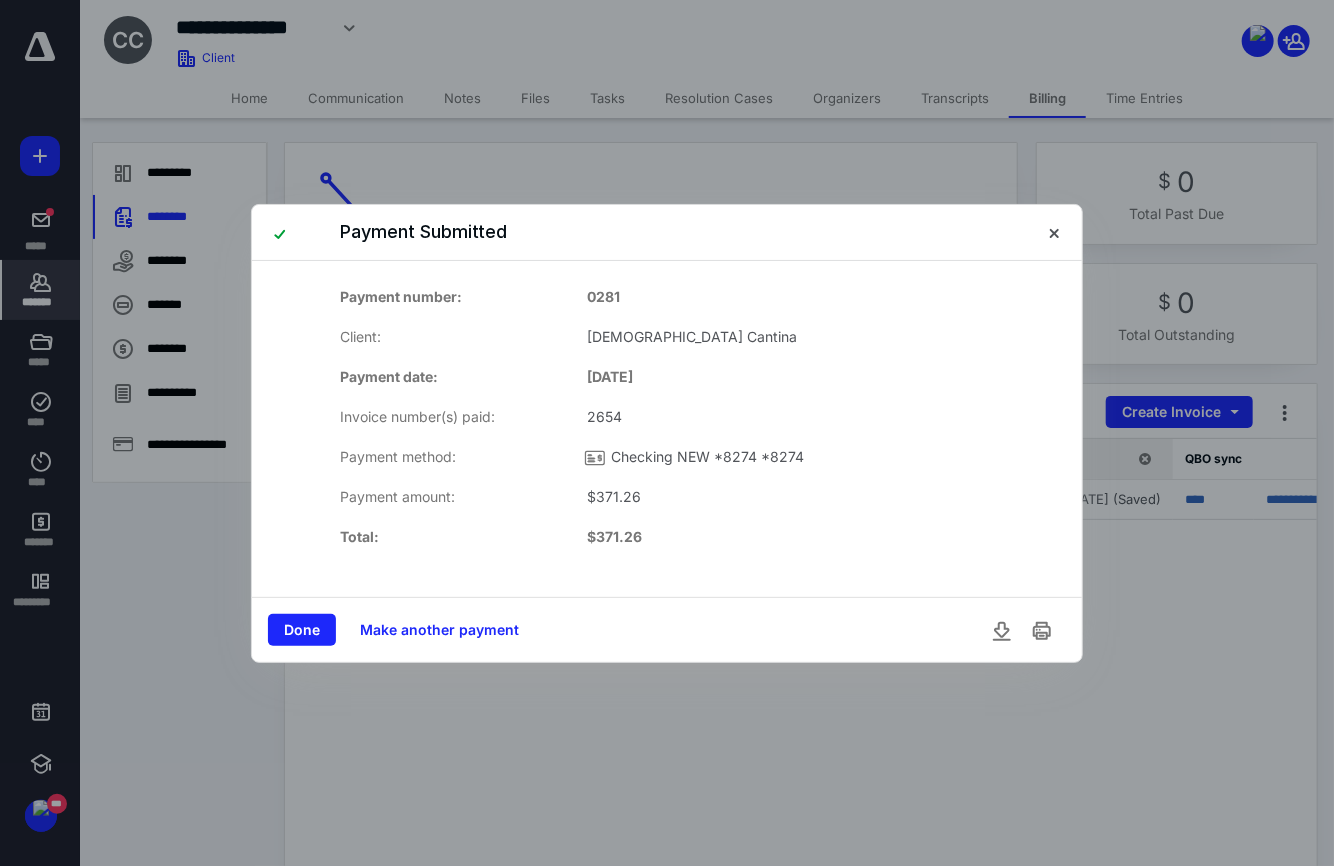 click on "Done" at bounding box center (302, 630) 